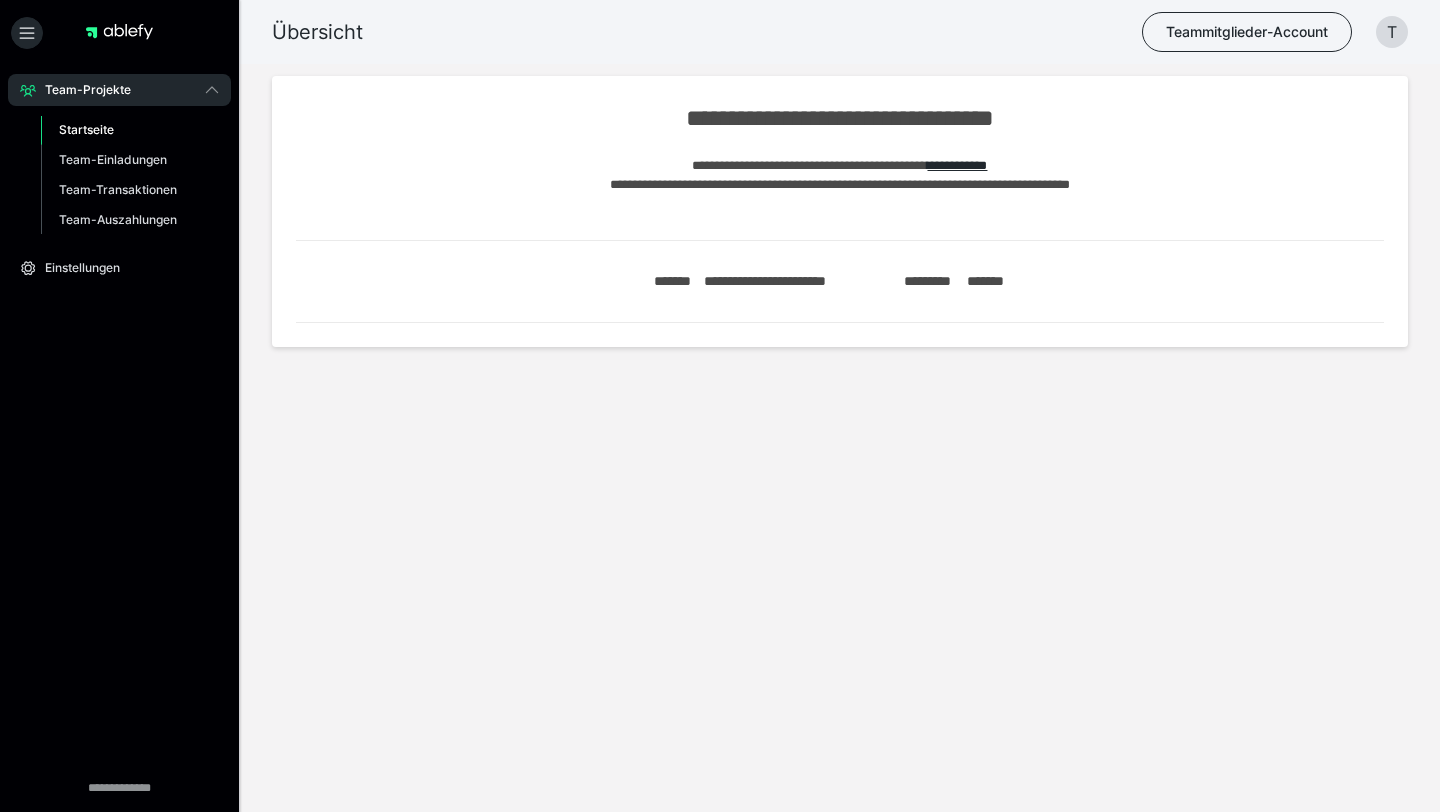 scroll, scrollTop: 0, scrollLeft: 0, axis: both 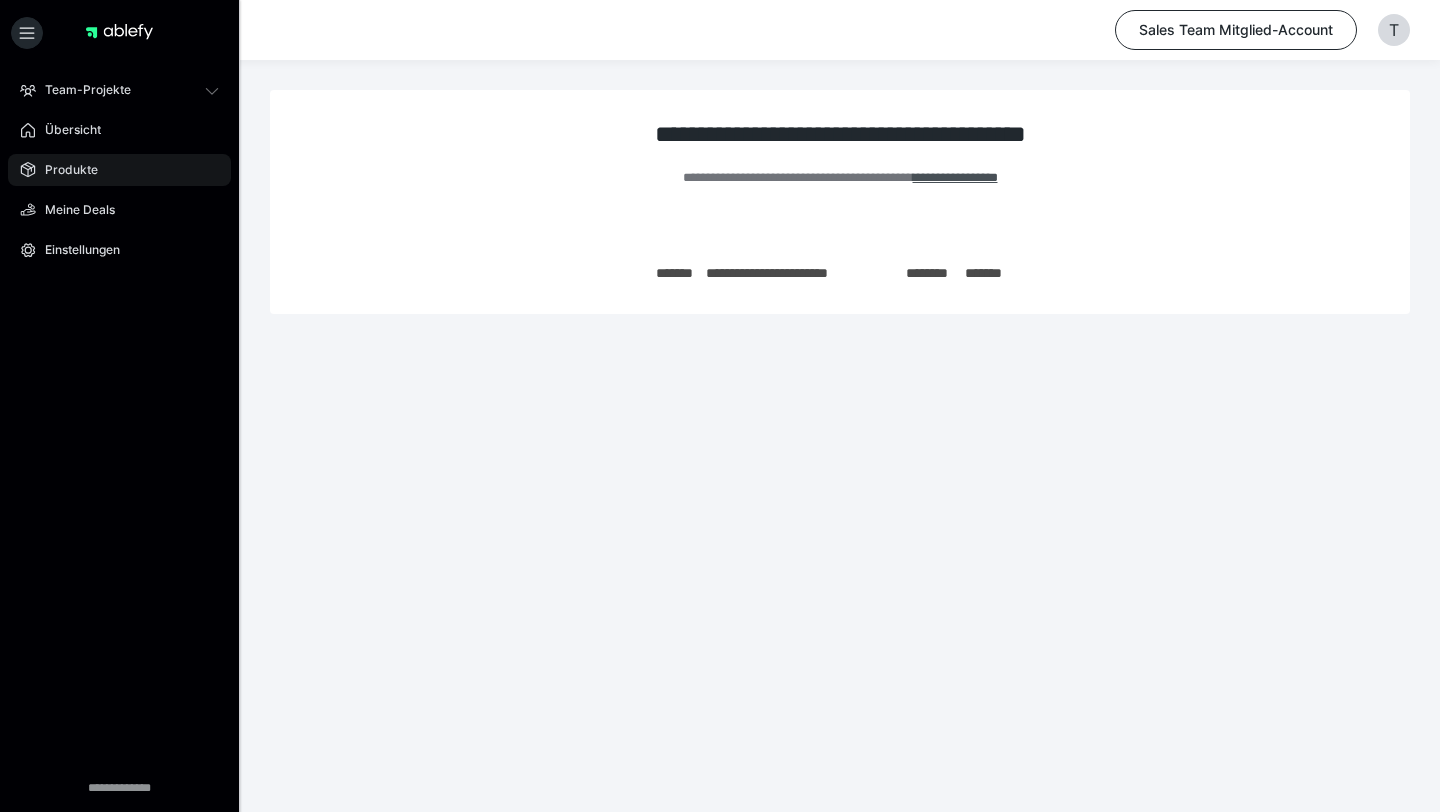 click on "Produkte" at bounding box center (119, 170) 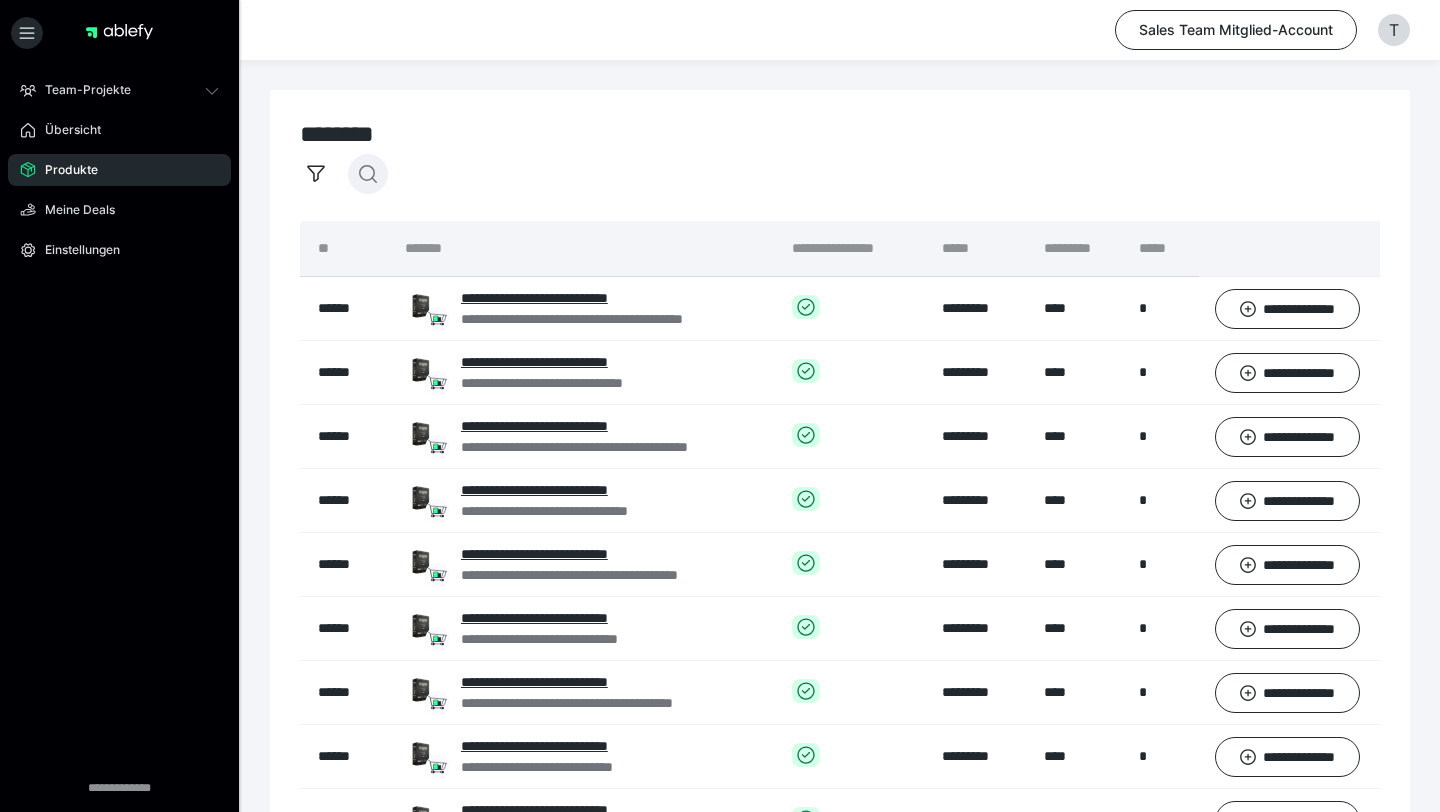 click 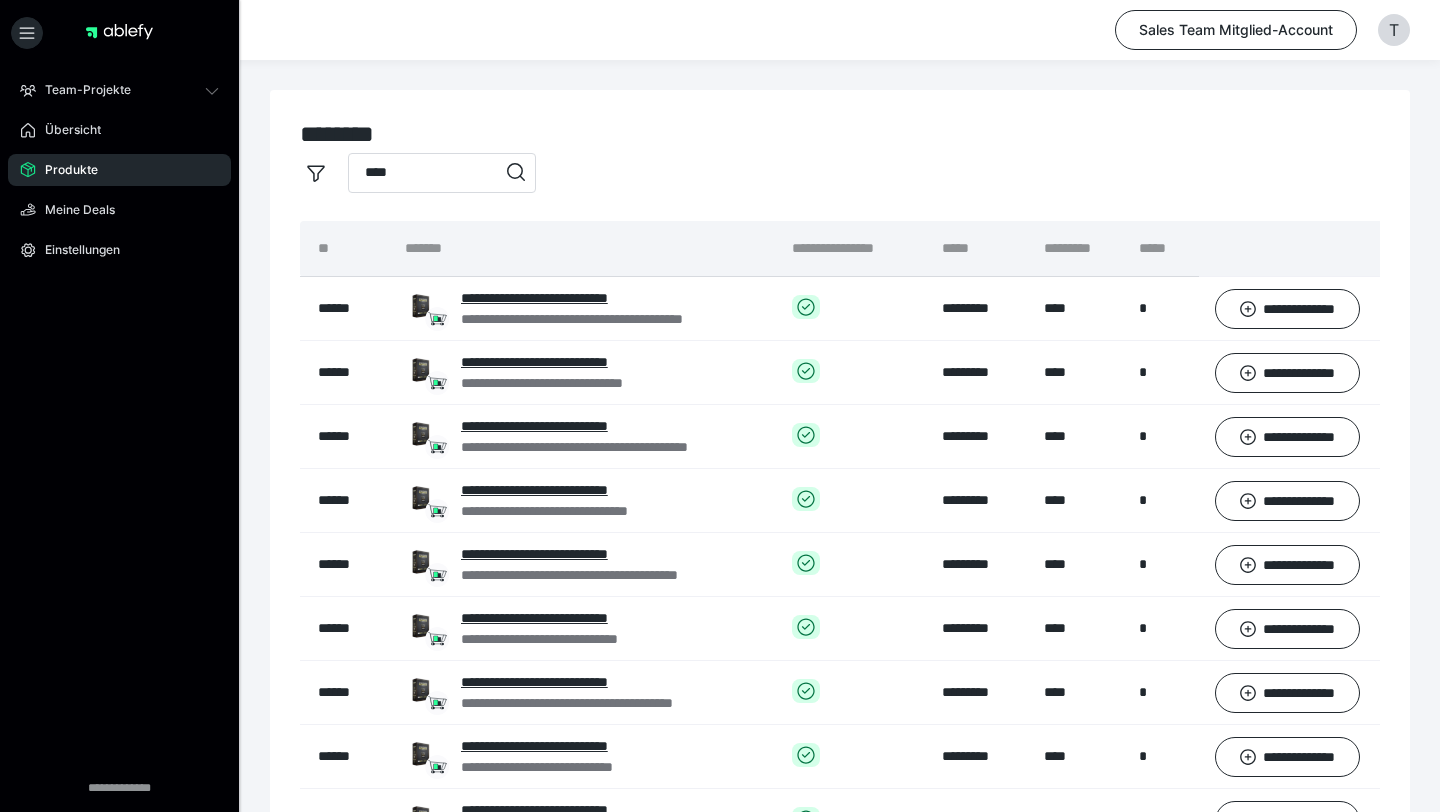 type on "****" 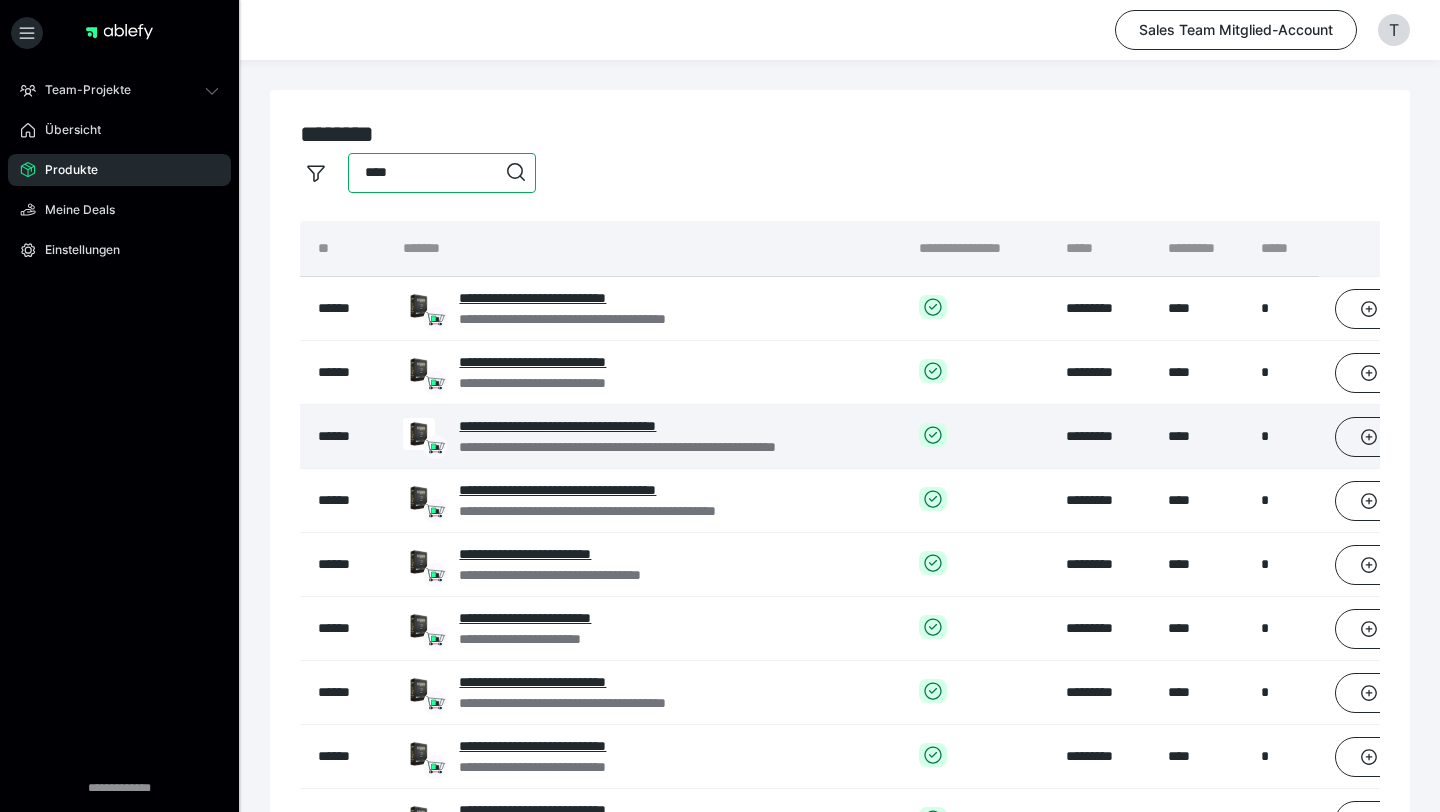 scroll, scrollTop: 353, scrollLeft: 0, axis: vertical 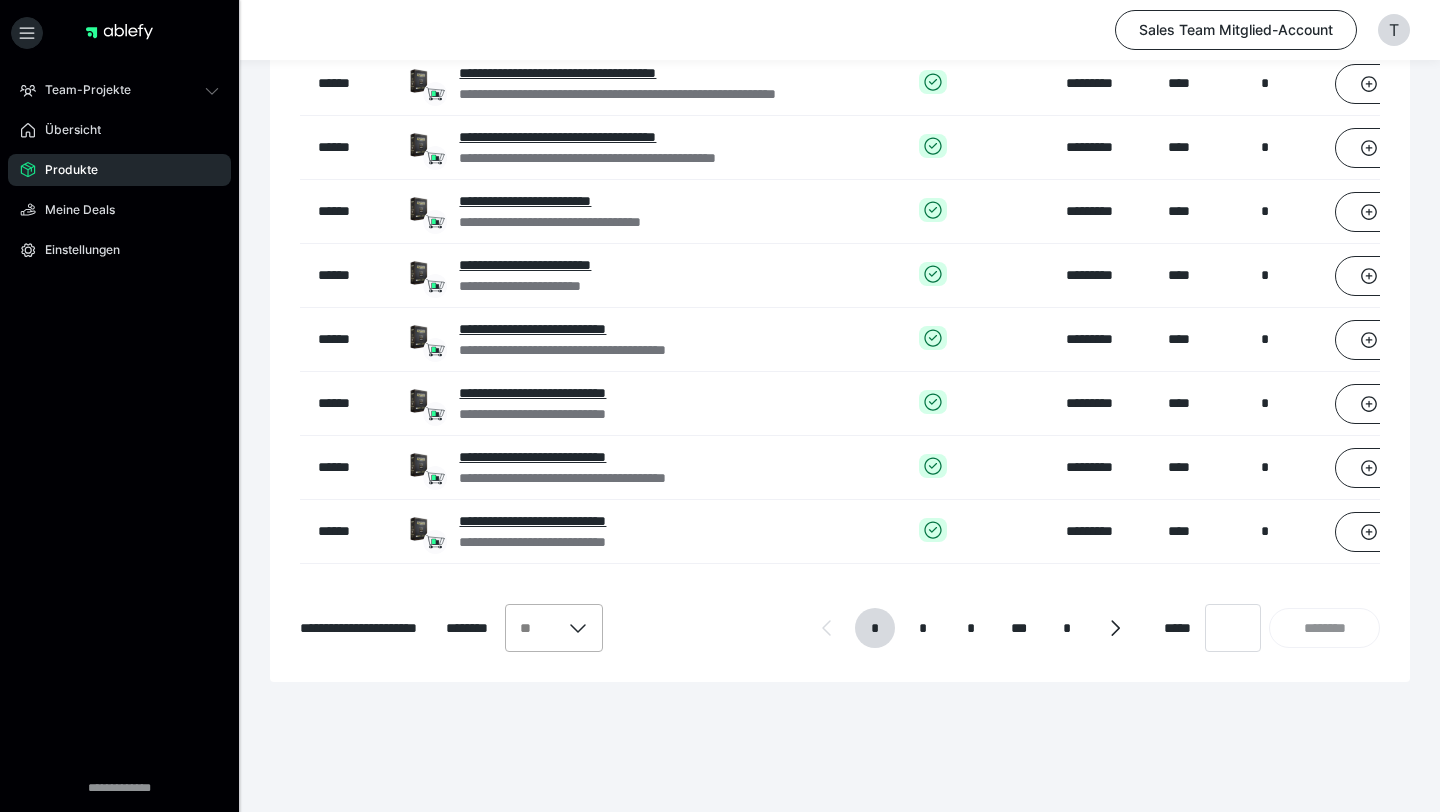 click on "**" at bounding box center [554, 628] 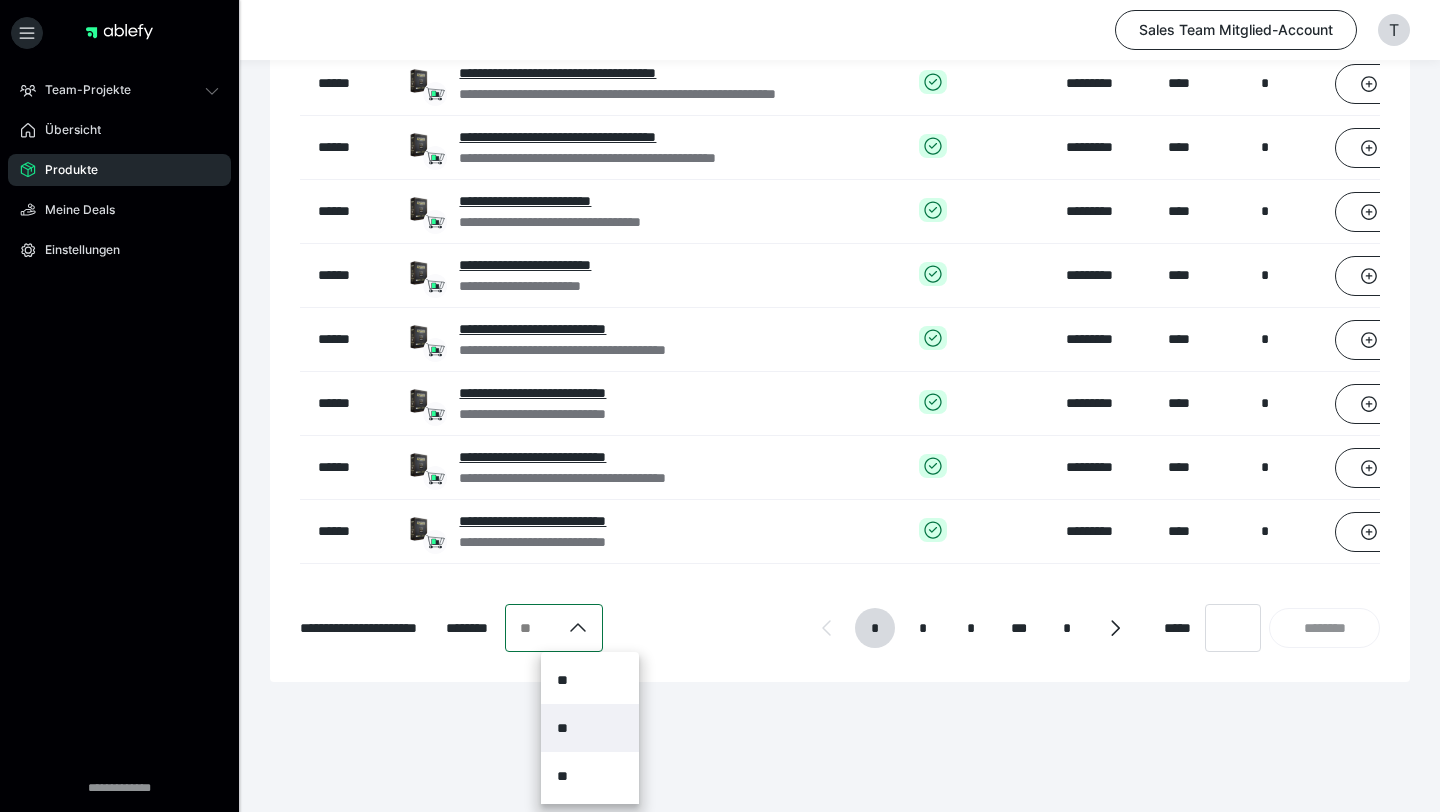 scroll, scrollTop: 96, scrollLeft: 0, axis: vertical 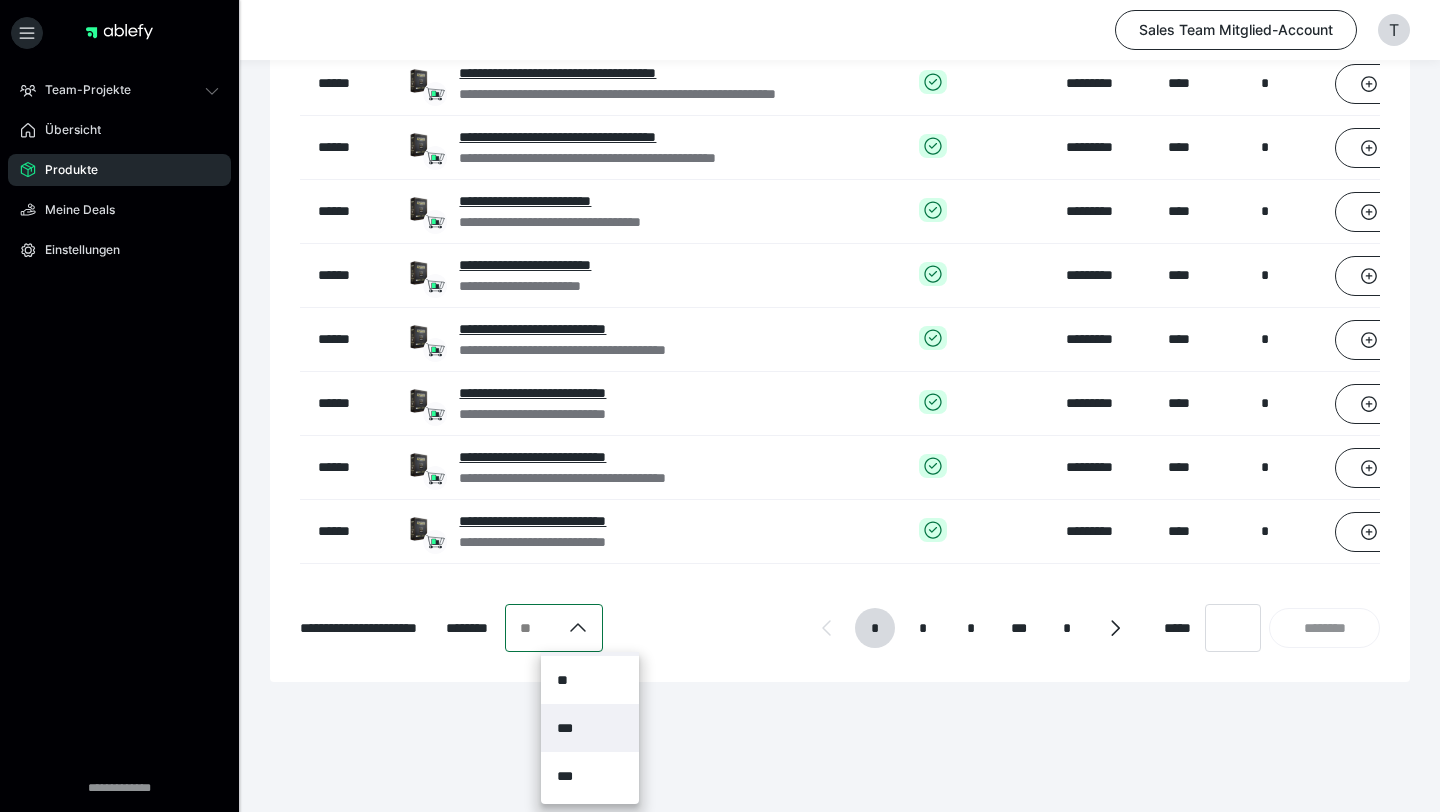 click on "***" at bounding box center [590, 728] 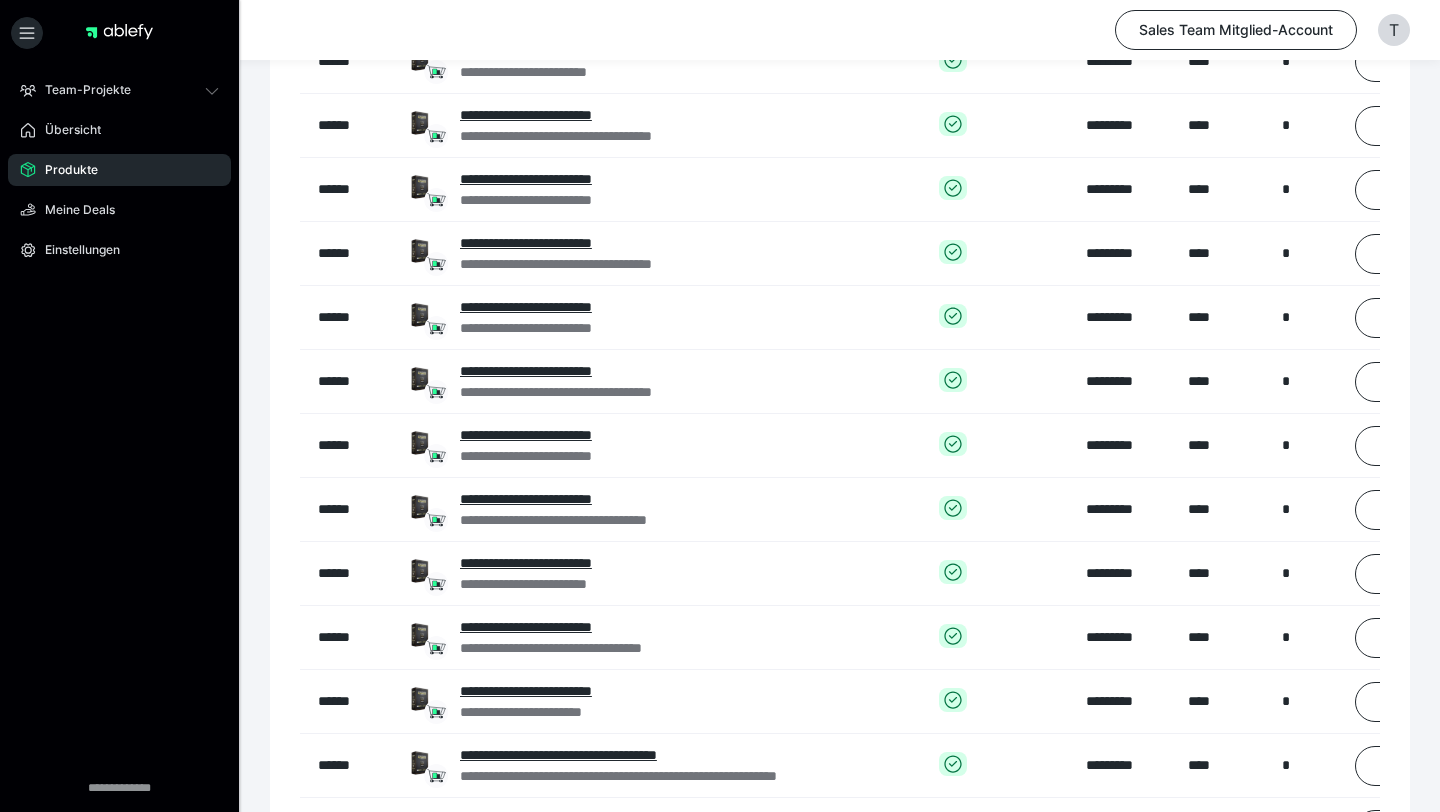 scroll, scrollTop: 2007, scrollLeft: 0, axis: vertical 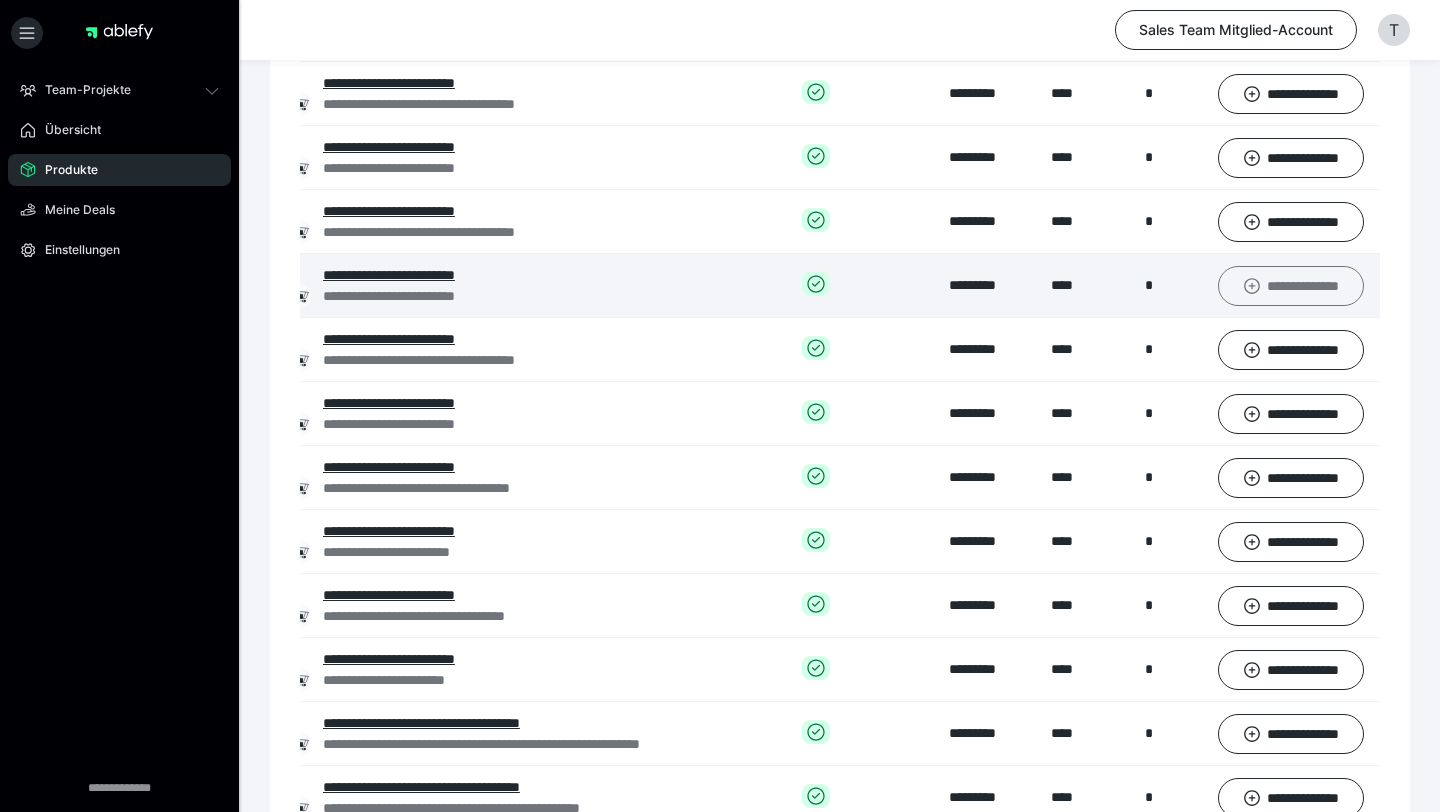 click on "**********" at bounding box center (1291, 286) 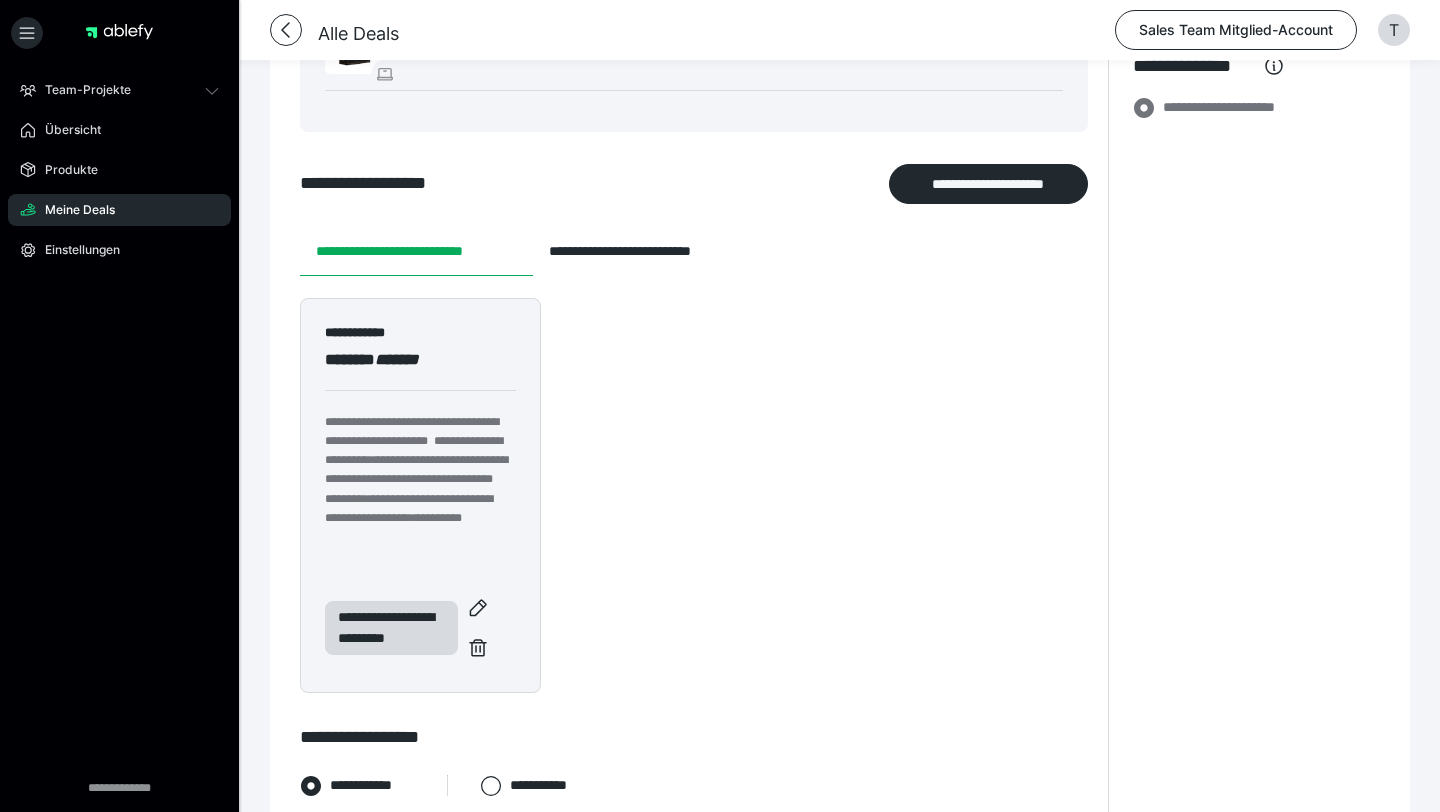scroll, scrollTop: 703, scrollLeft: 0, axis: vertical 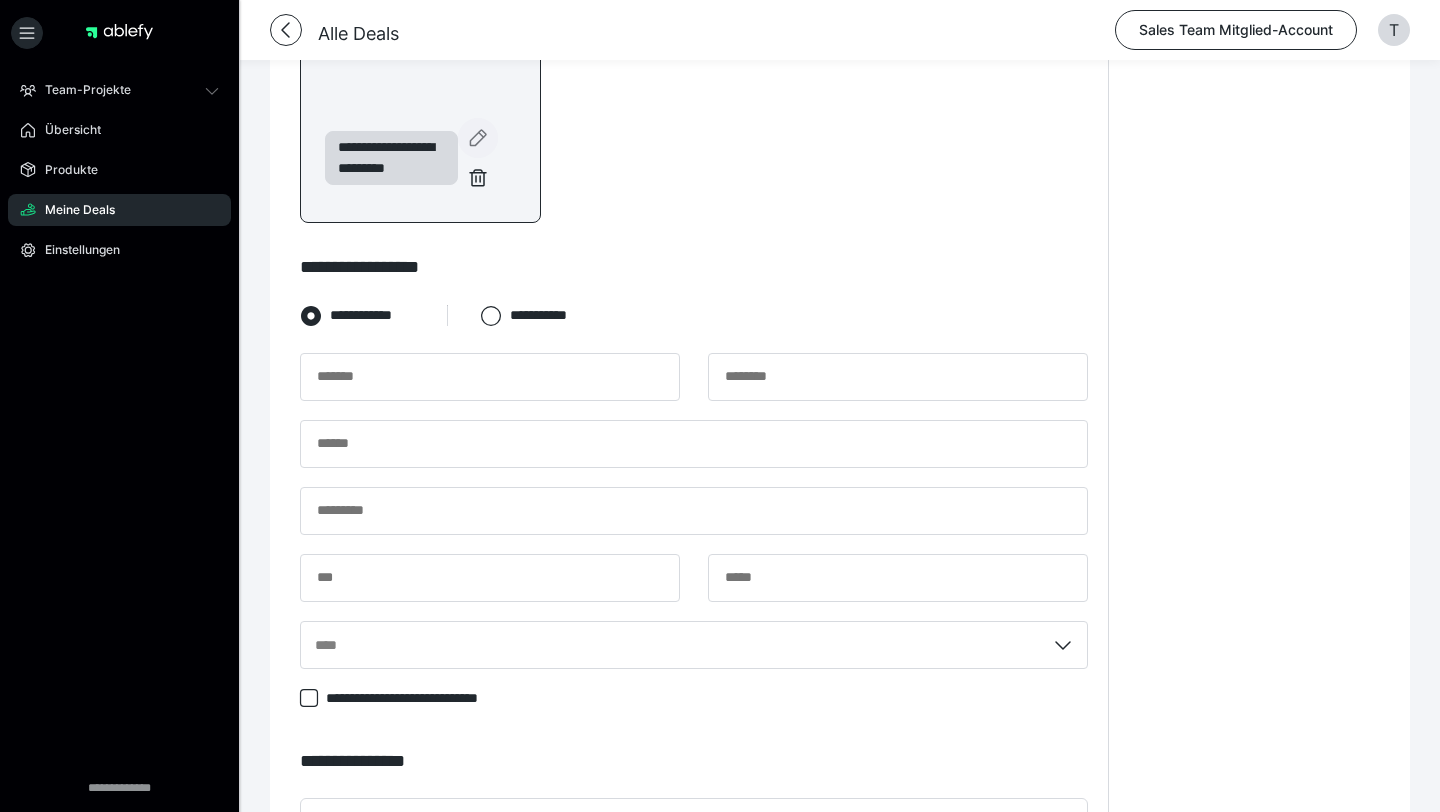 click 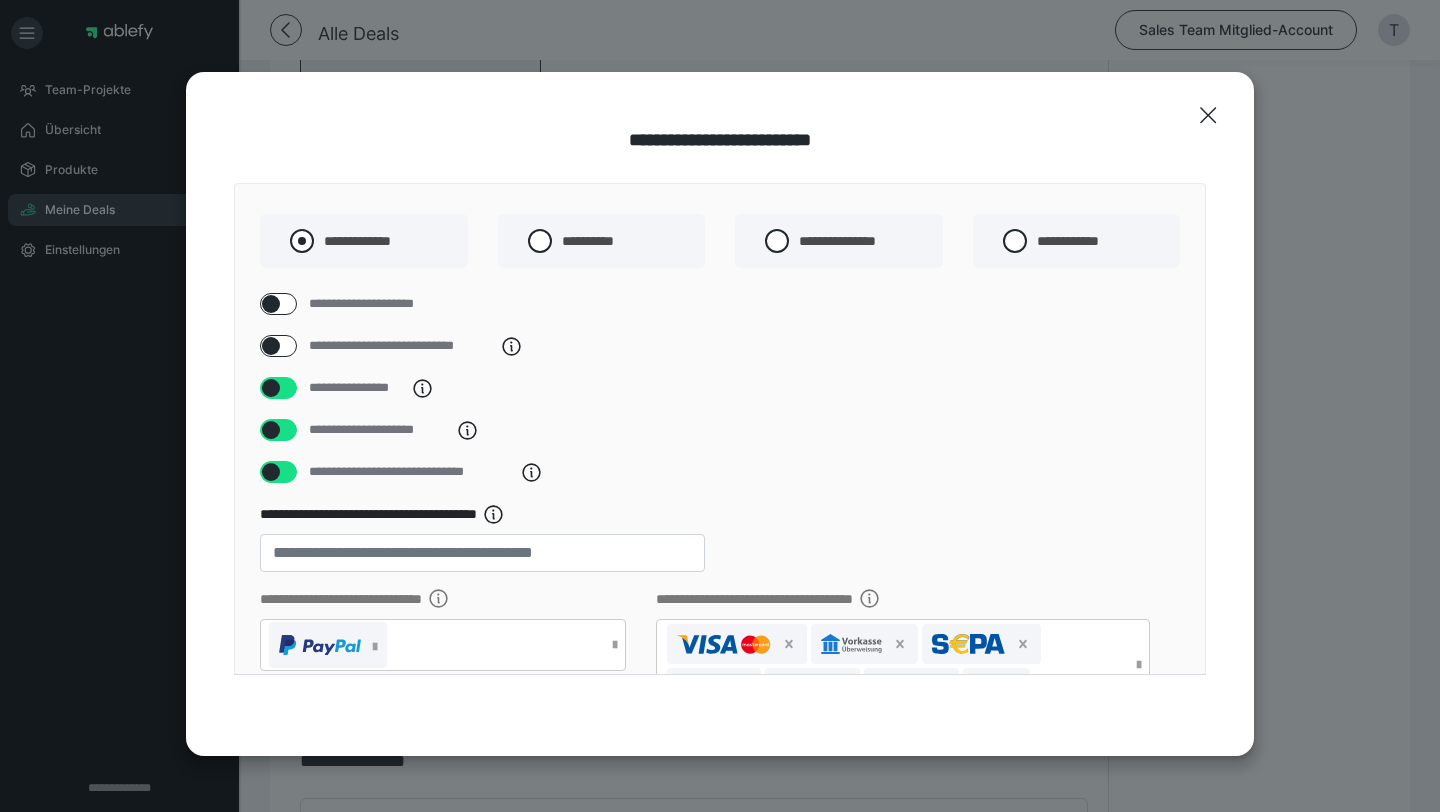 click on "**********" at bounding box center (364, 241) 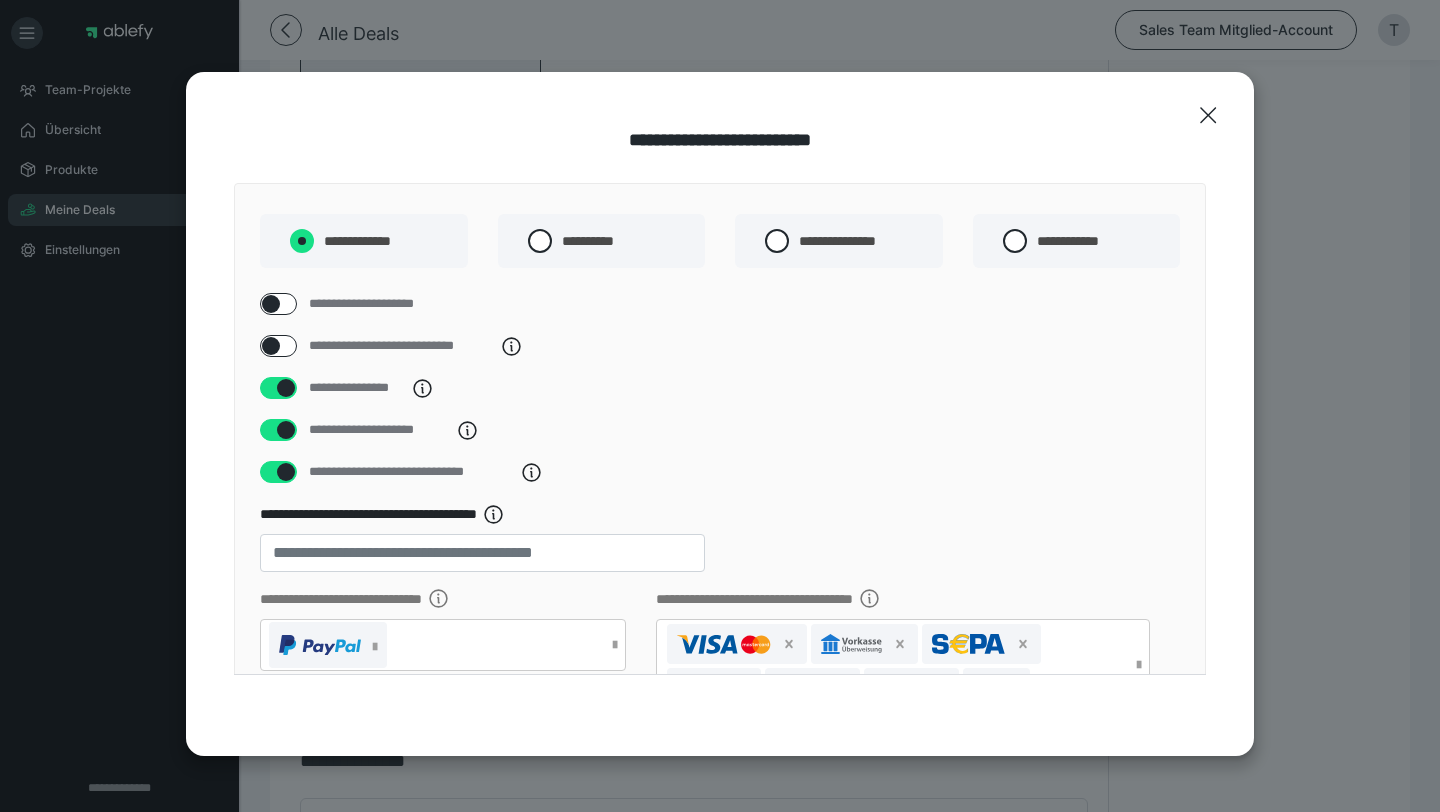 radio on "****" 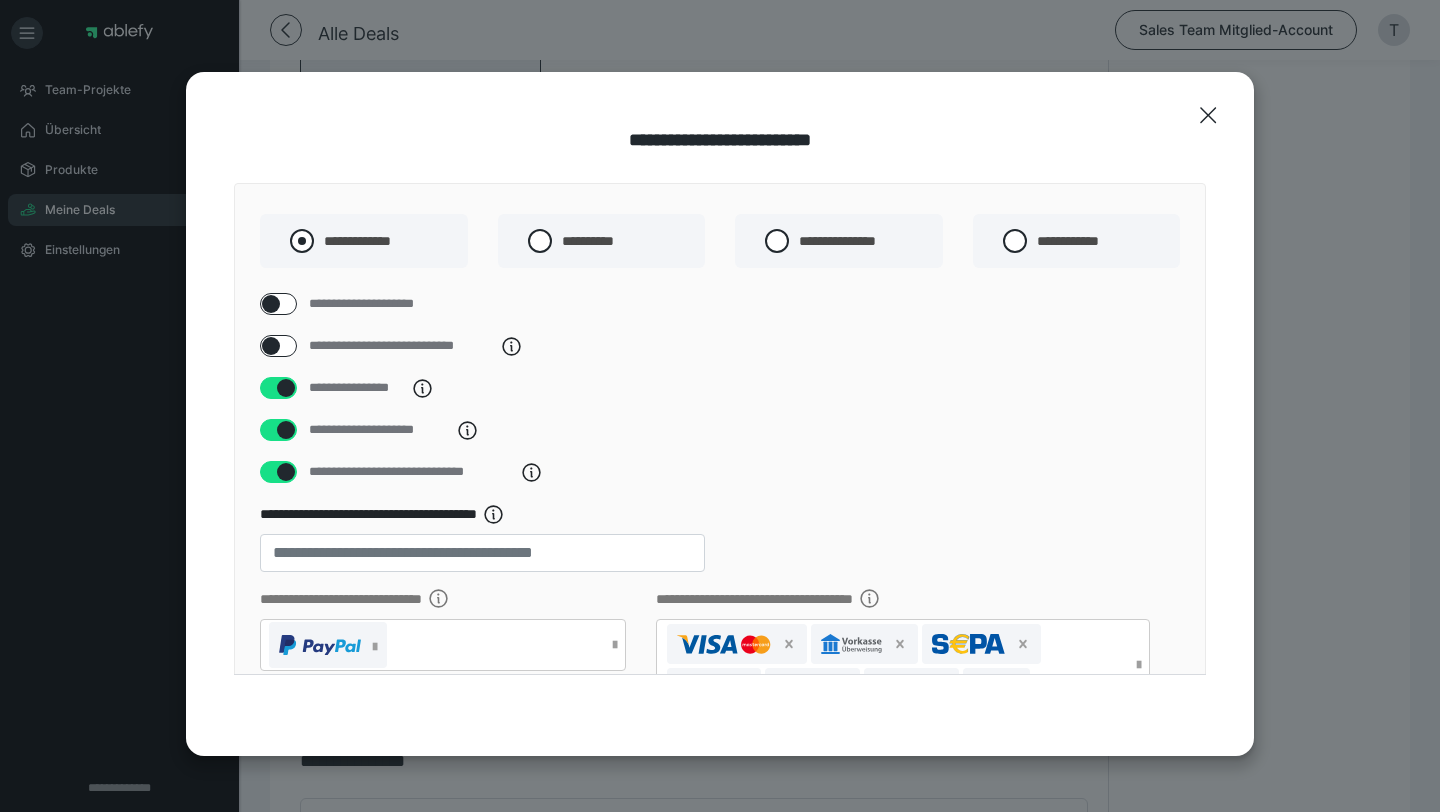 radio on "*****" 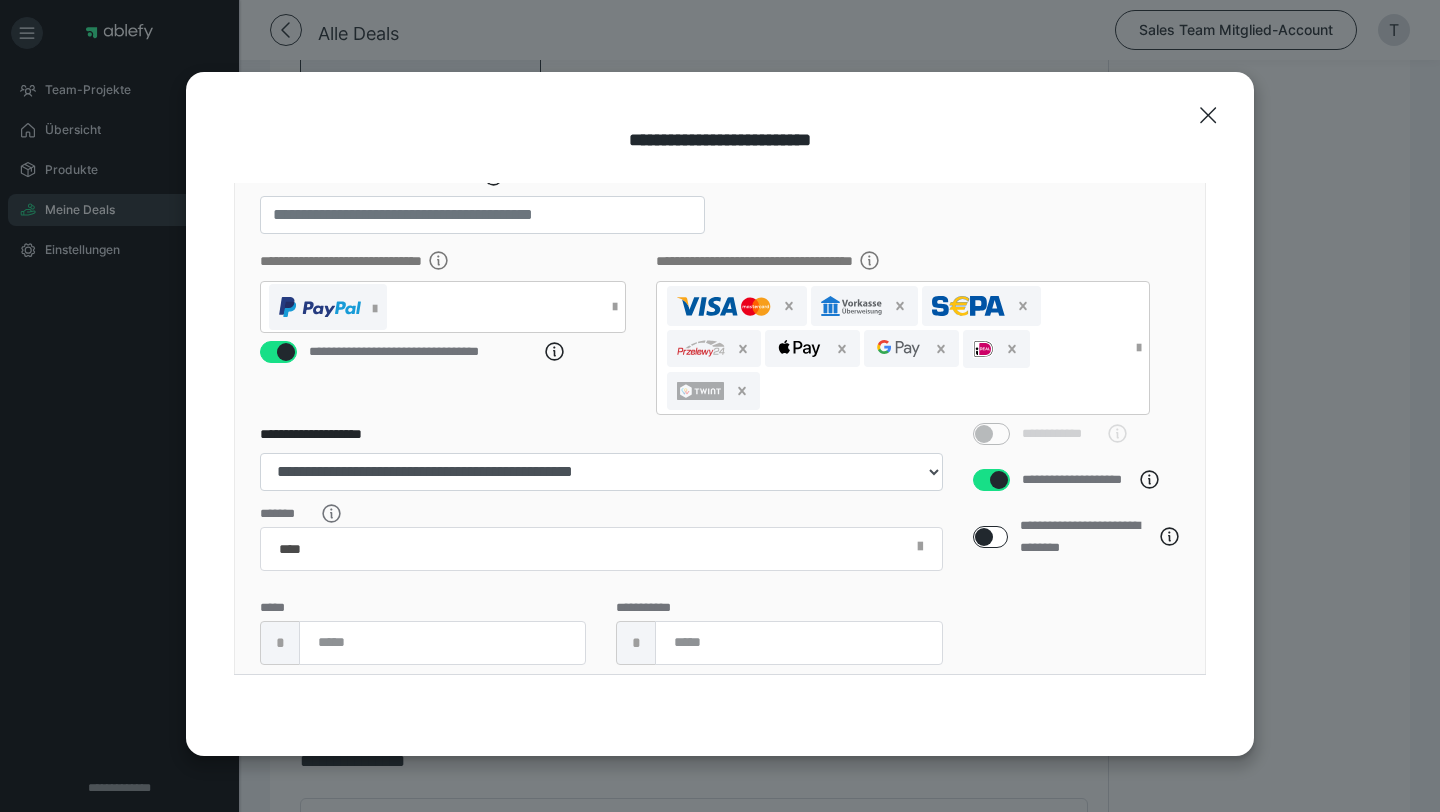 scroll, scrollTop: 580, scrollLeft: 0, axis: vertical 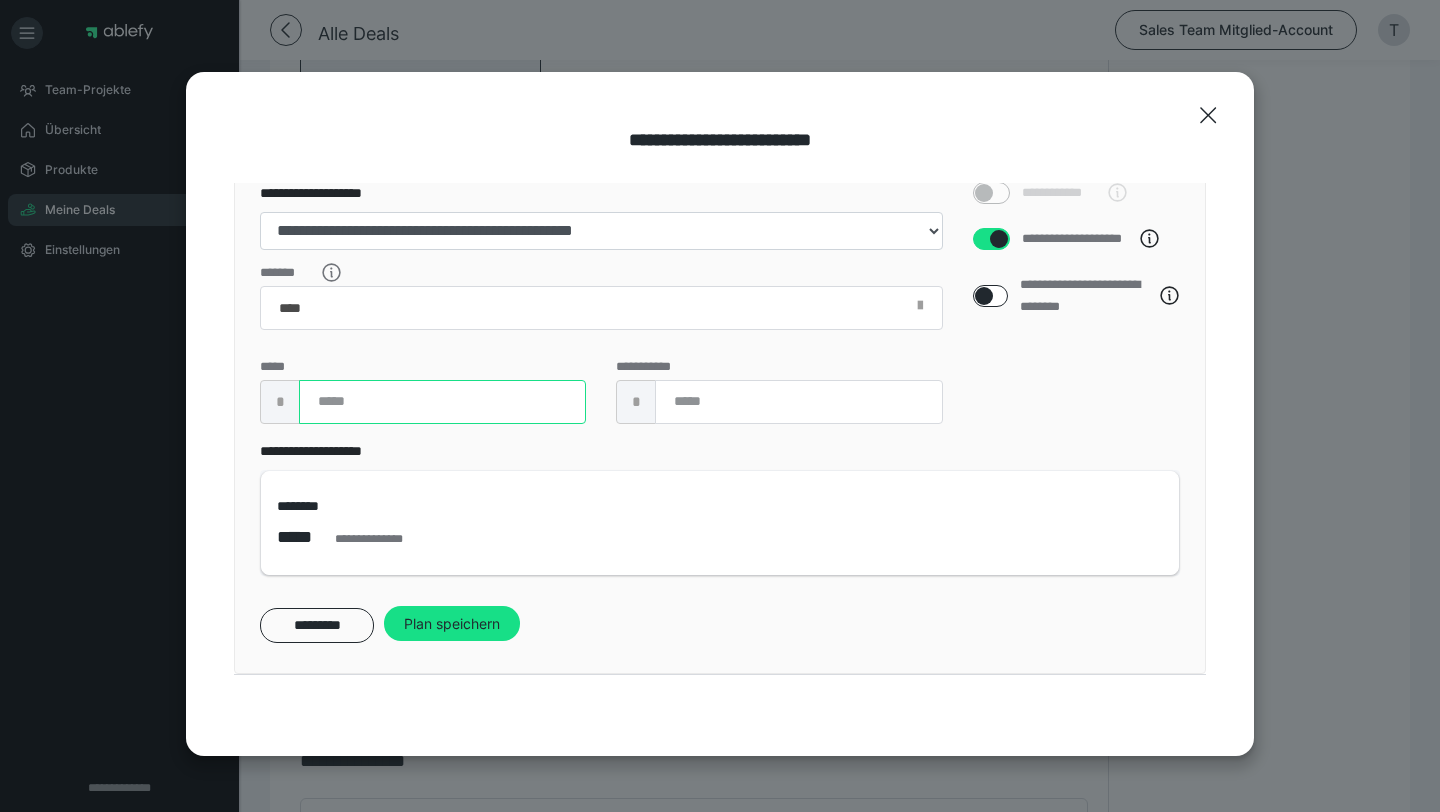 click at bounding box center (442, 402) 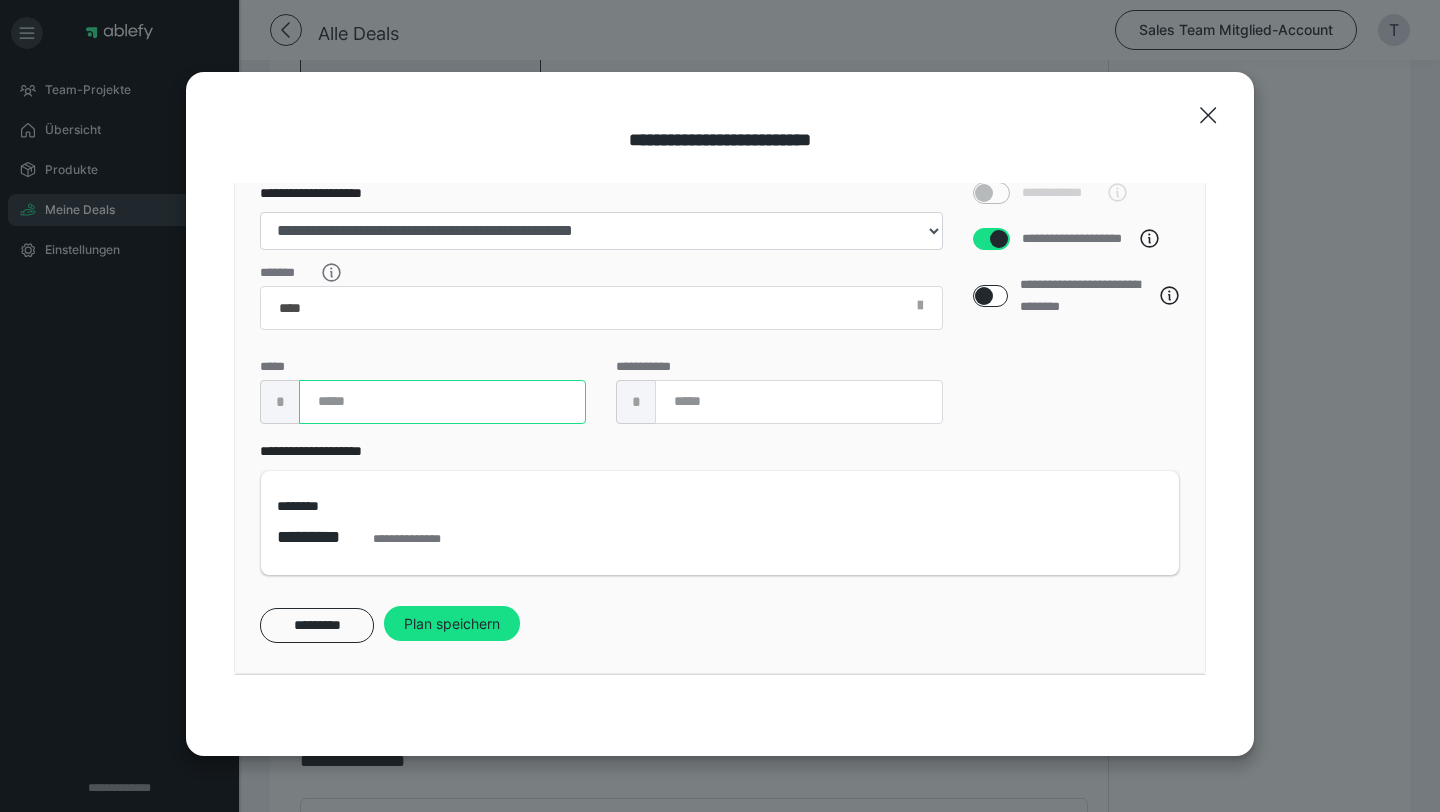 type on "****" 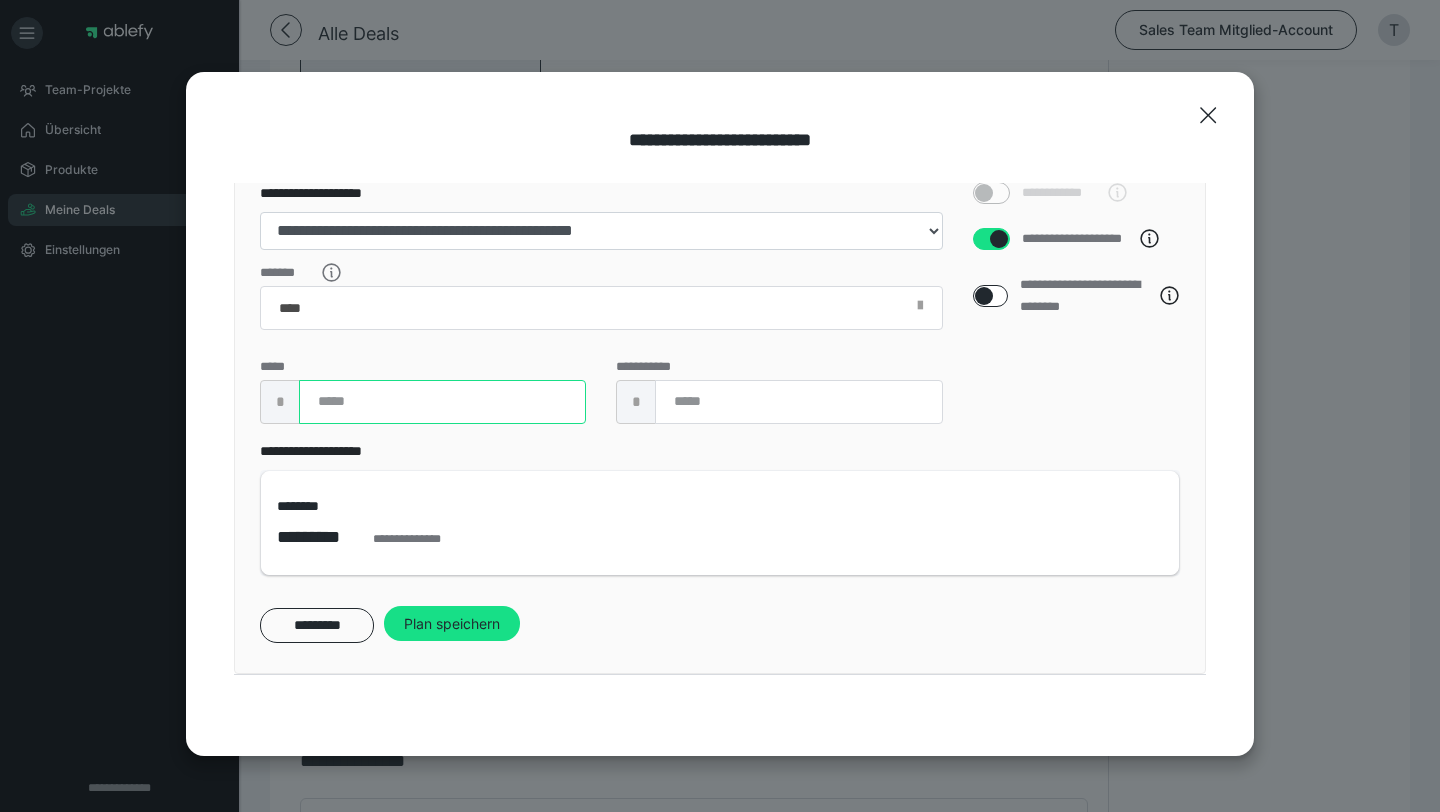 click on "***** * ****" at bounding box center (423, 392) 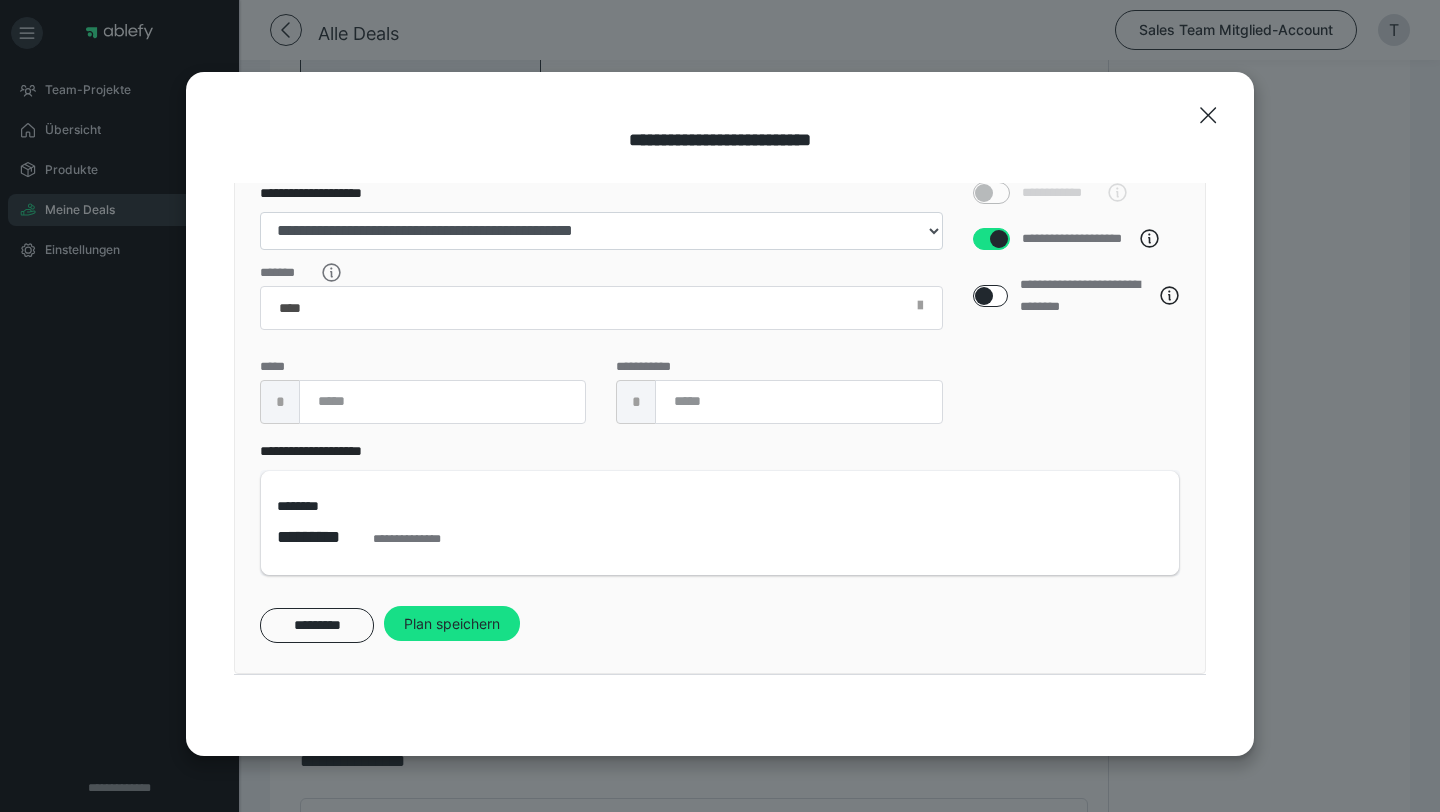 click on "**********" at bounding box center (601, 224) 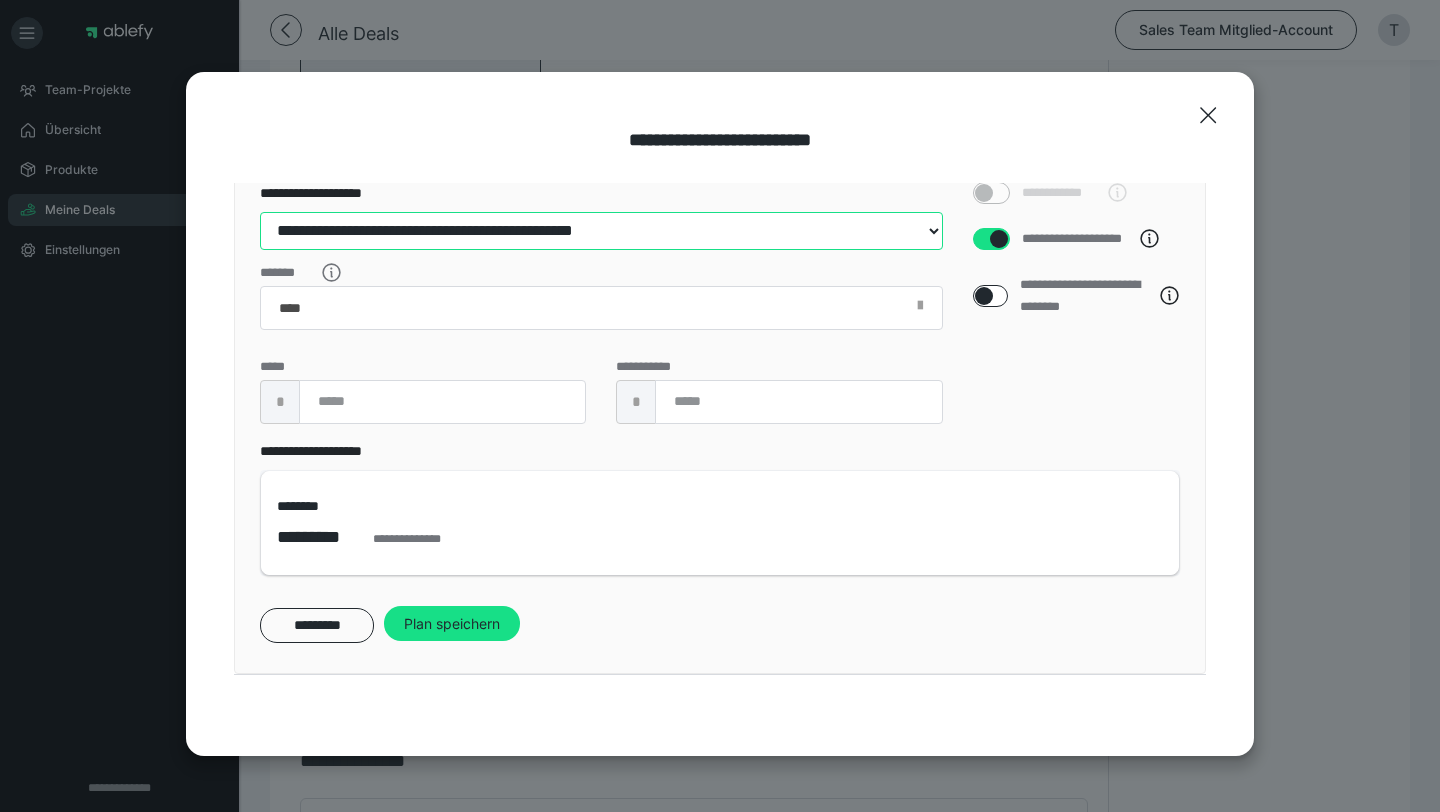 click on "**********" at bounding box center [601, 231] 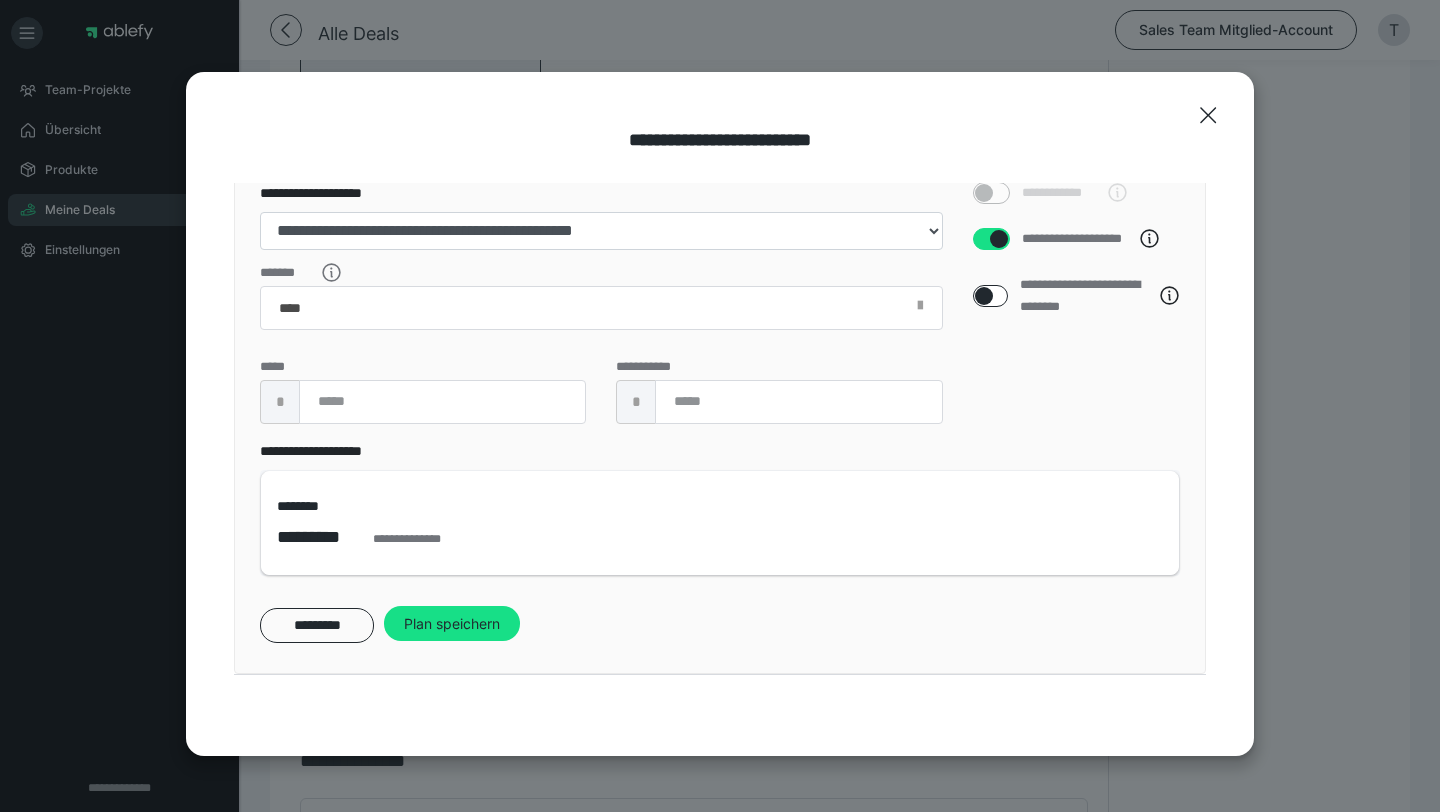 click at bounding box center [999, 239] 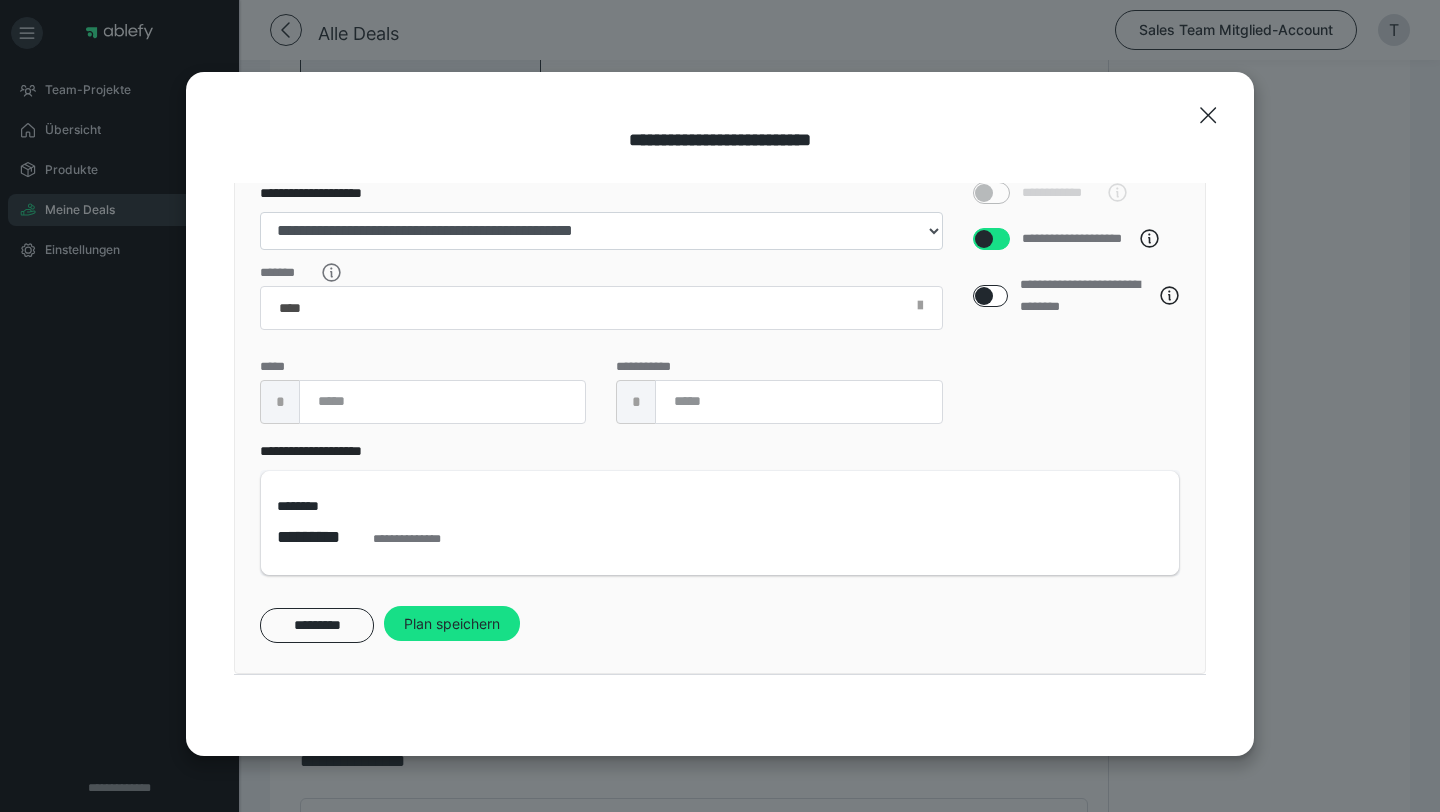 checkbox on "*****" 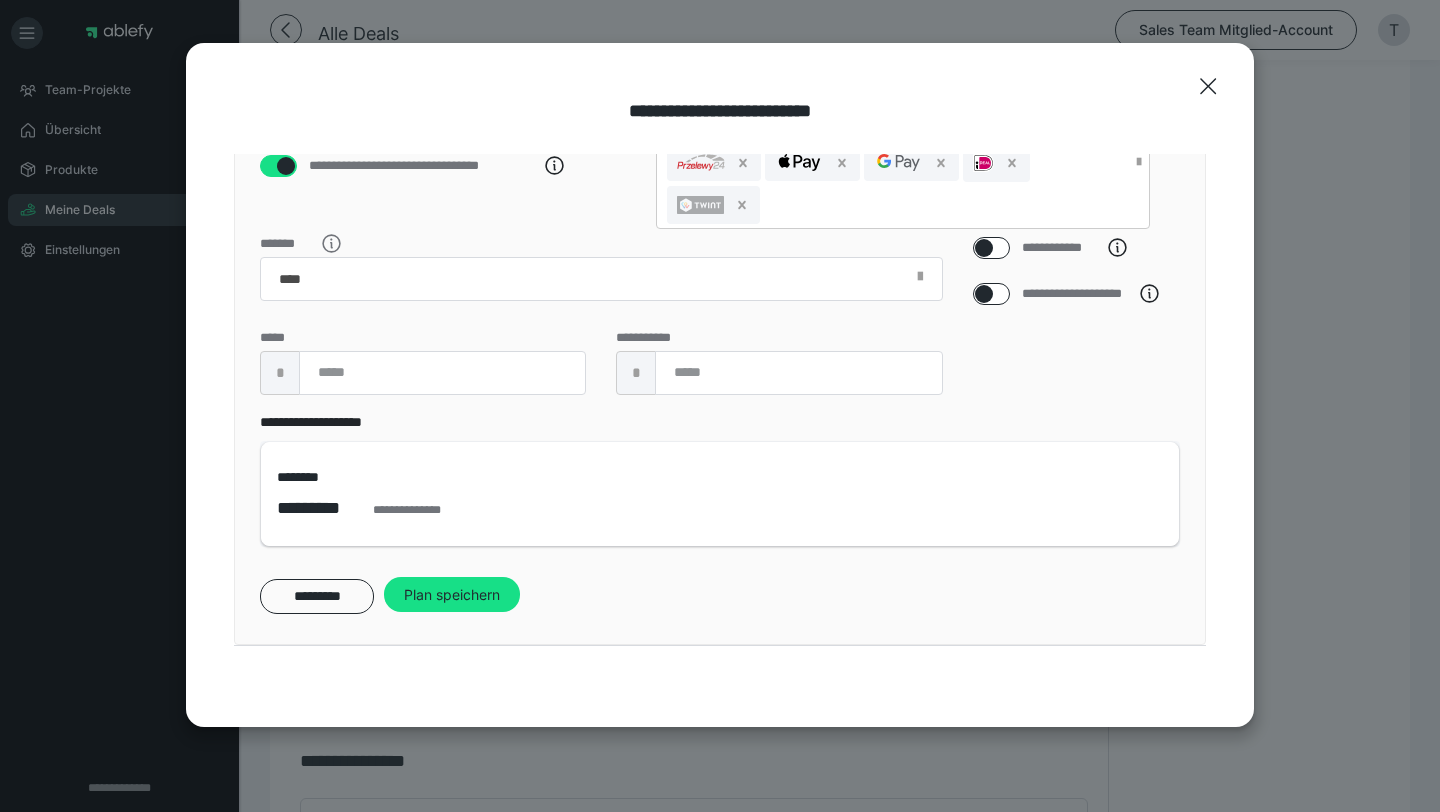 scroll, scrollTop: 0, scrollLeft: 0, axis: both 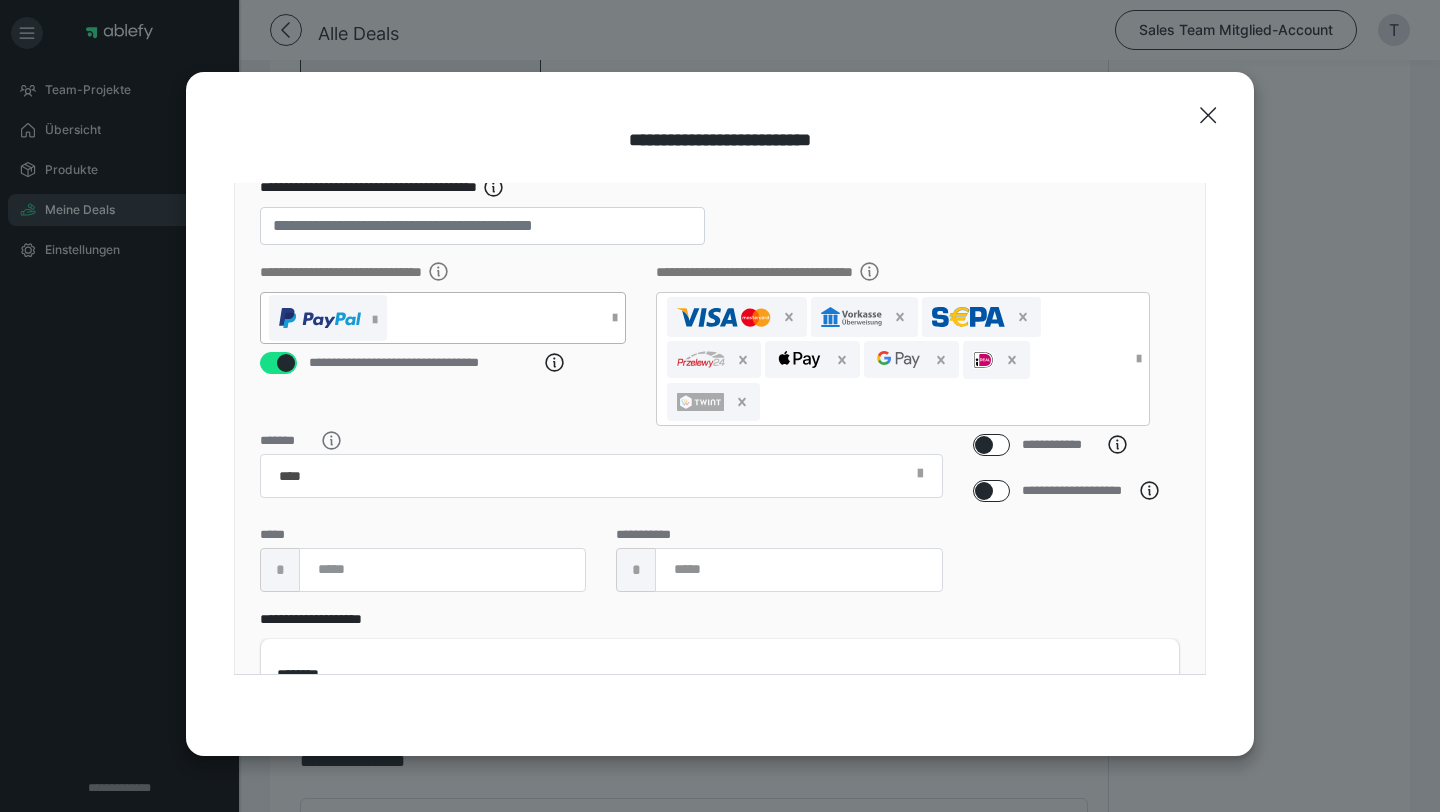 click at bounding box center [433, 318] 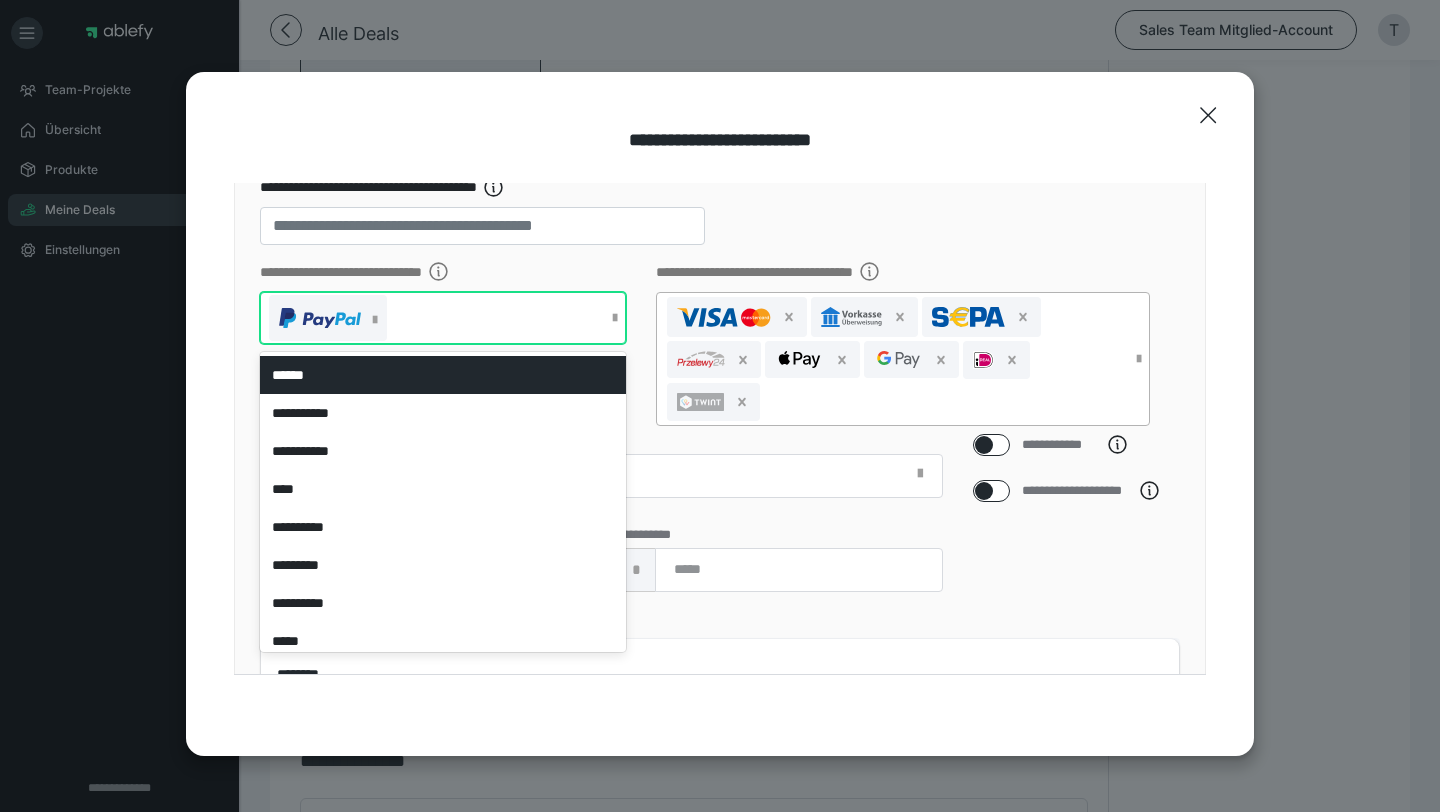 click at bounding box center [903, 359] 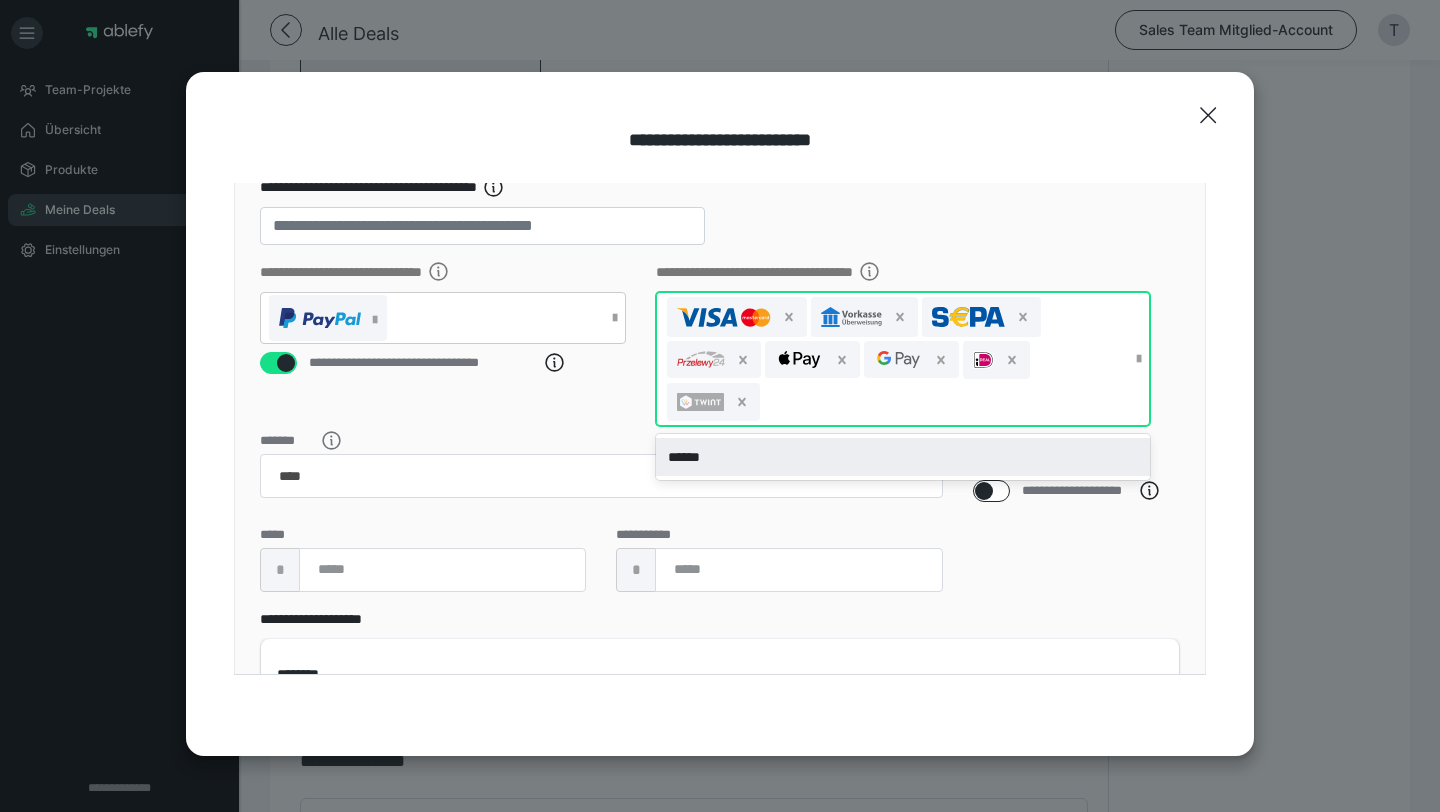 click on "******" at bounding box center (903, 457) 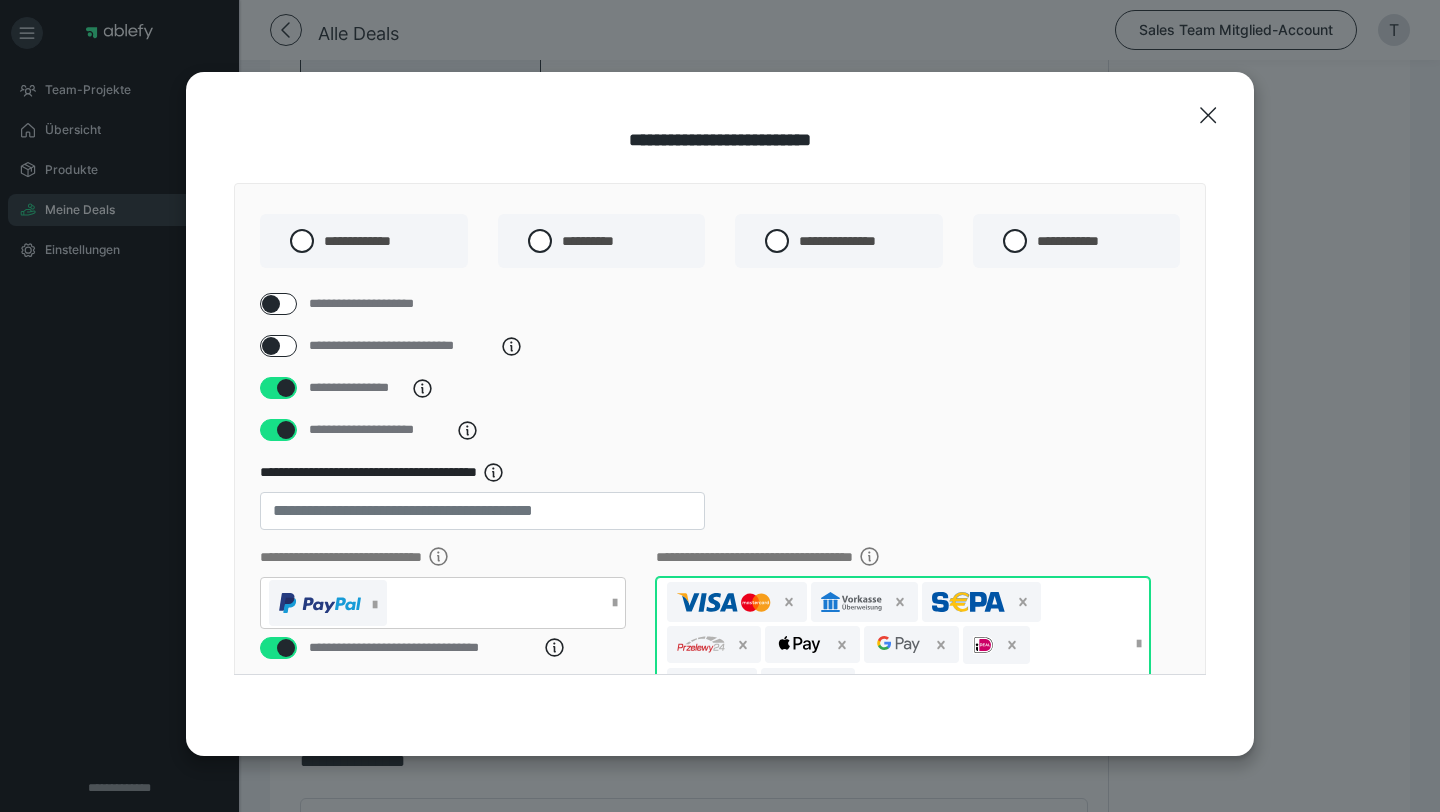 scroll, scrollTop: 453, scrollLeft: 0, axis: vertical 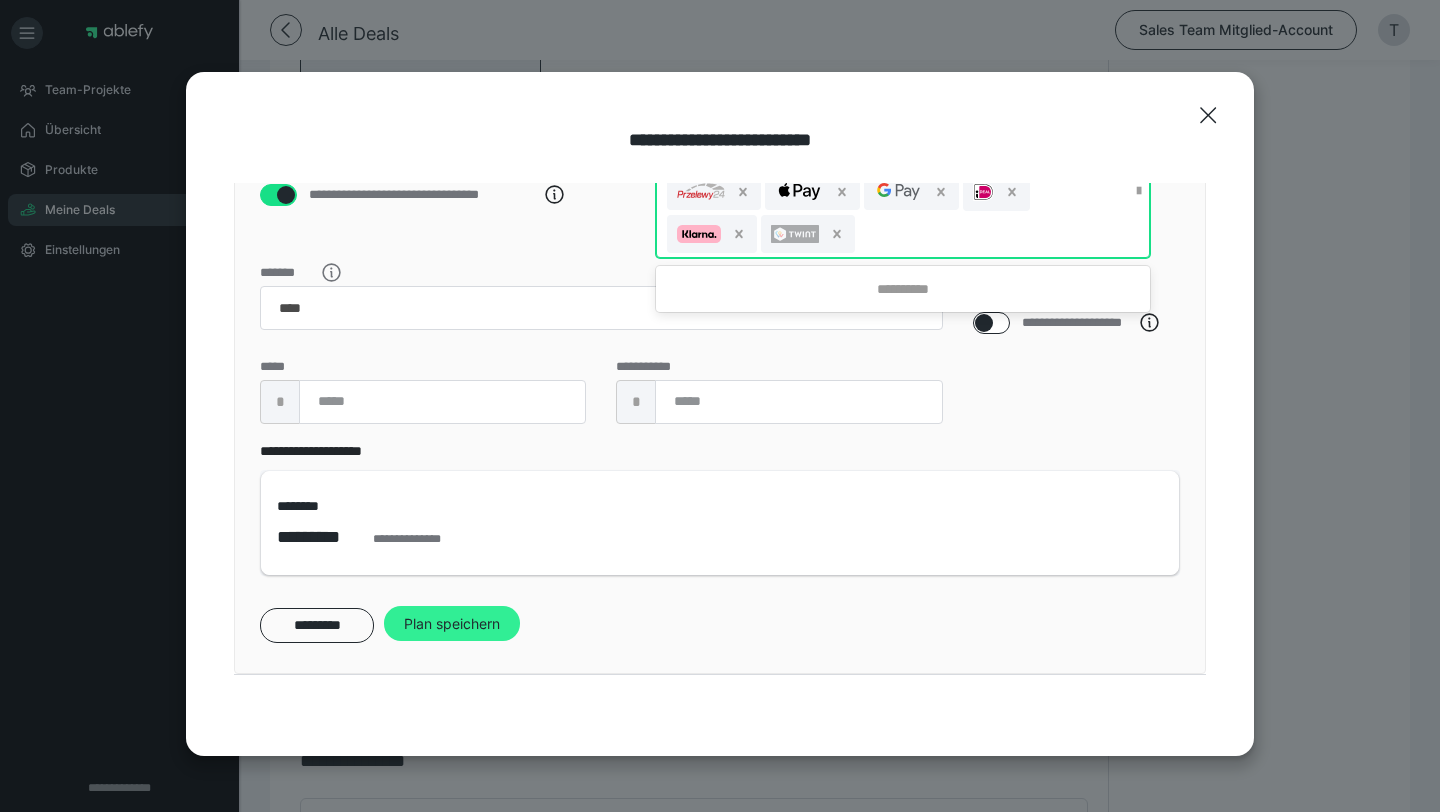 click on "Plan speichern" at bounding box center [452, 624] 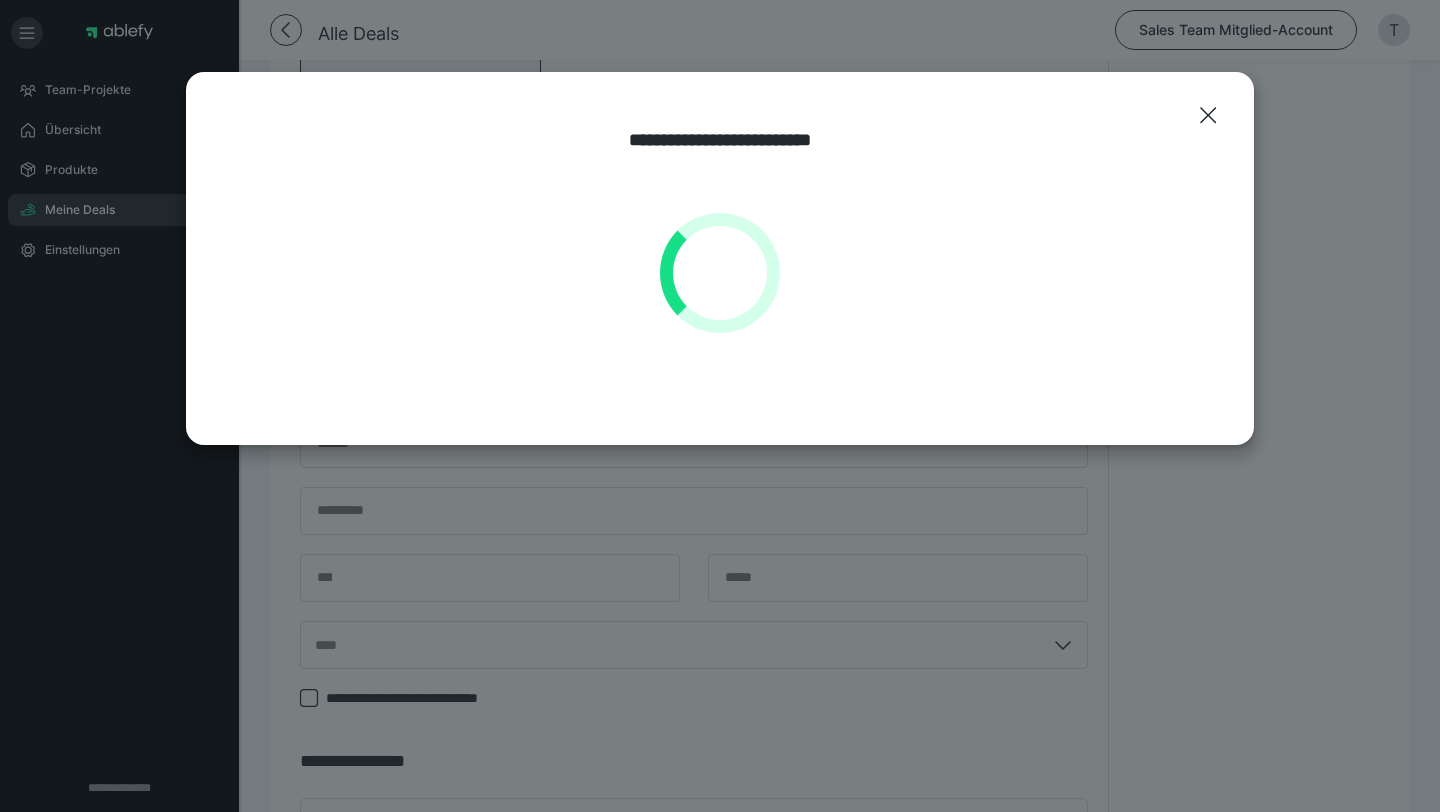 scroll, scrollTop: 0, scrollLeft: 0, axis: both 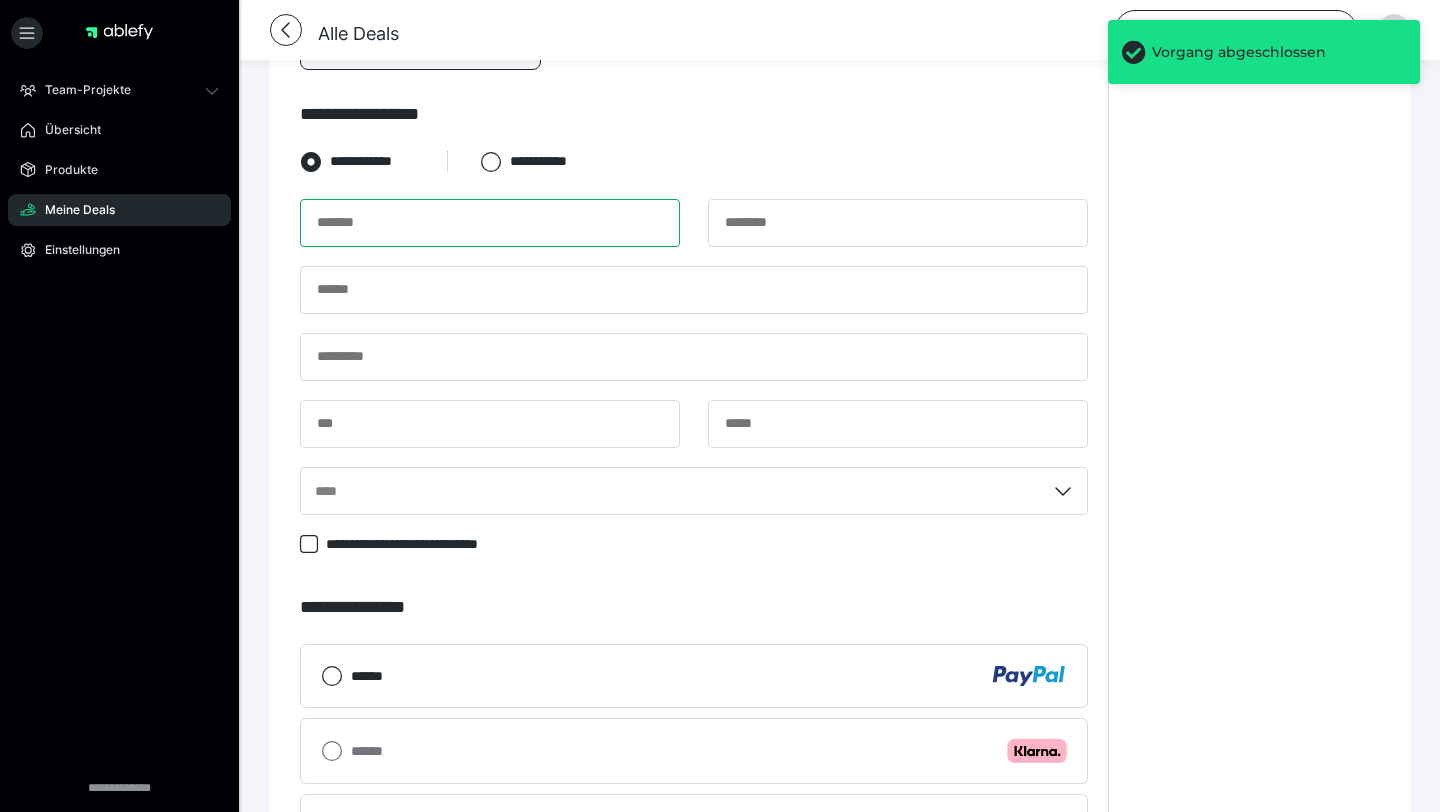 click at bounding box center [490, 223] 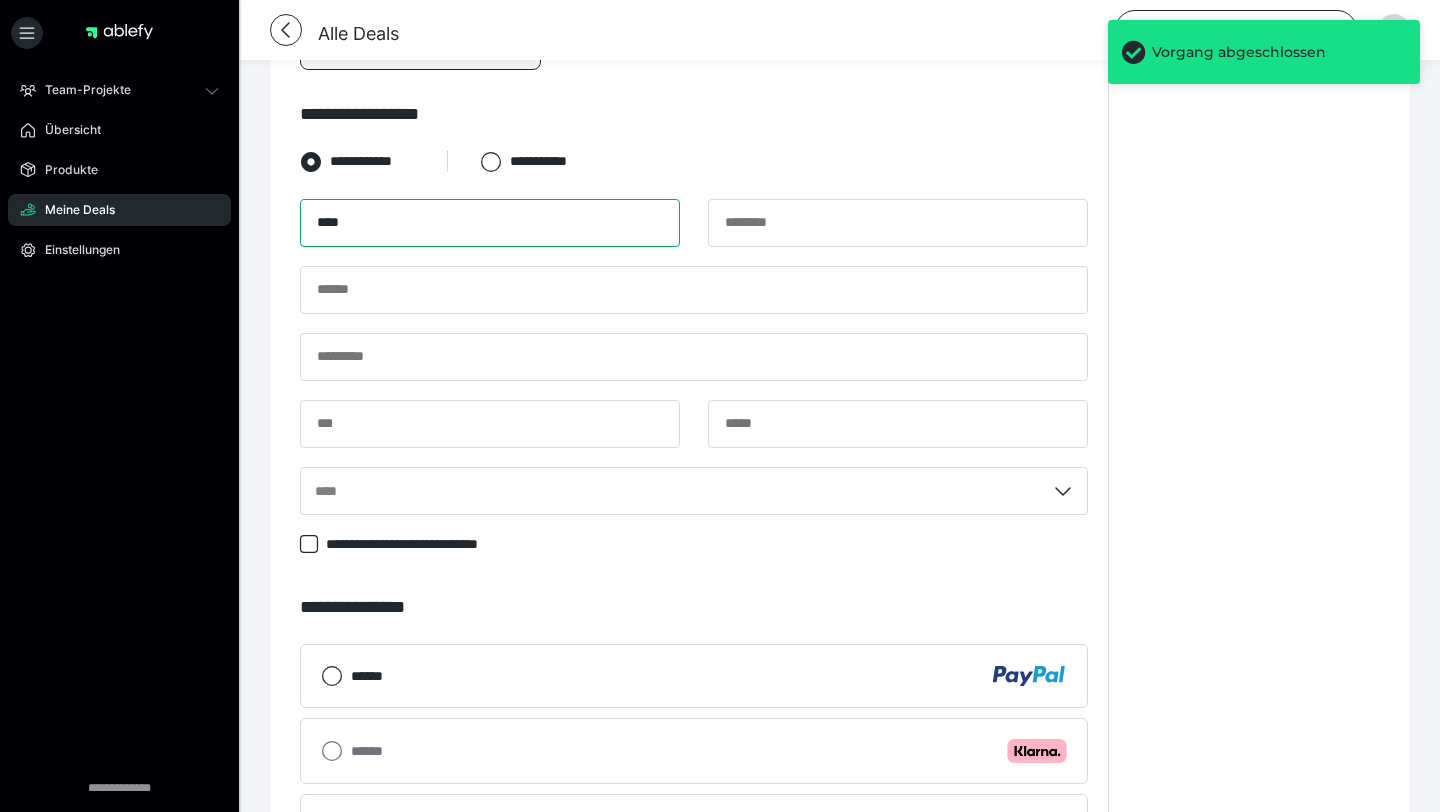 type on "****" 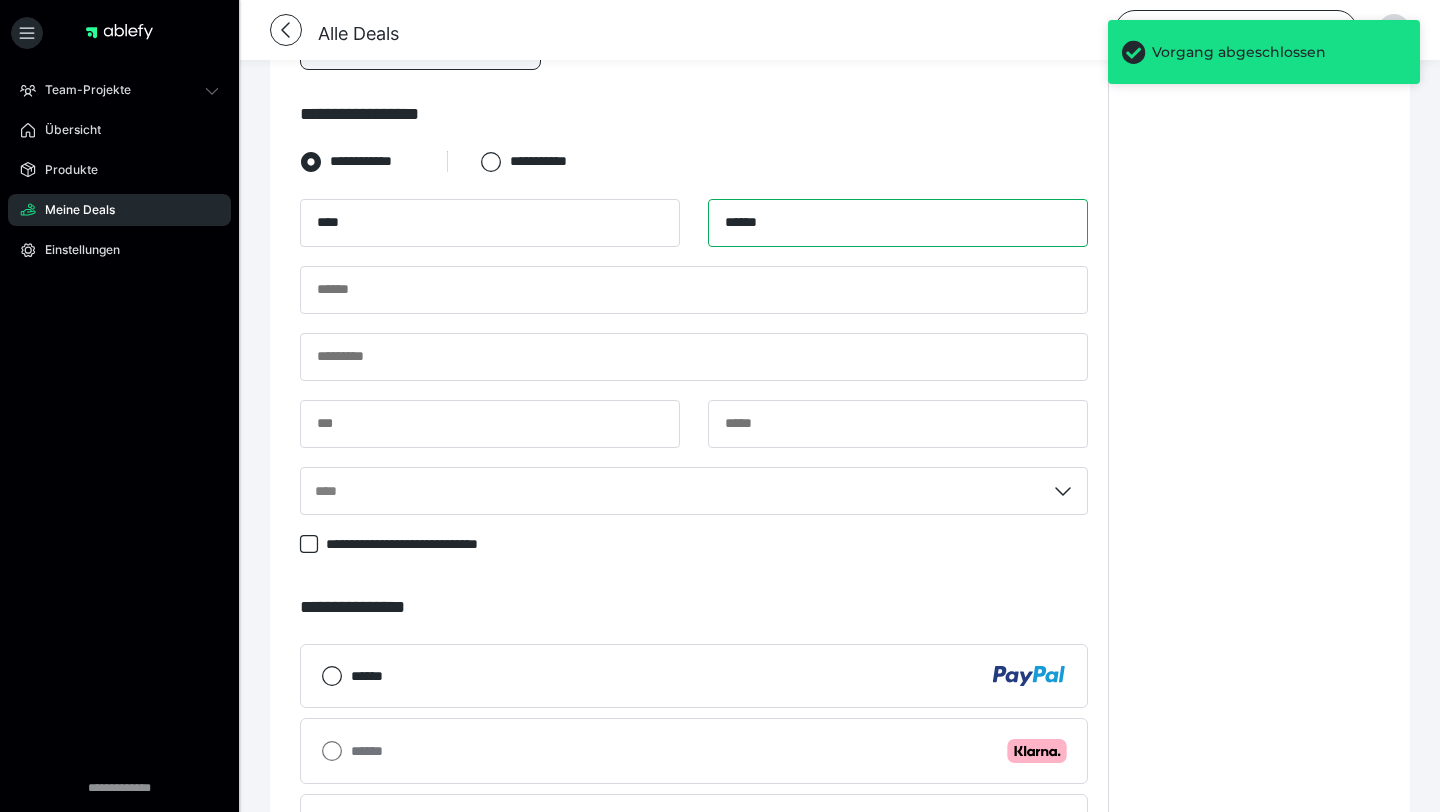 type on "******" 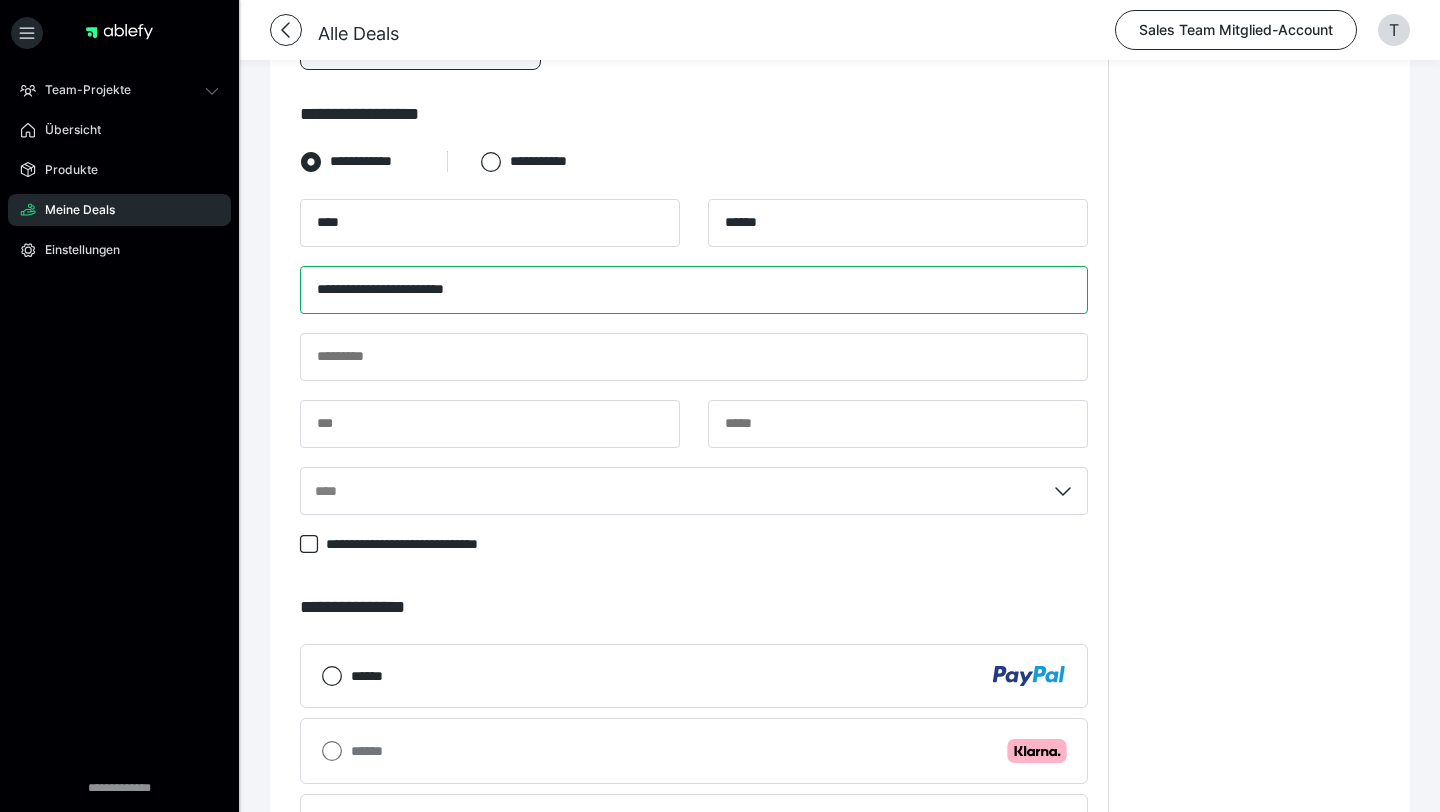 type on "**********" 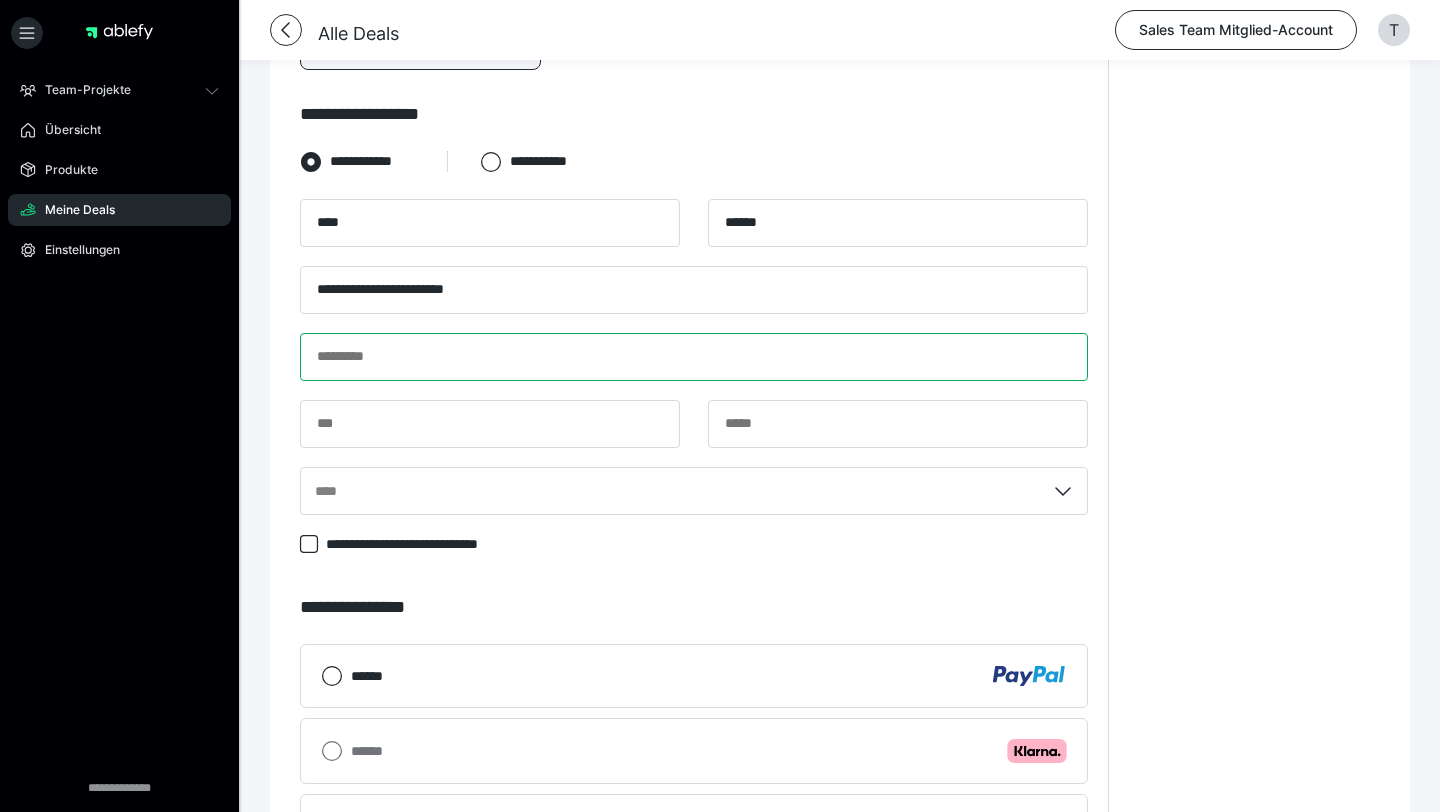 click at bounding box center [694, 357] 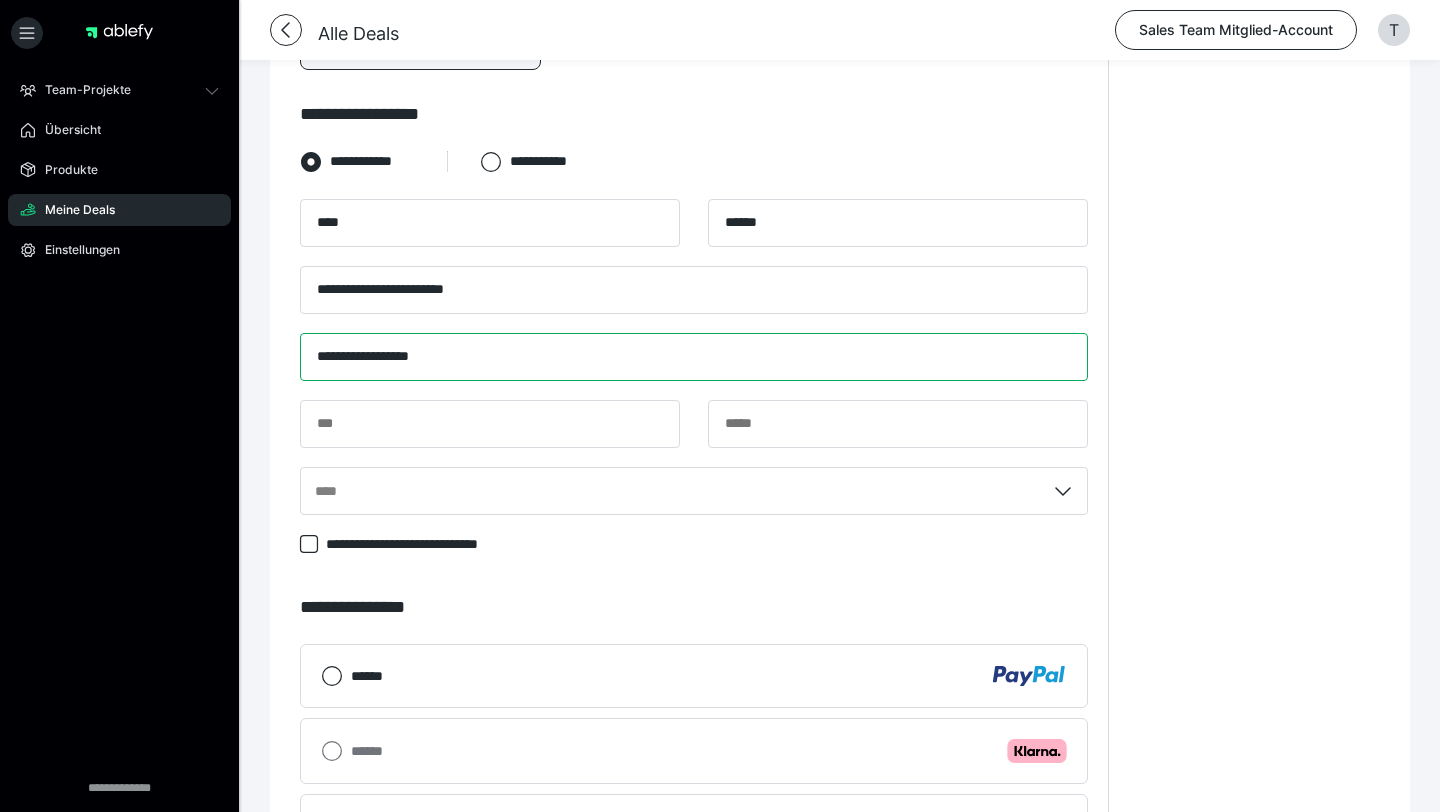type on "**********" 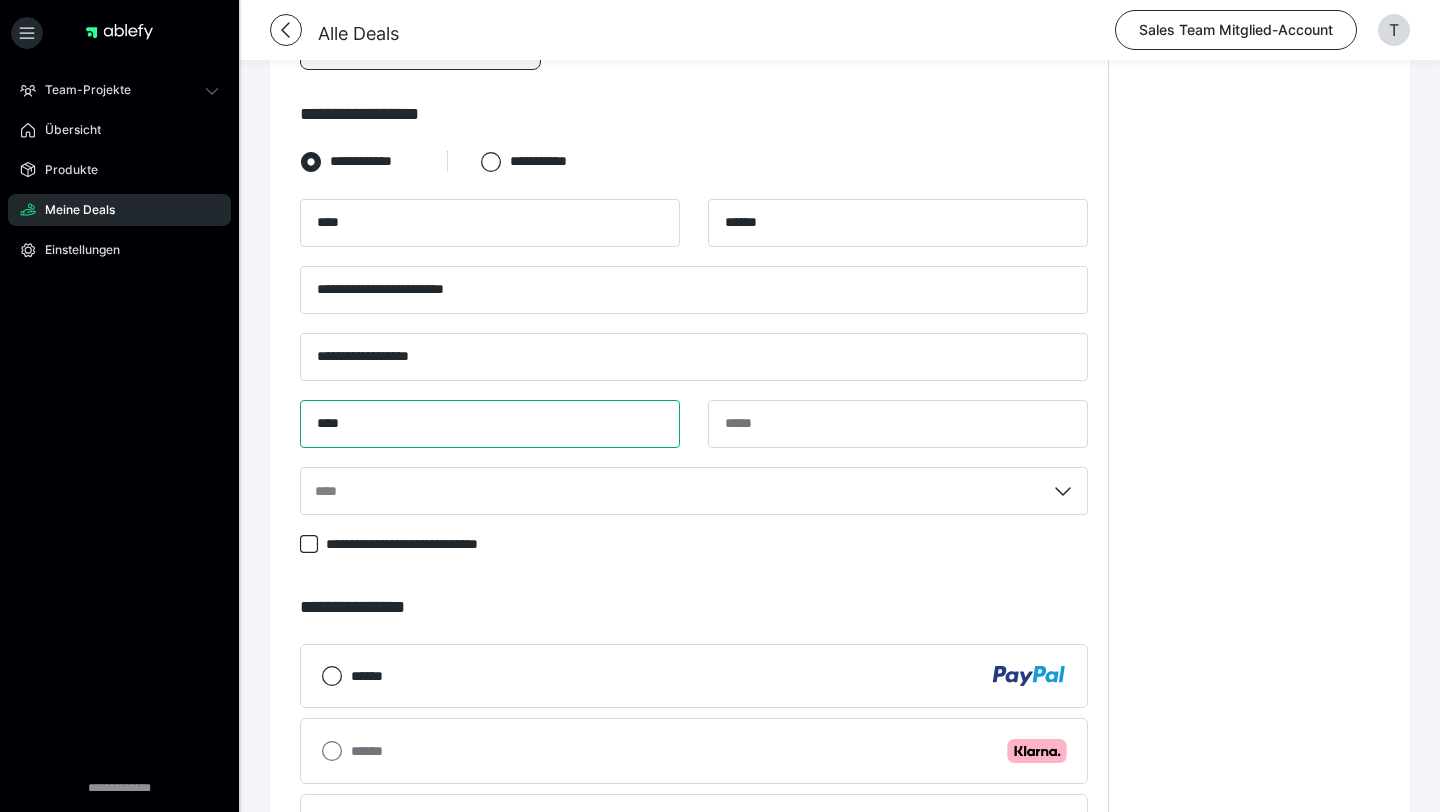 type on "****" 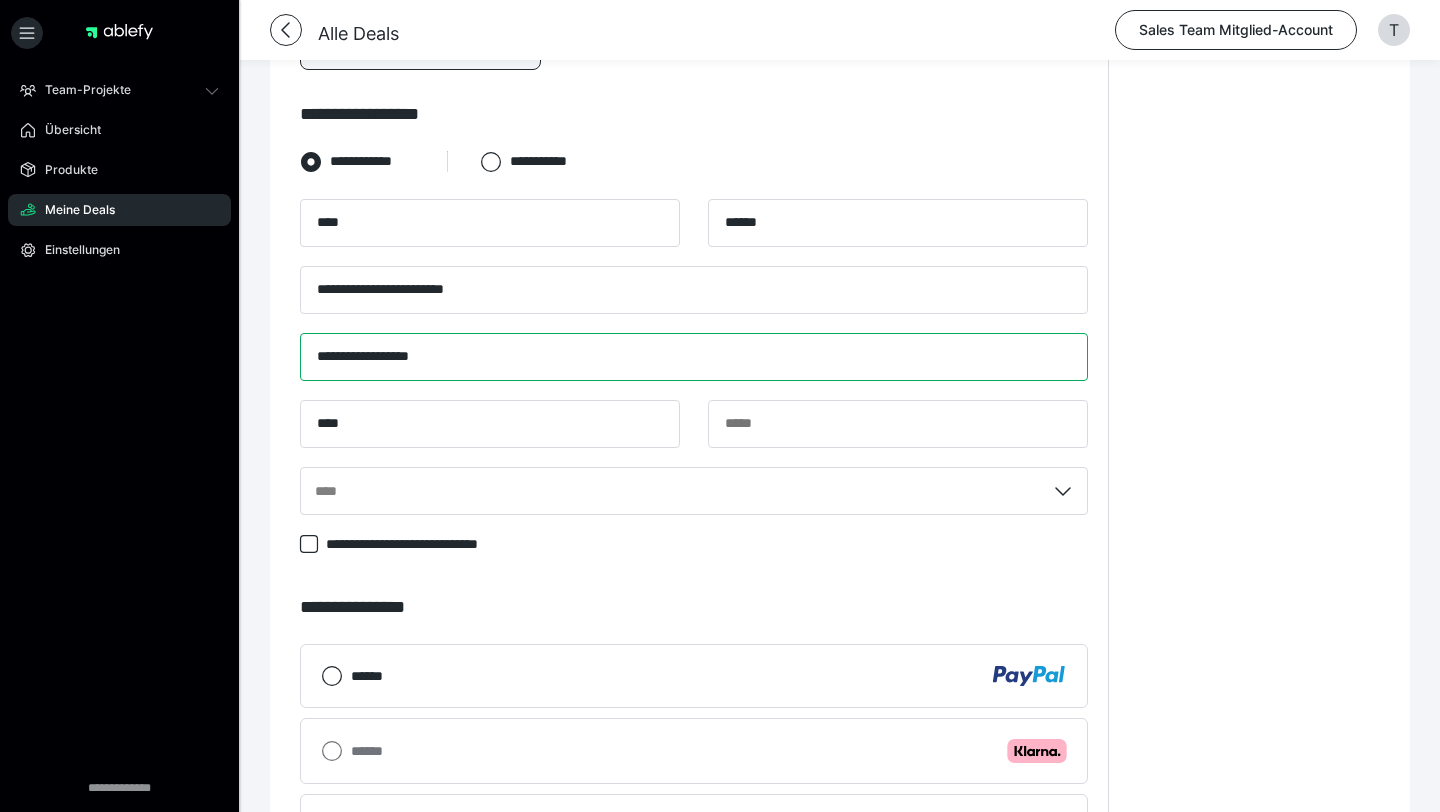 click on "**********" at bounding box center (694, 357) 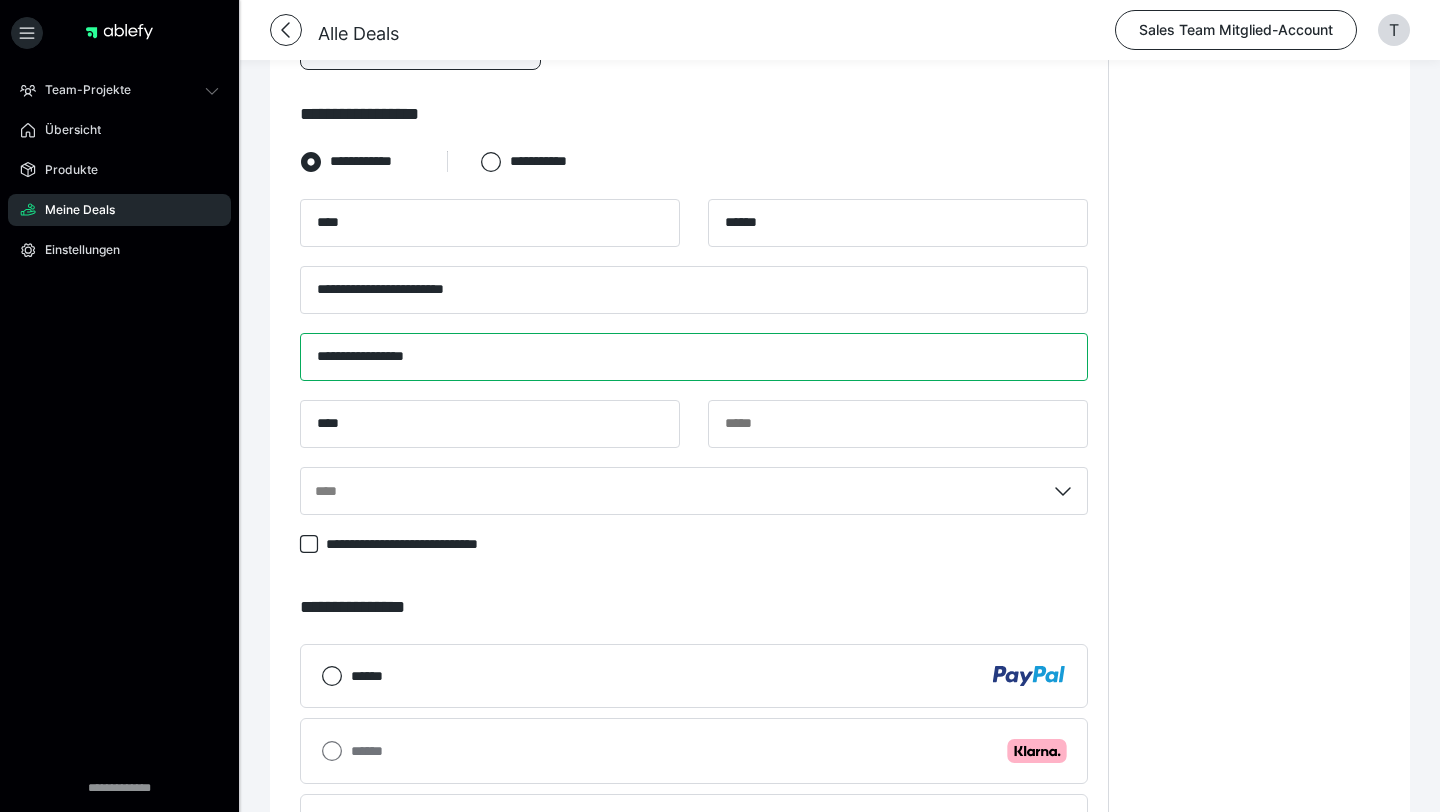 type on "**********" 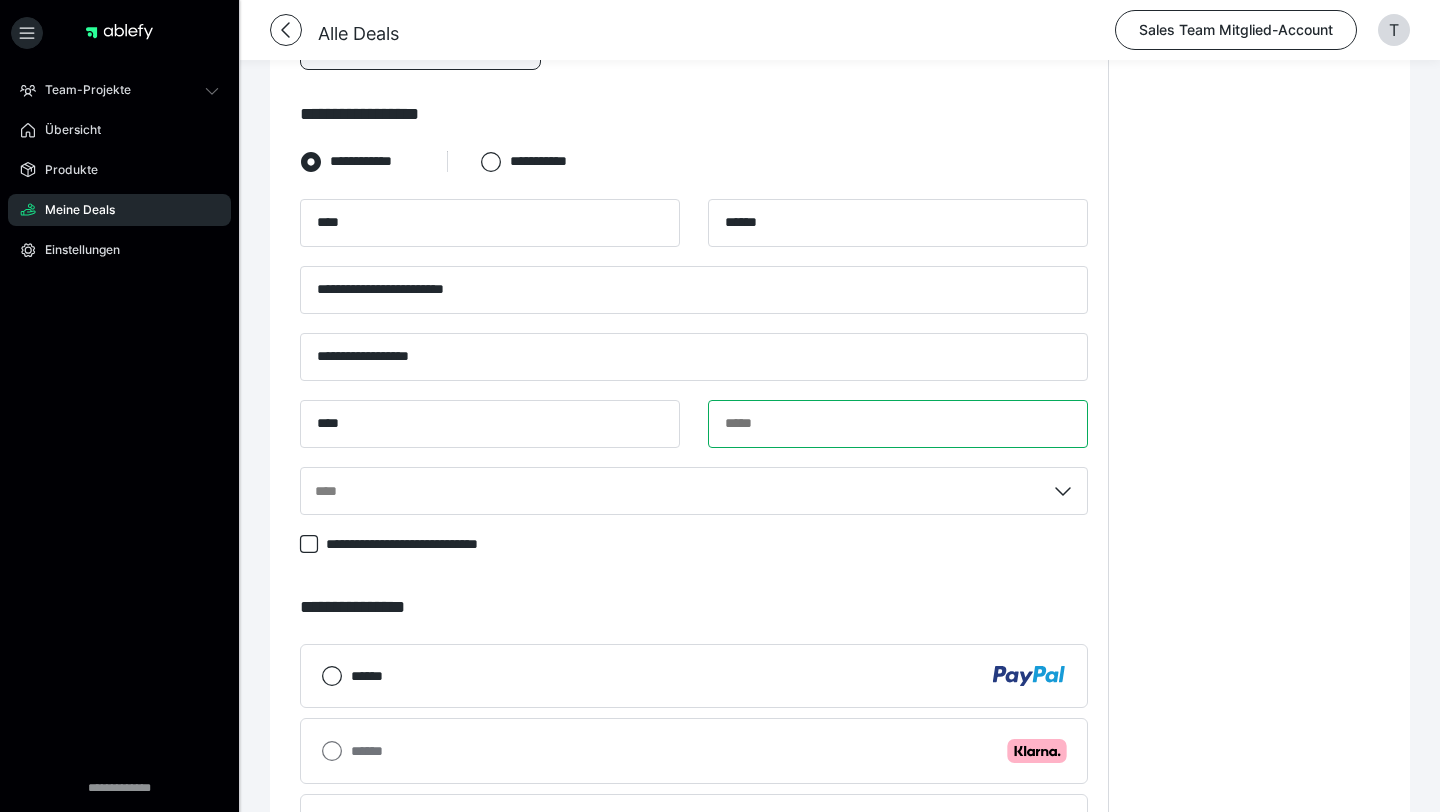 click at bounding box center (898, 424) 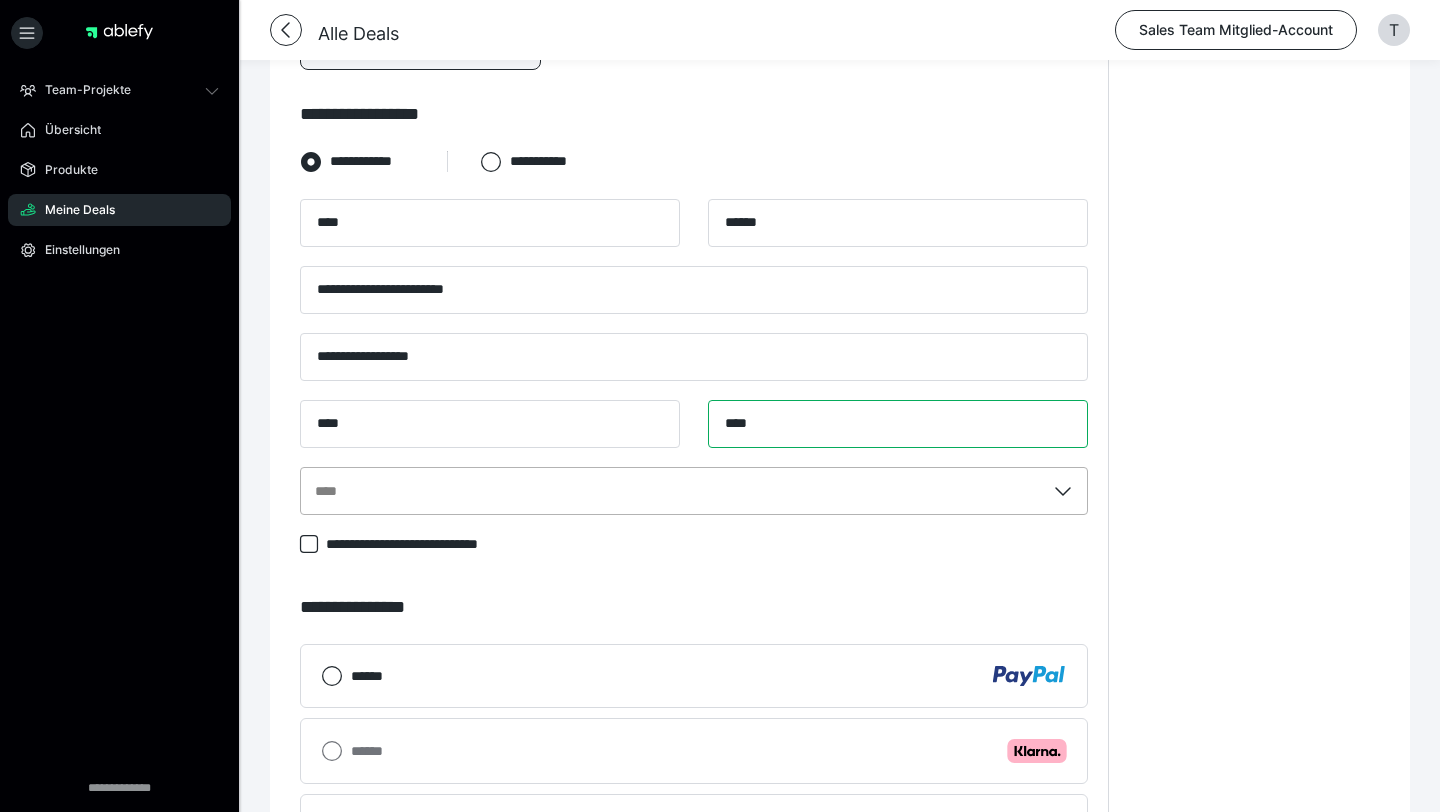 type on "****" 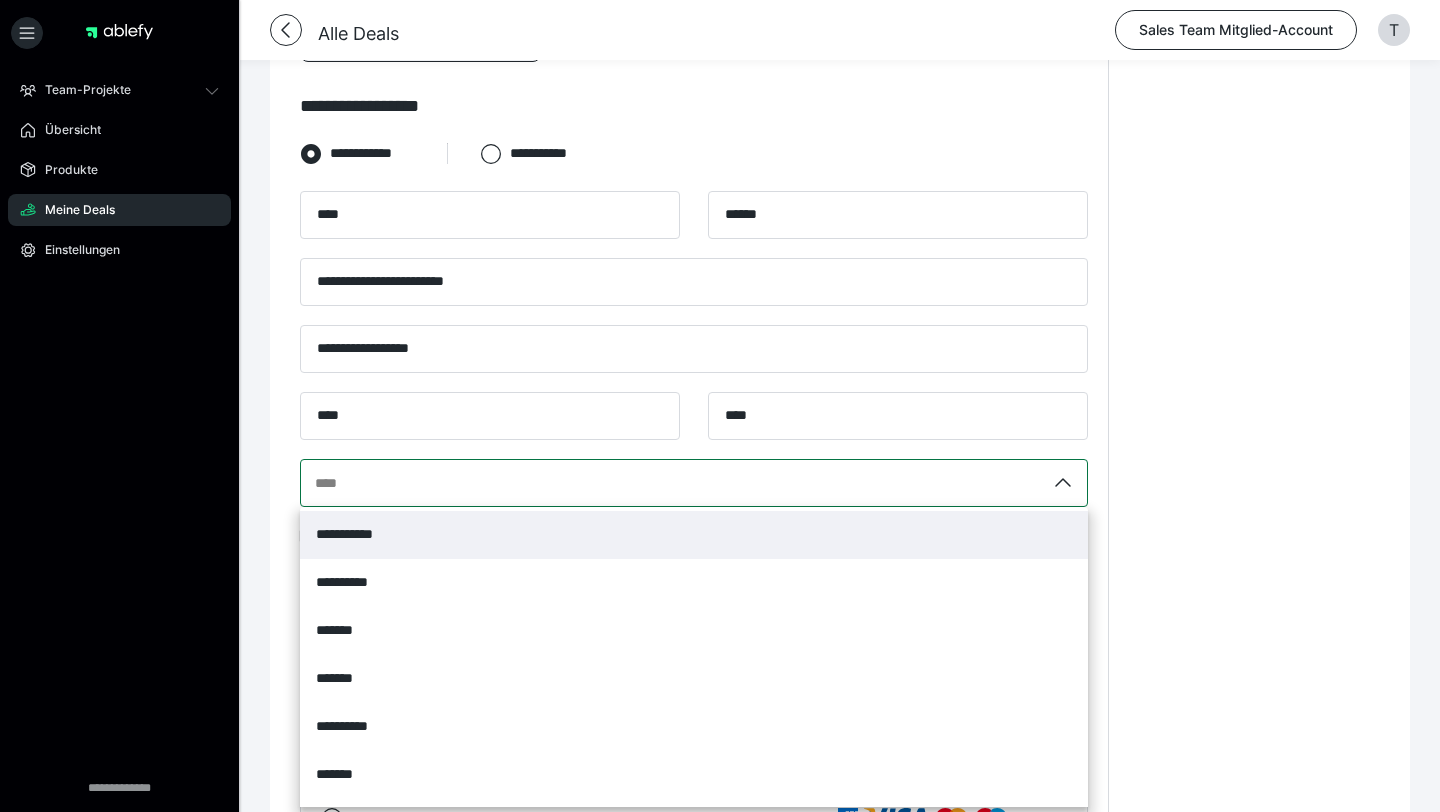 click on "**********" at bounding box center [694, 483] 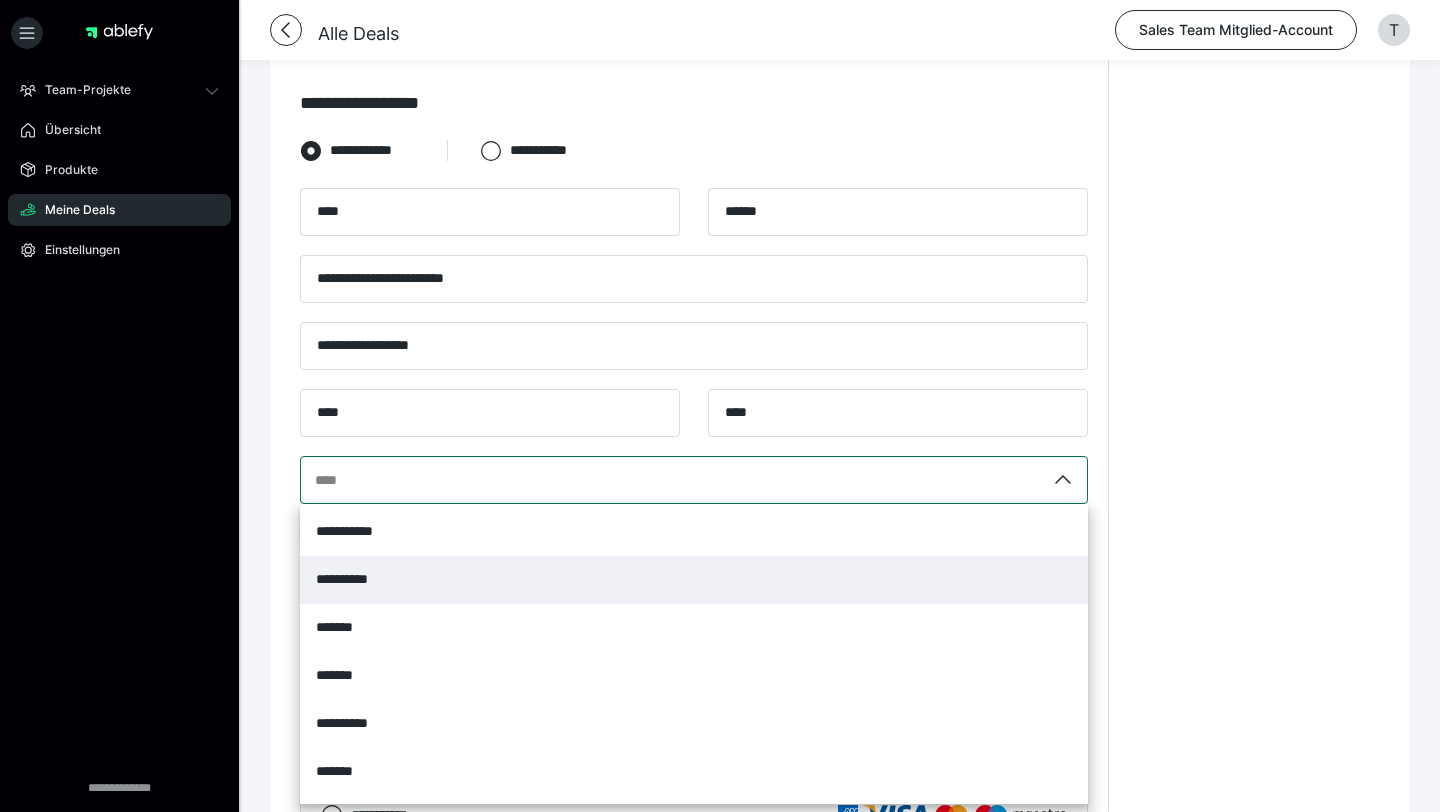 click on "**********" at bounding box center [694, 580] 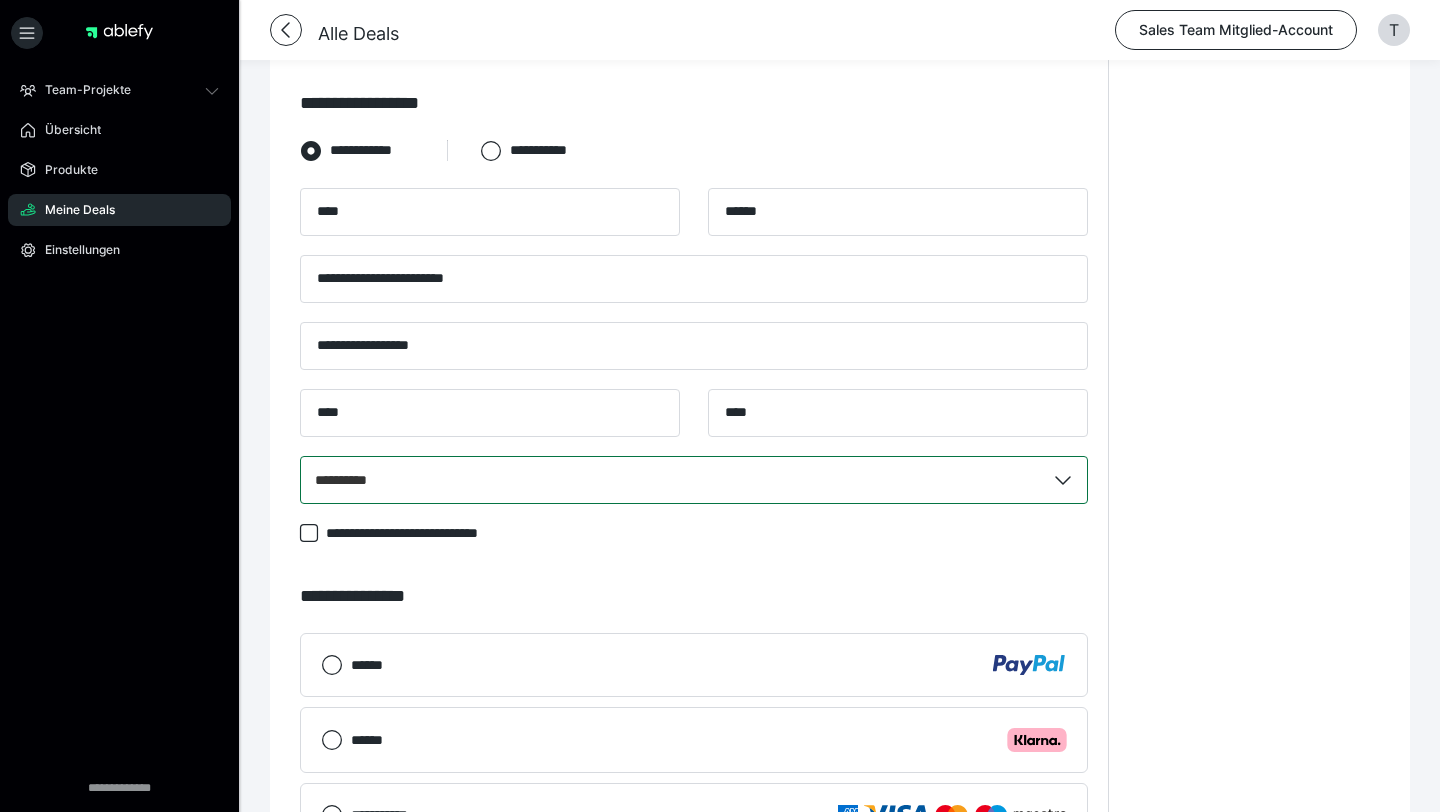 scroll, scrollTop: 782, scrollLeft: 0, axis: vertical 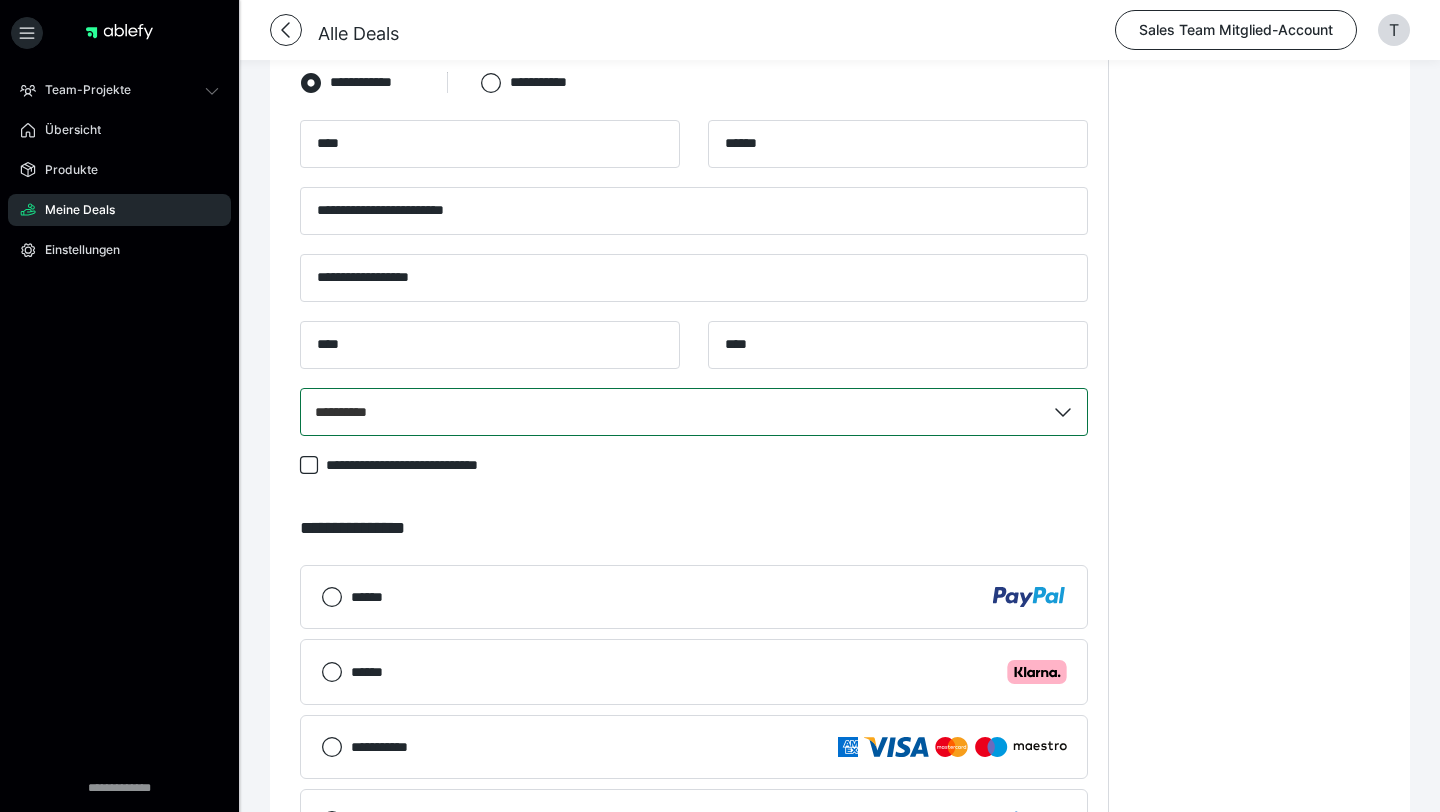 click on "****** .cls-1 {fill: #ffb3c7;}" at bounding box center (694, 672) 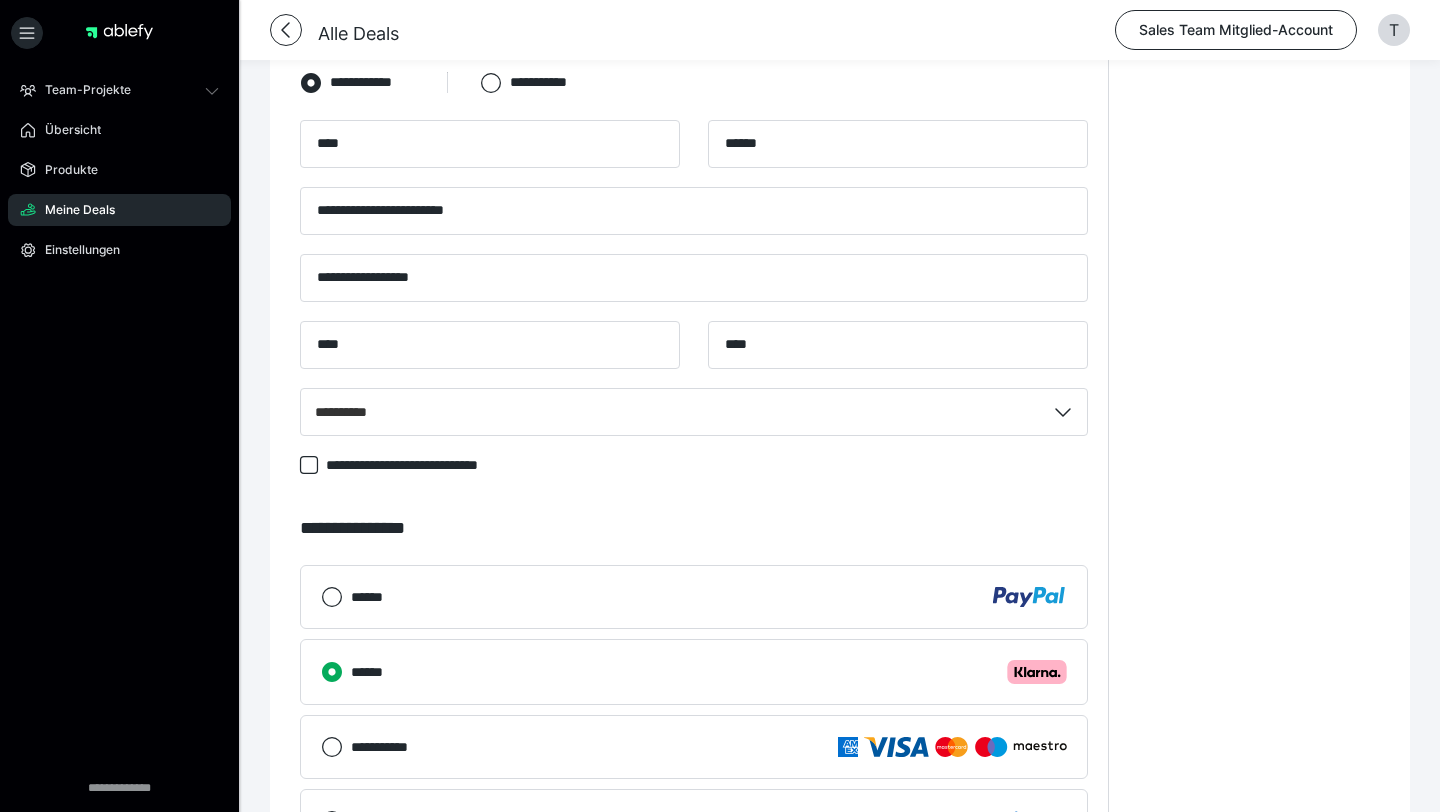 scroll, scrollTop: 826, scrollLeft: 0, axis: vertical 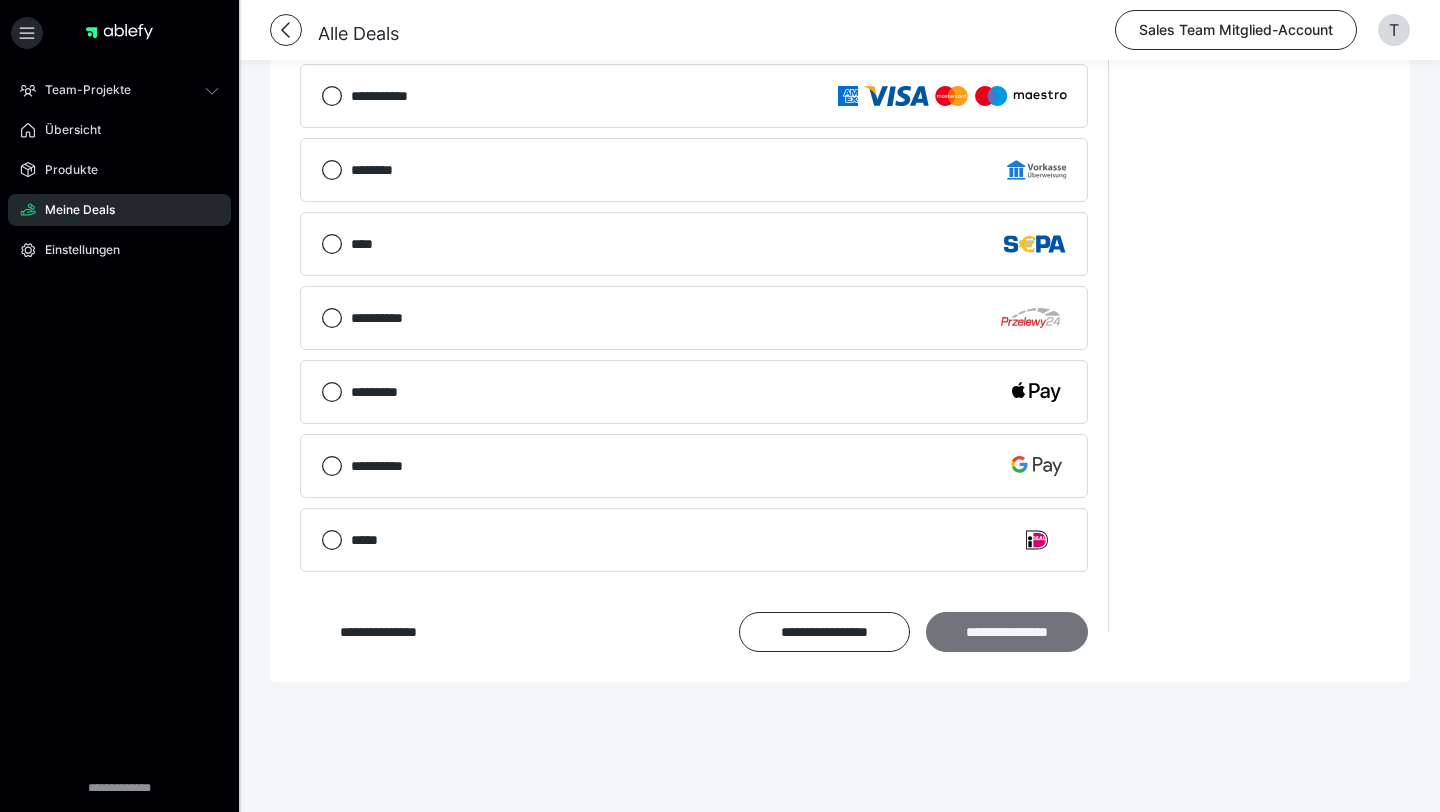 click on "**********" at bounding box center [1007, 632] 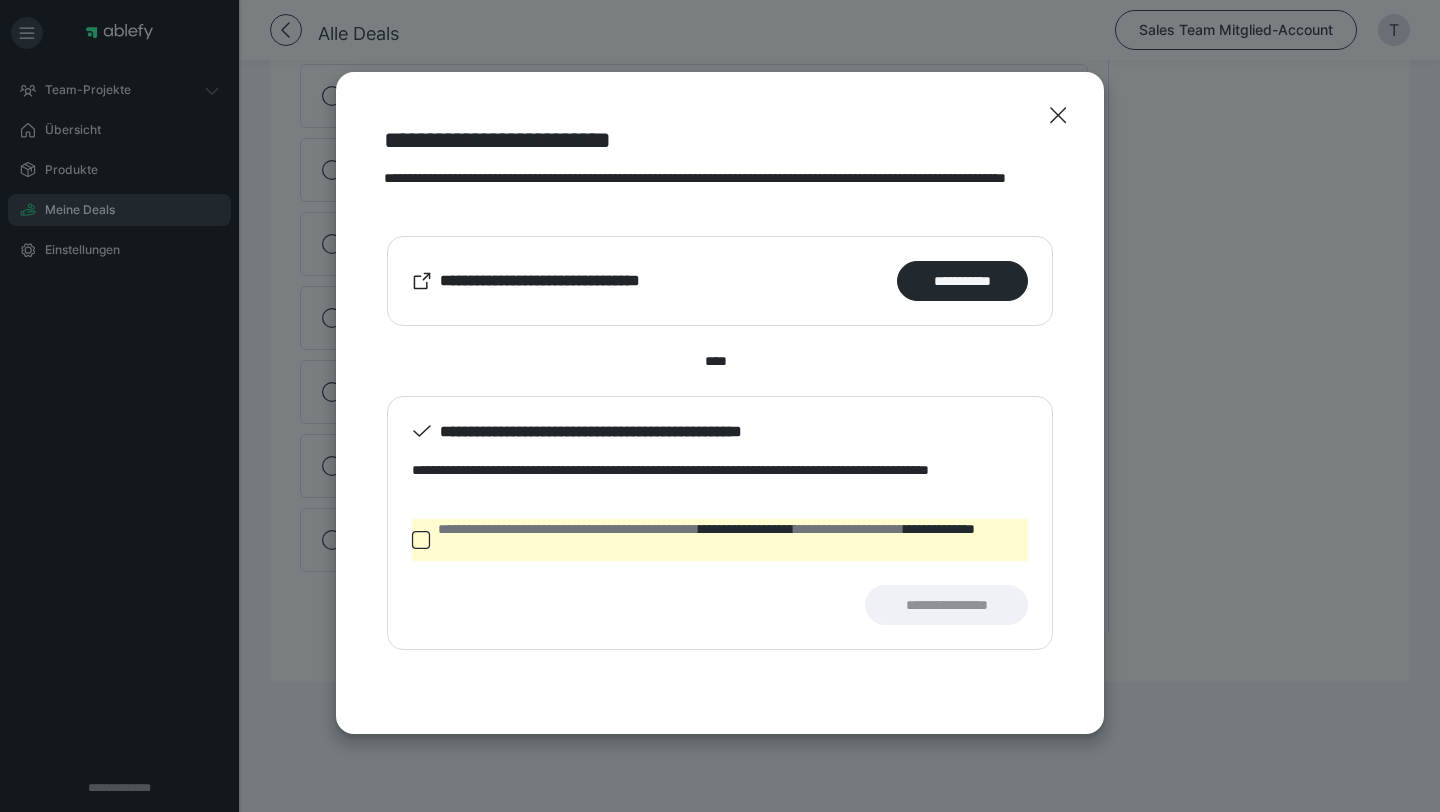 click on "**********" at bounding box center [720, 281] 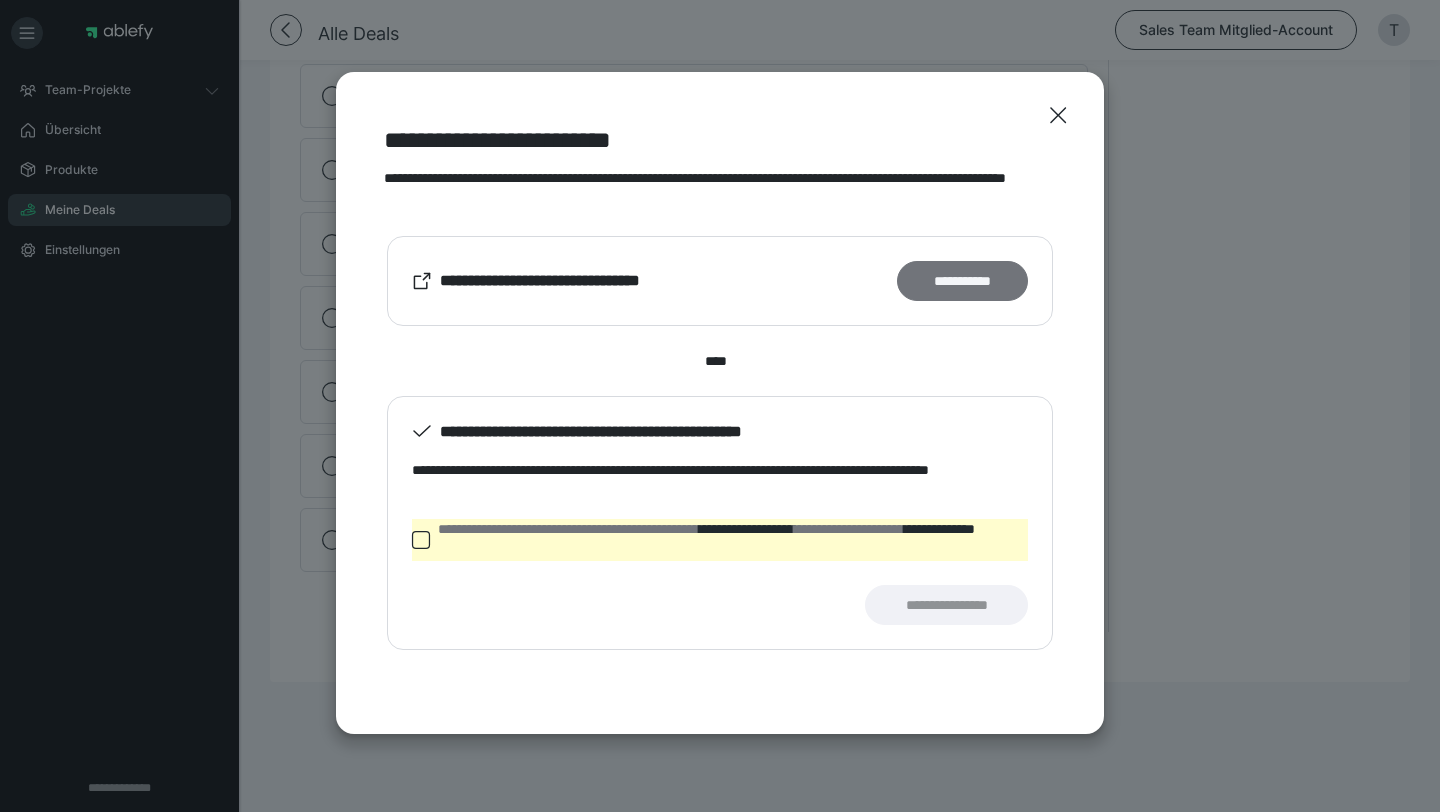 click on "**********" at bounding box center (962, 281) 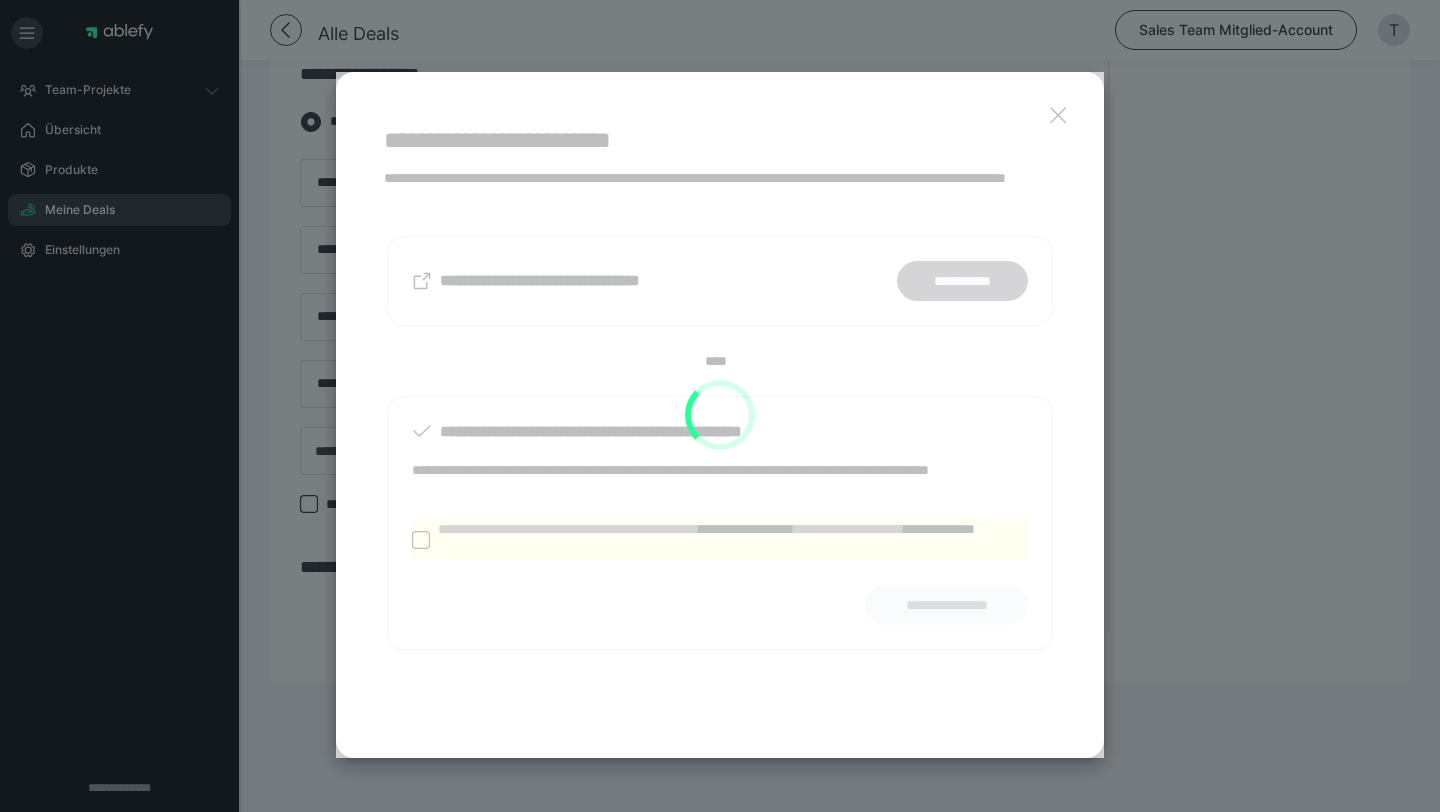 scroll, scrollTop: 743, scrollLeft: 0, axis: vertical 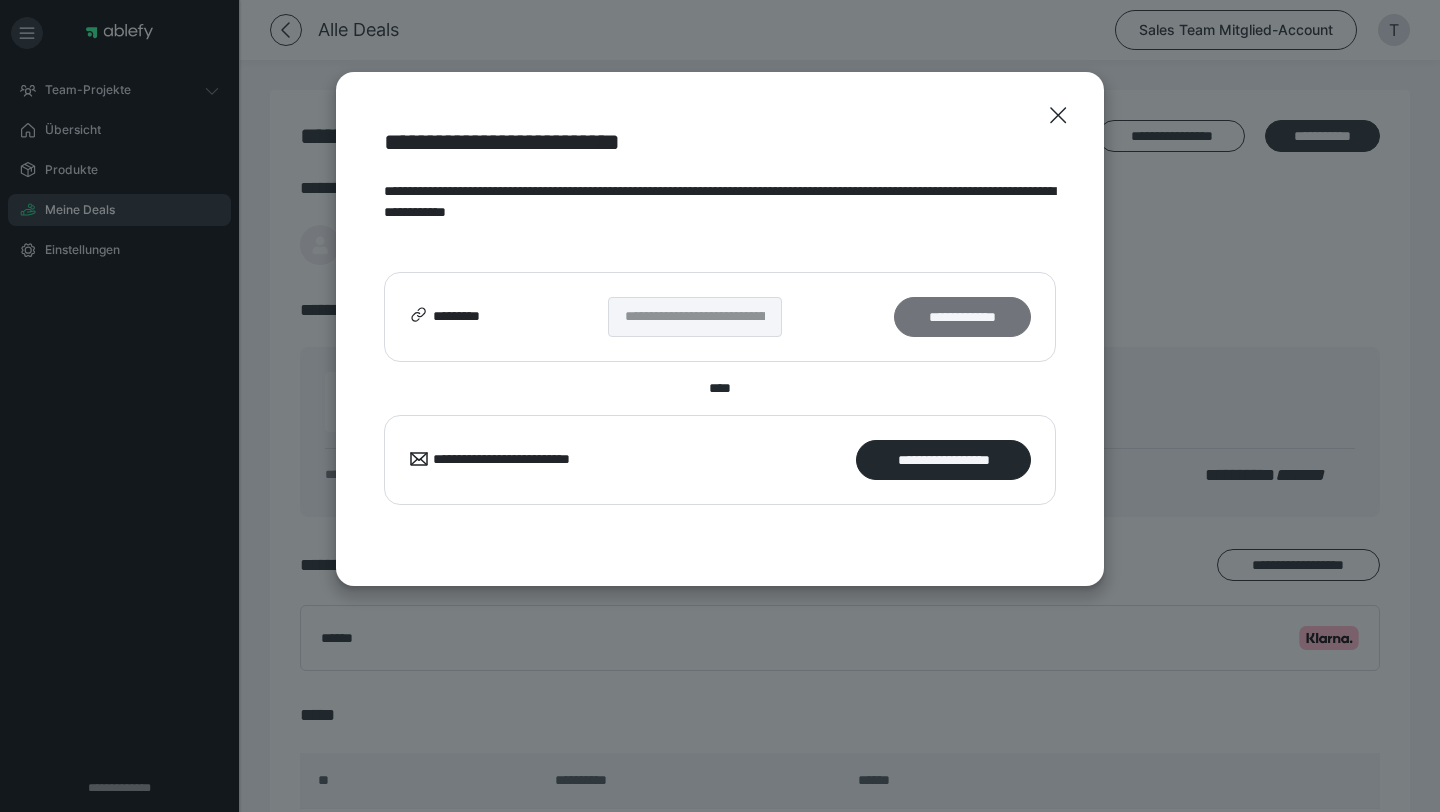 click on "**********" at bounding box center (962, 317) 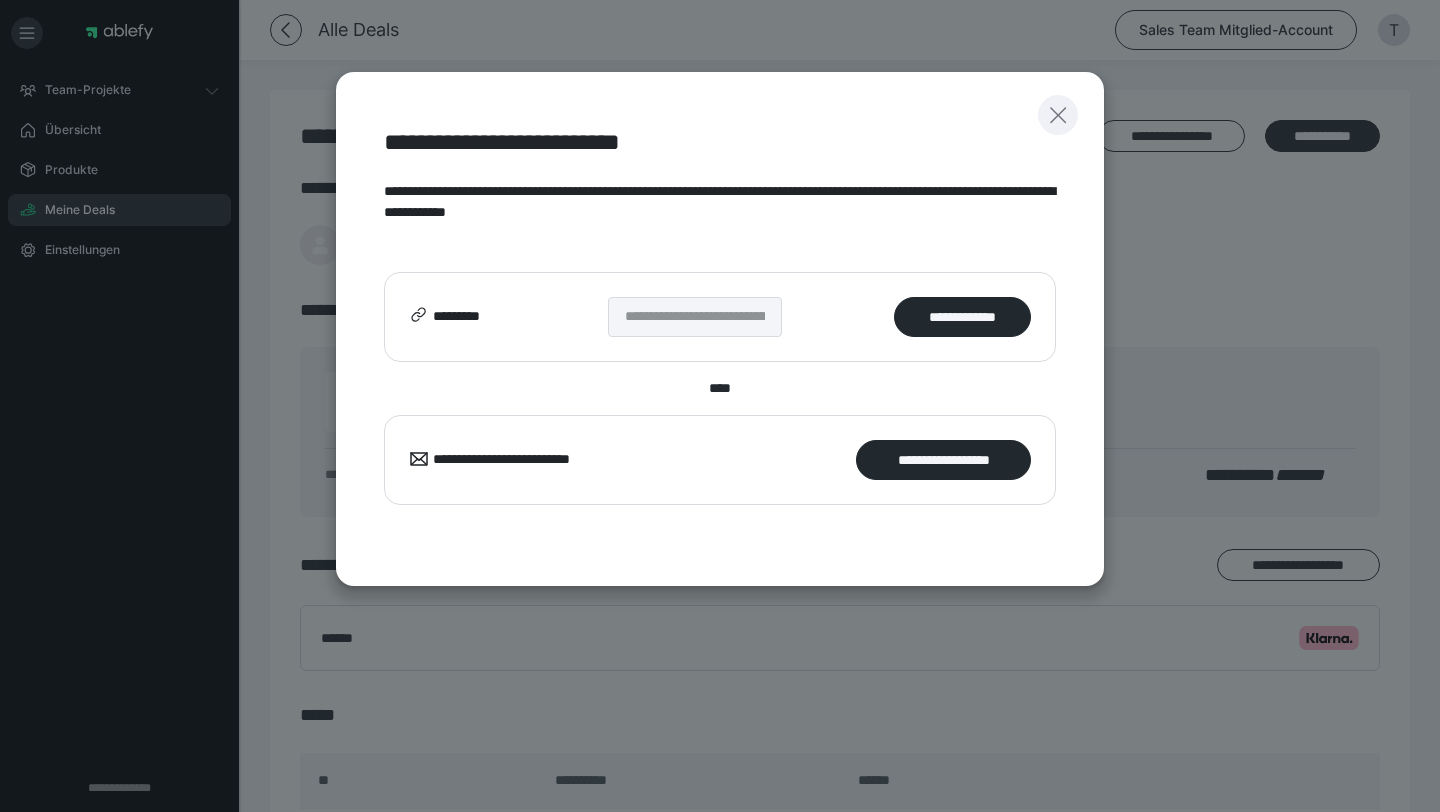 click 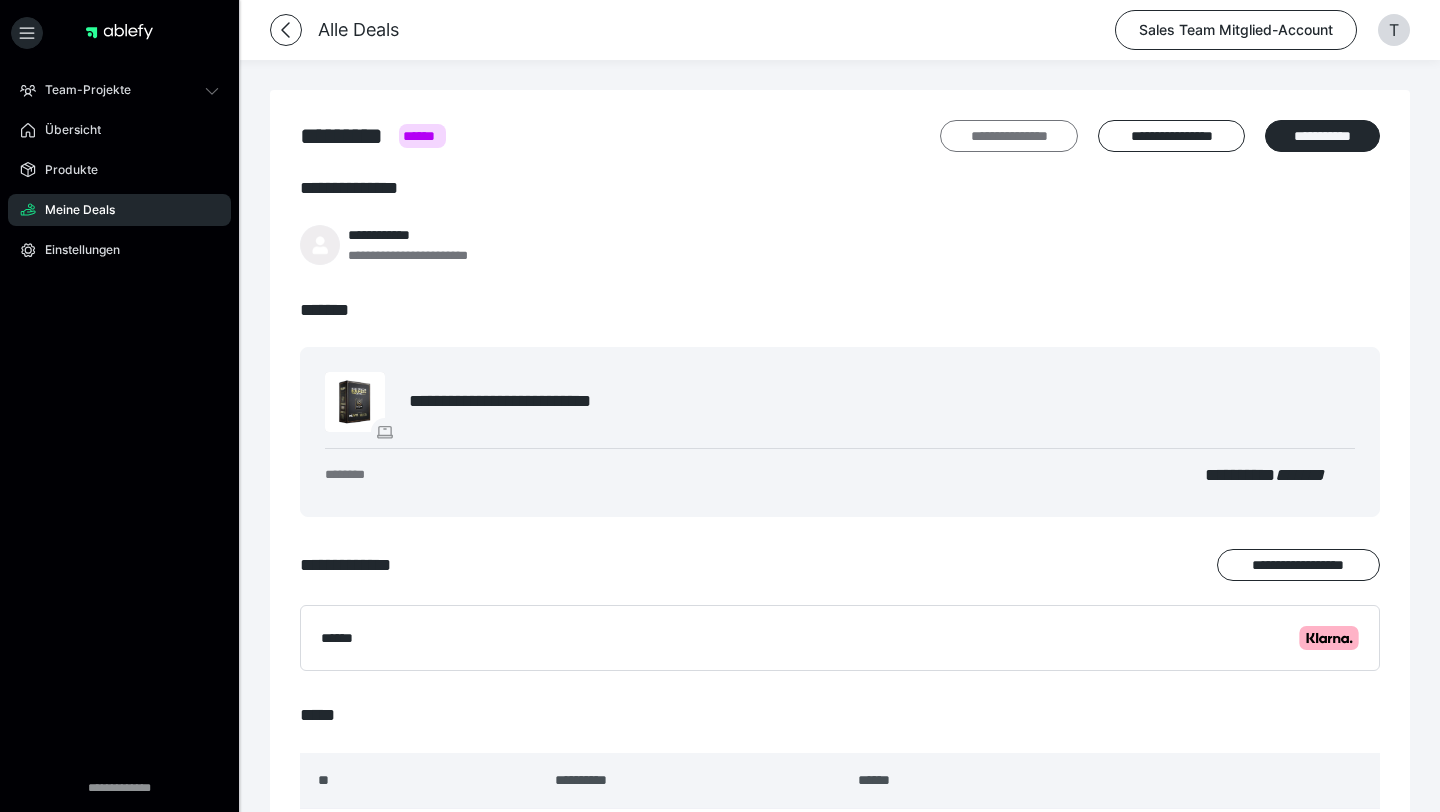 click on "**********" at bounding box center [1009, 136] 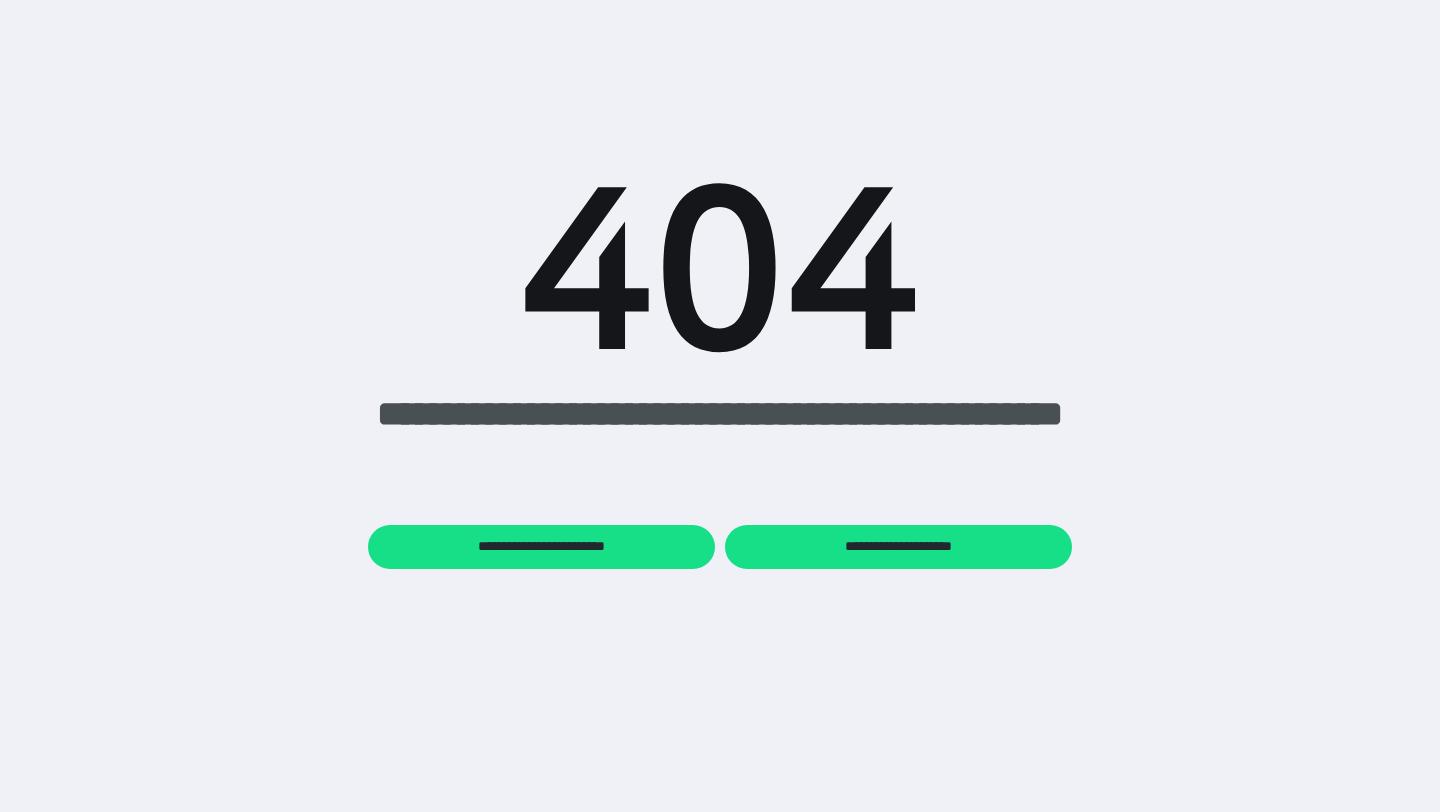scroll, scrollTop: 0, scrollLeft: 0, axis: both 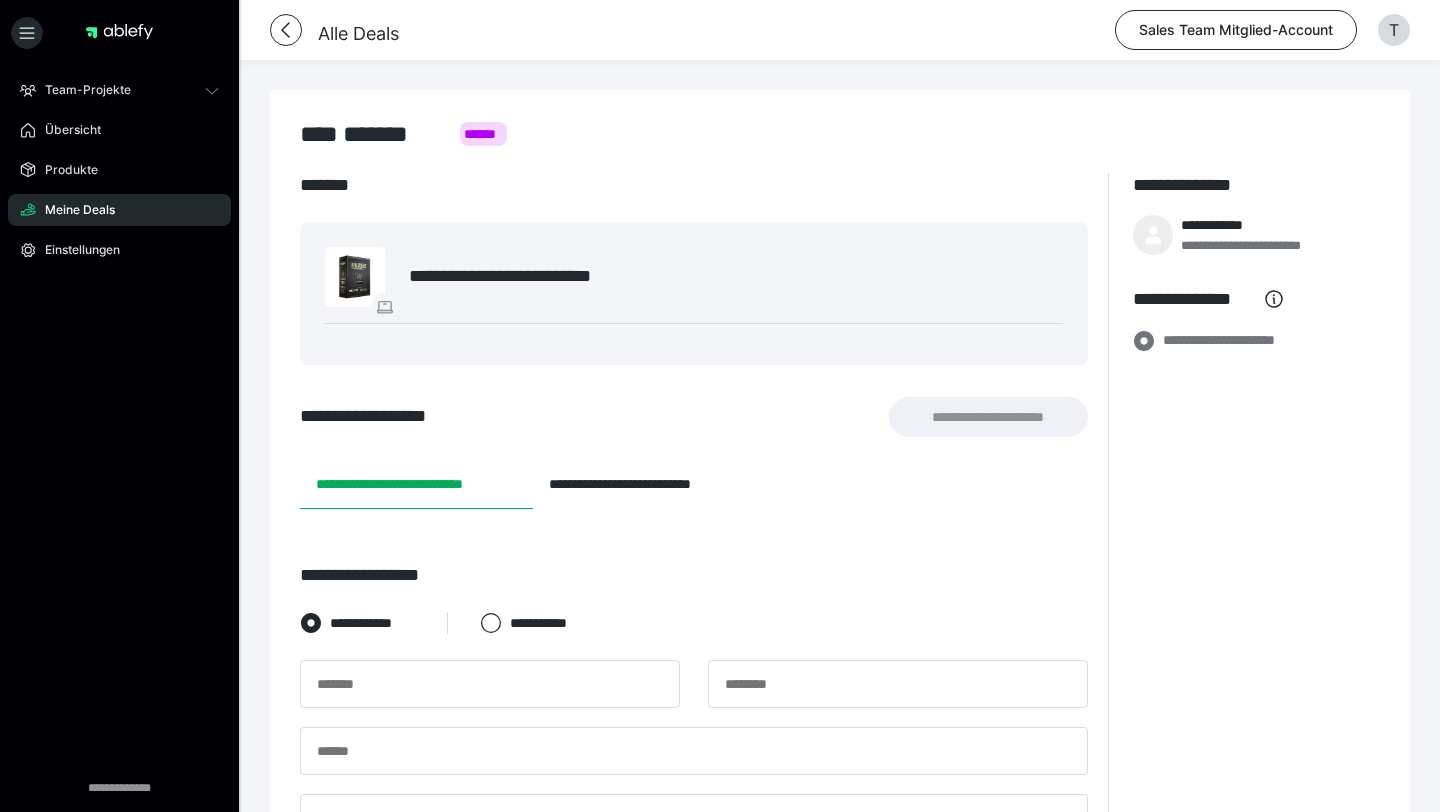 type on "****" 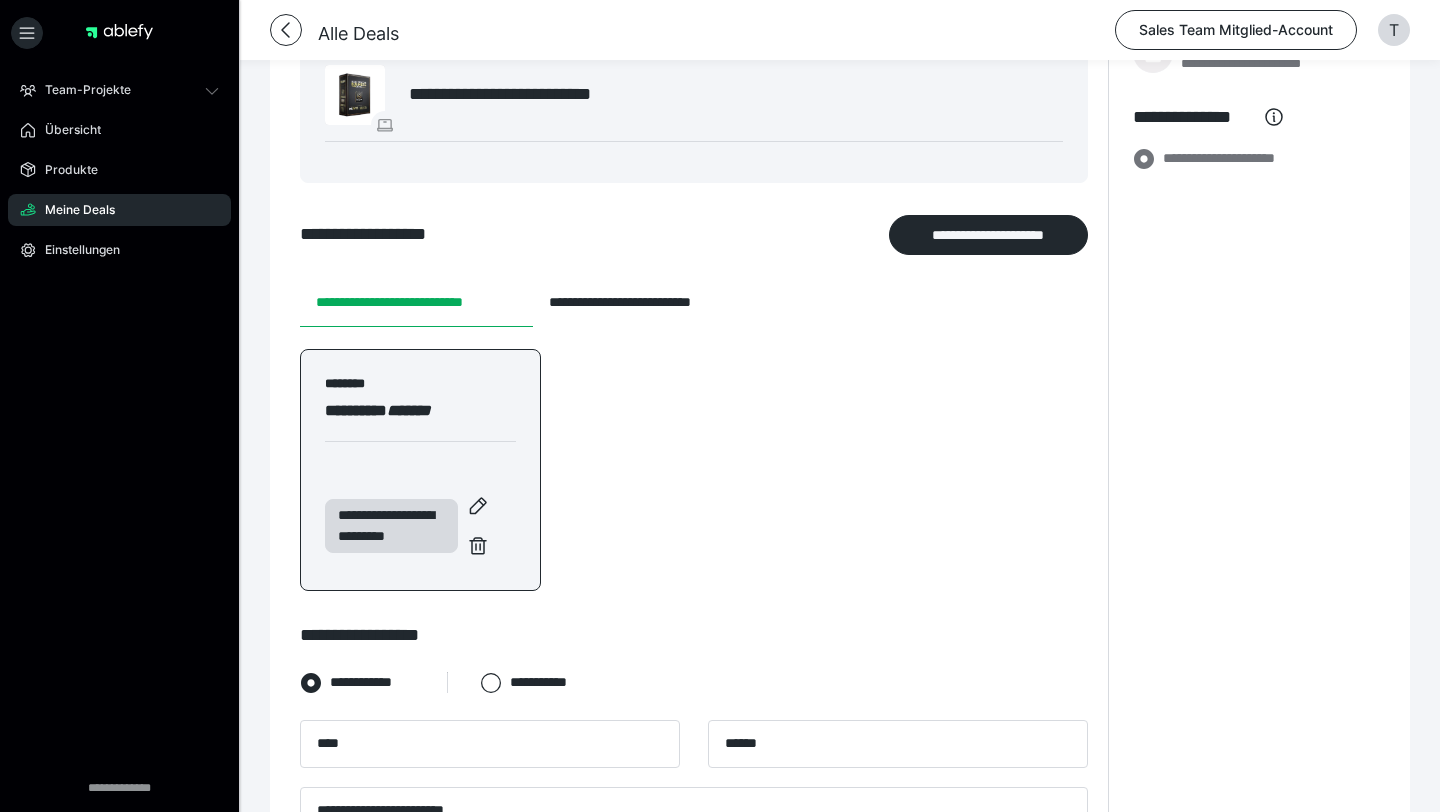 scroll, scrollTop: 183, scrollLeft: 0, axis: vertical 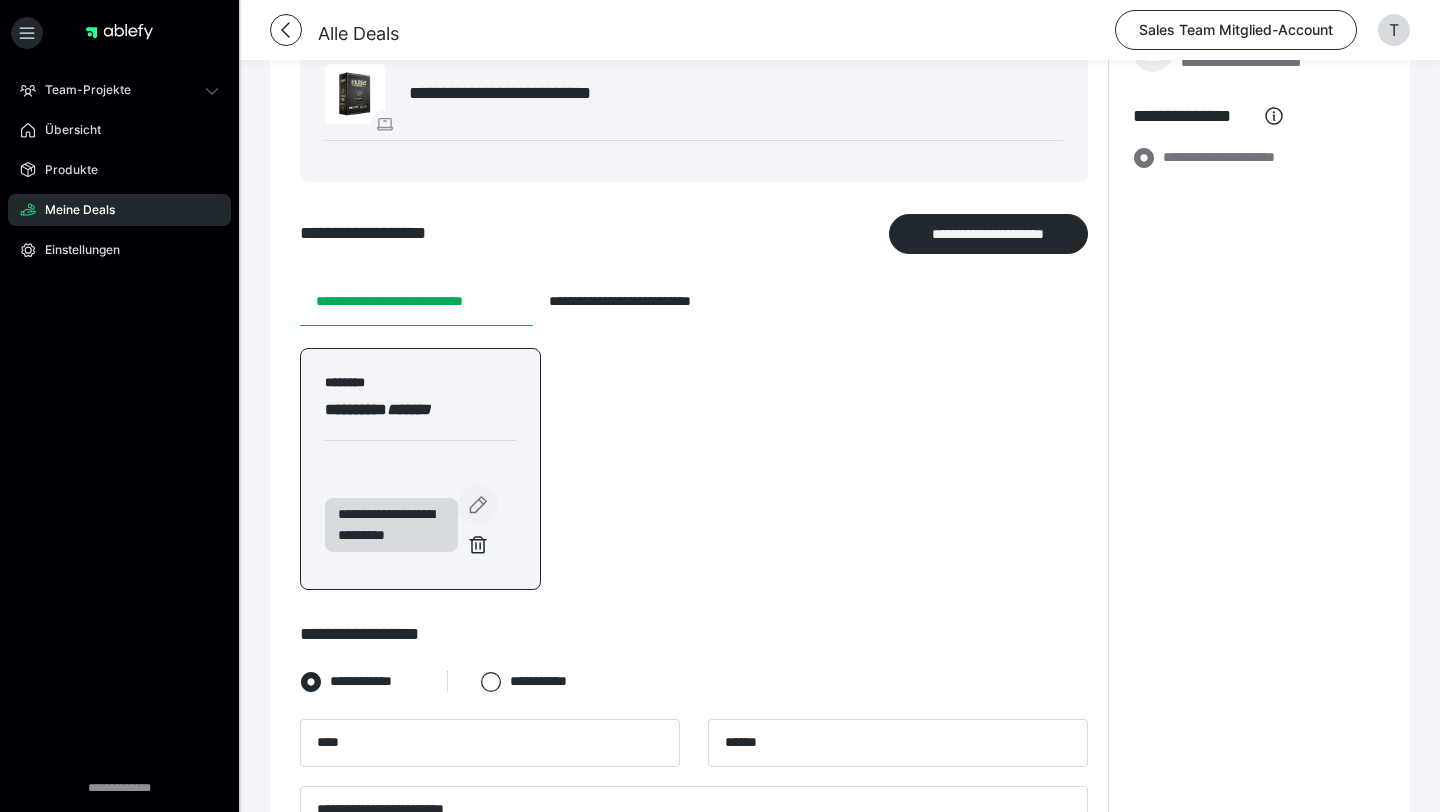 click 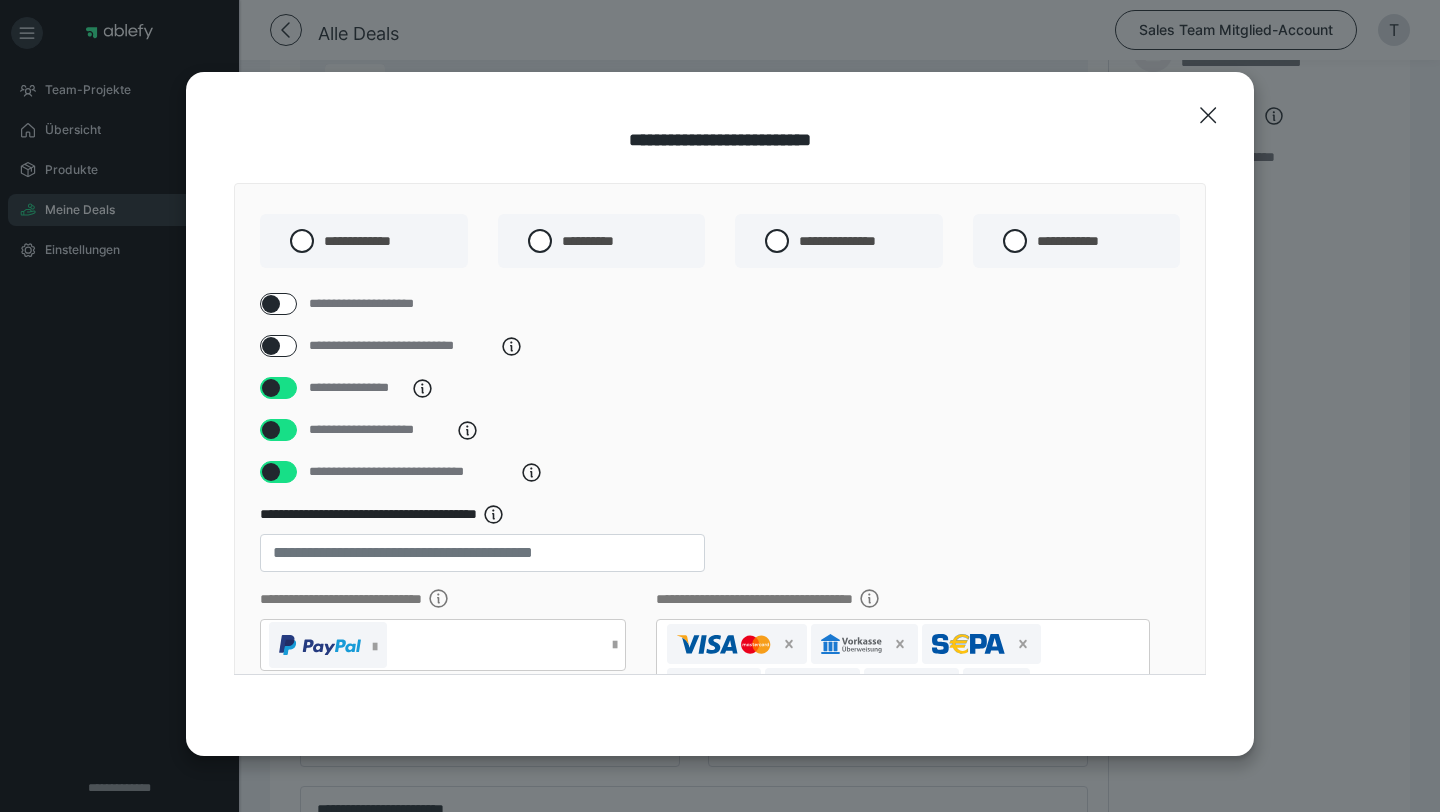 click on "**********" at bounding box center (1077, 241) 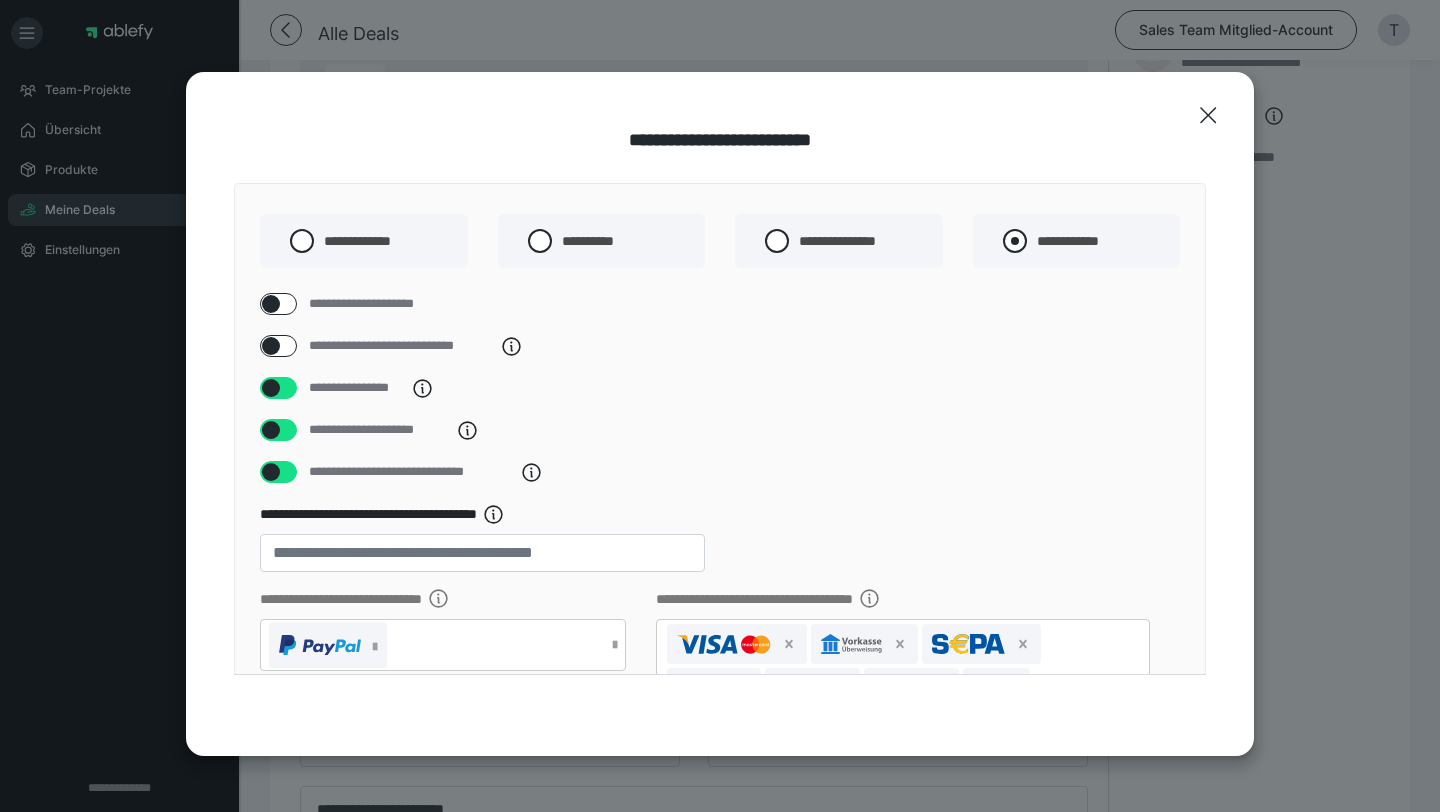 click on "**********" at bounding box center [1043, 235] 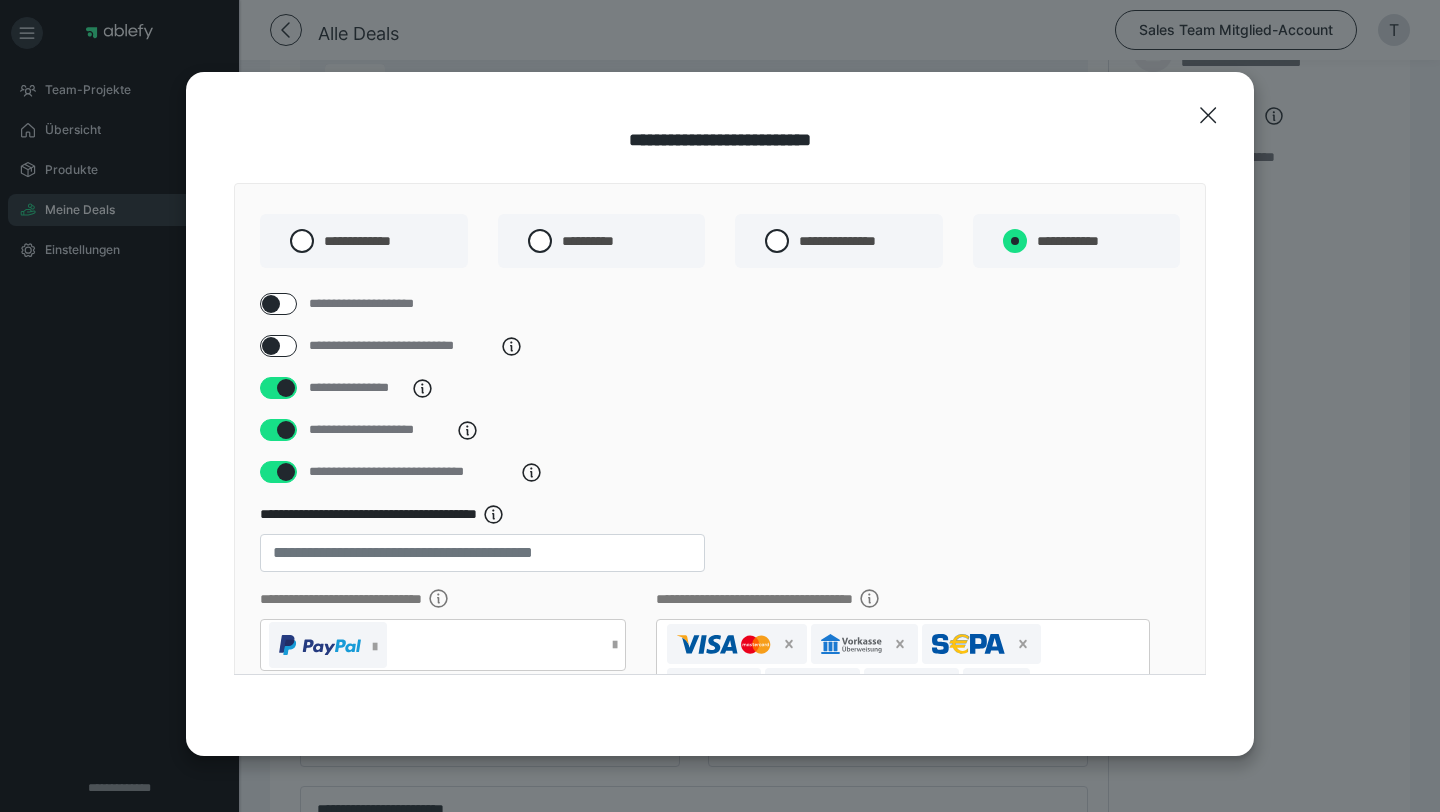 radio on "****" 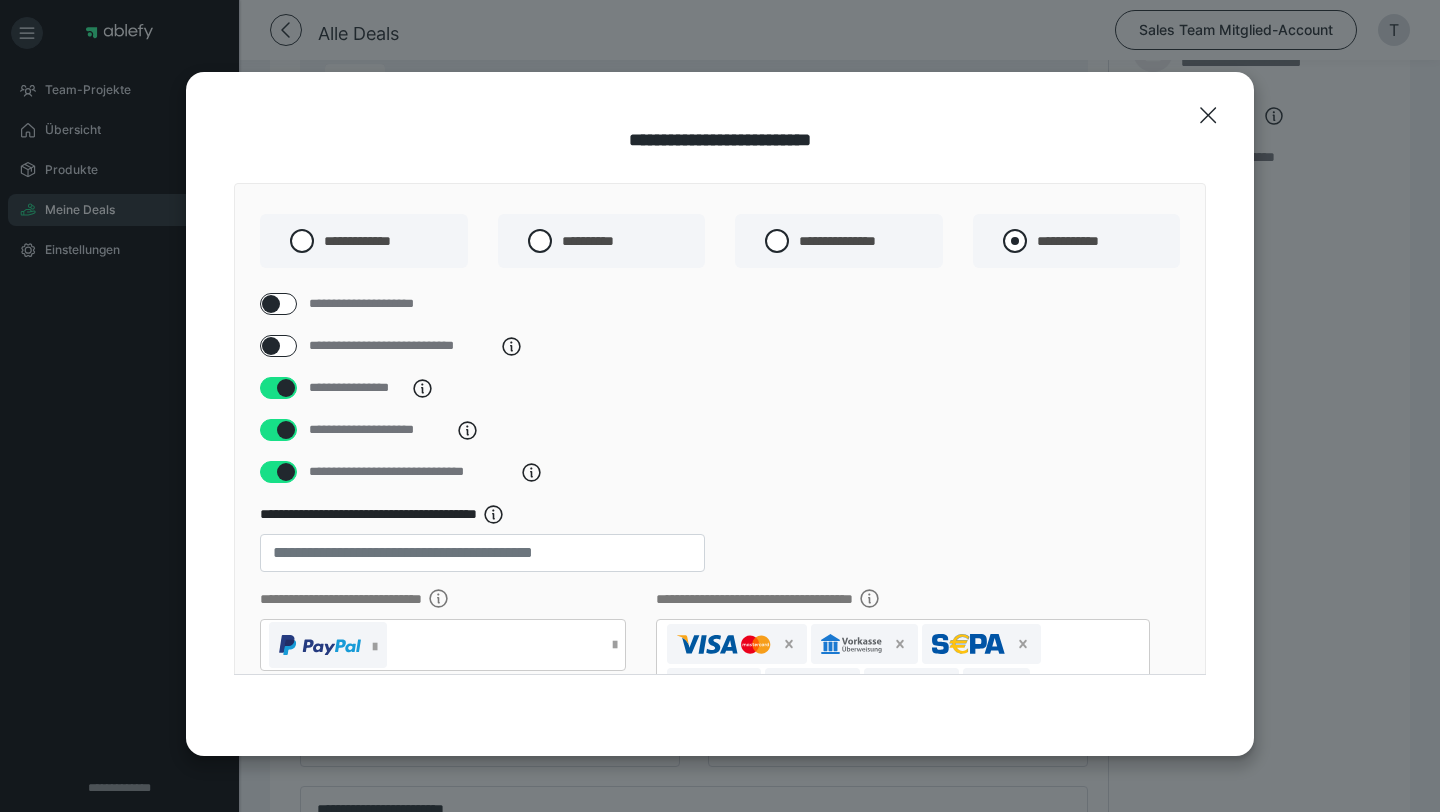 radio on "*****" 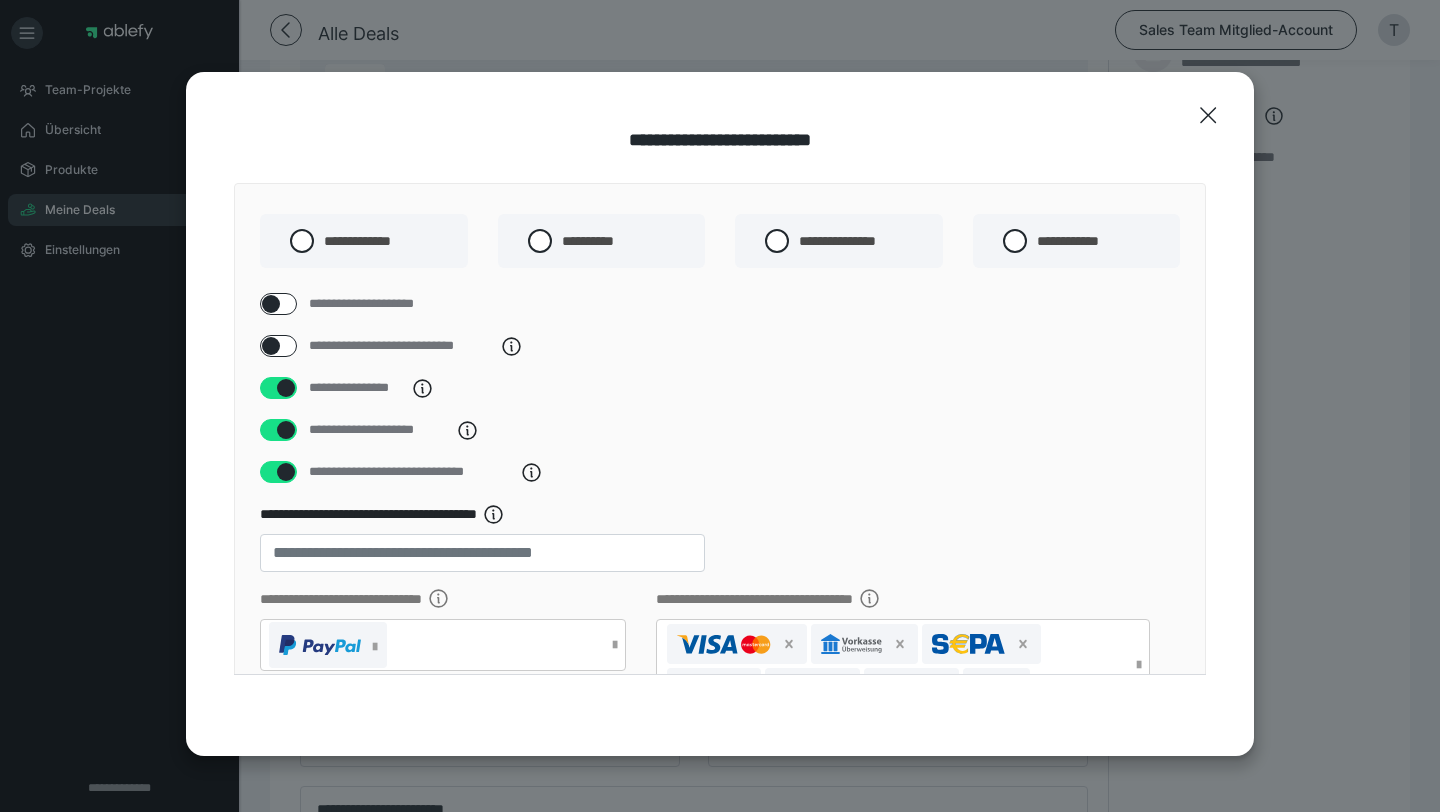 scroll, scrollTop: 663, scrollLeft: 0, axis: vertical 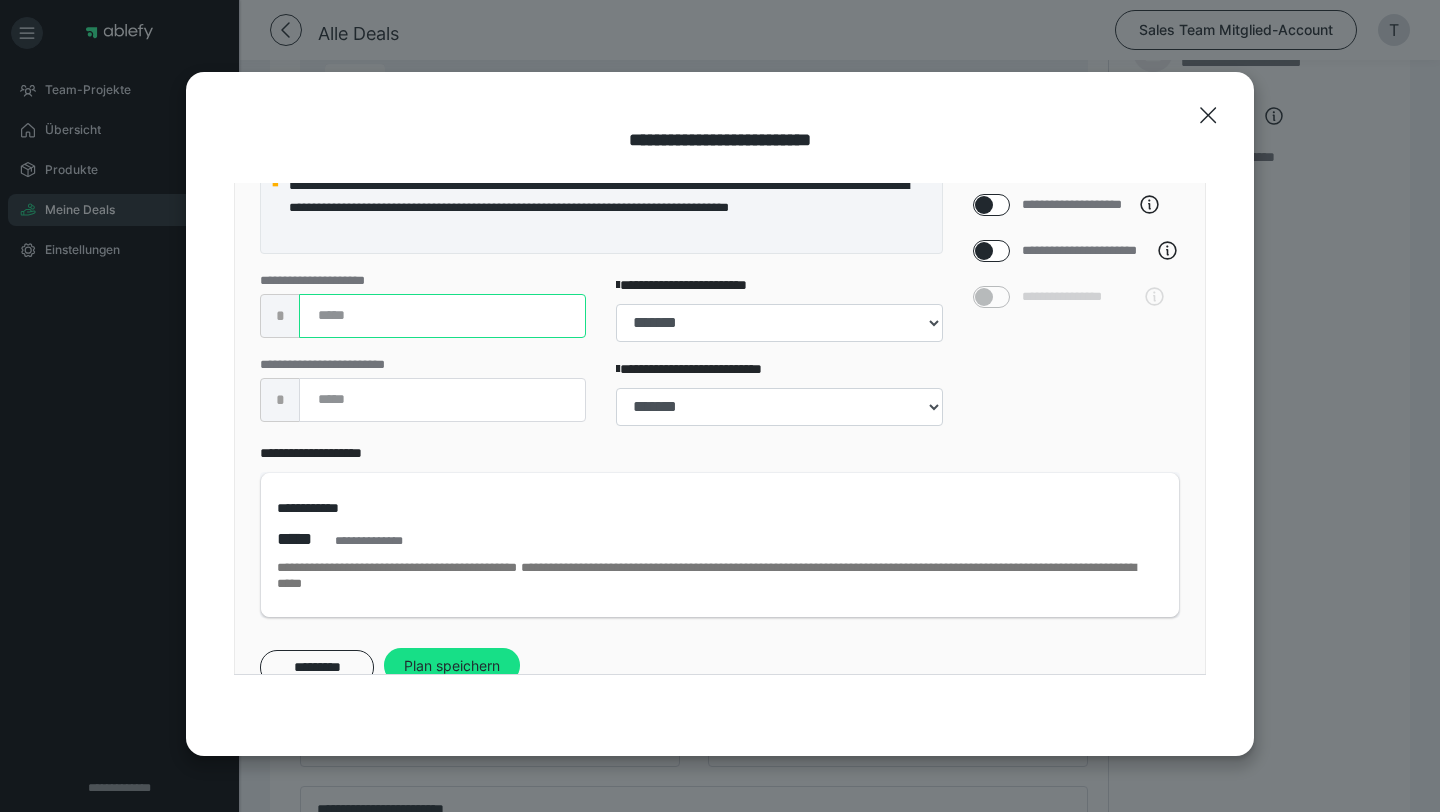 click at bounding box center (442, 316) 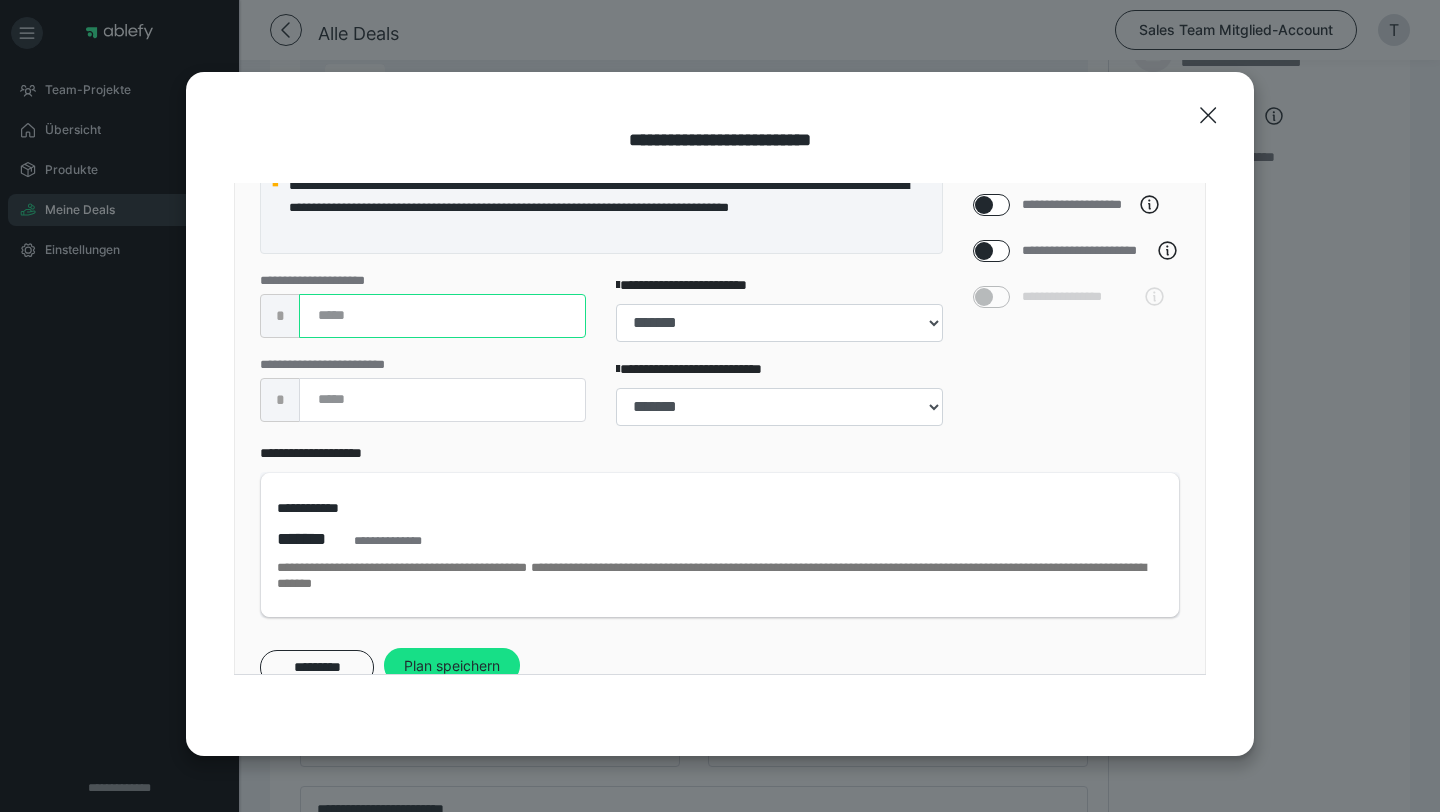 type on "******" 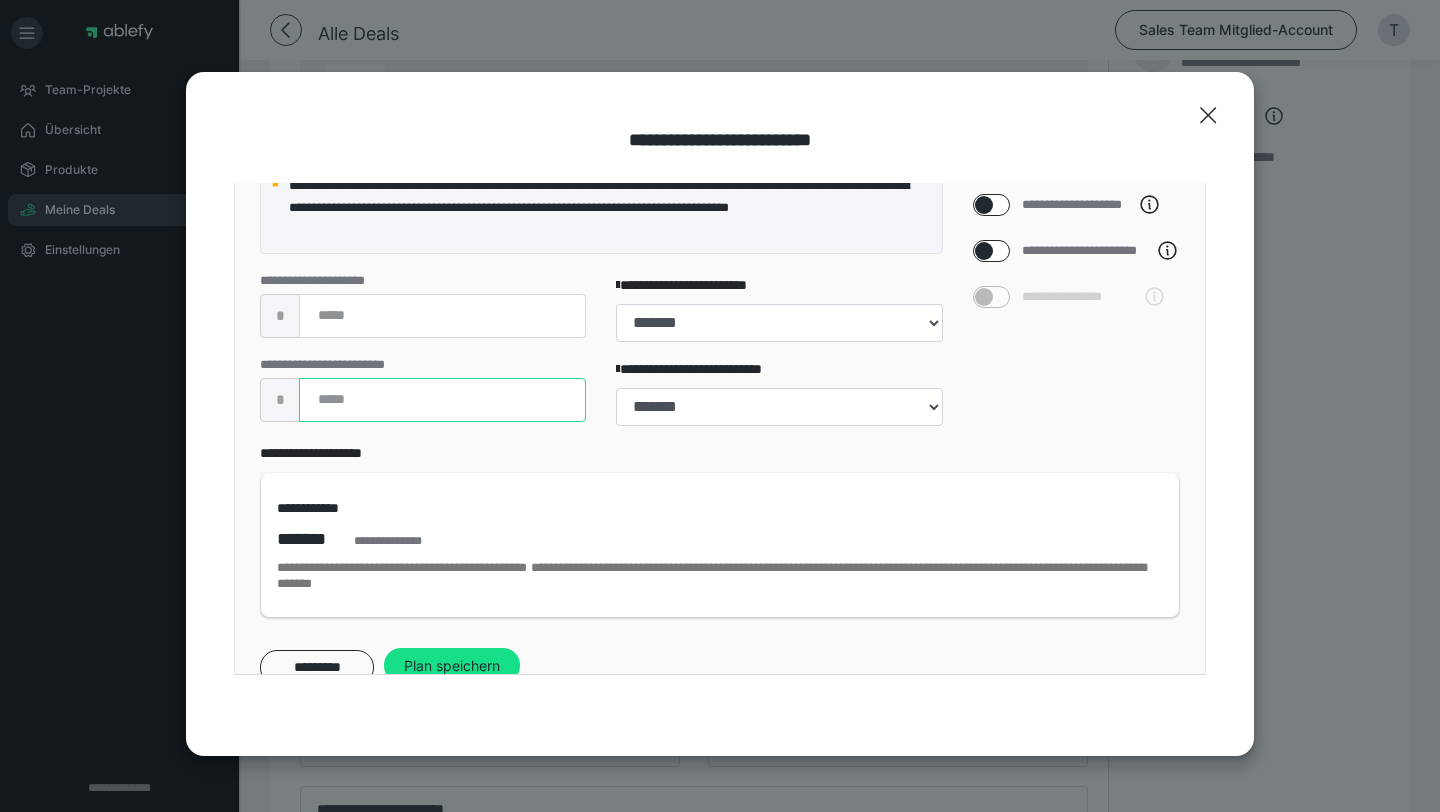 click at bounding box center (442, 400) 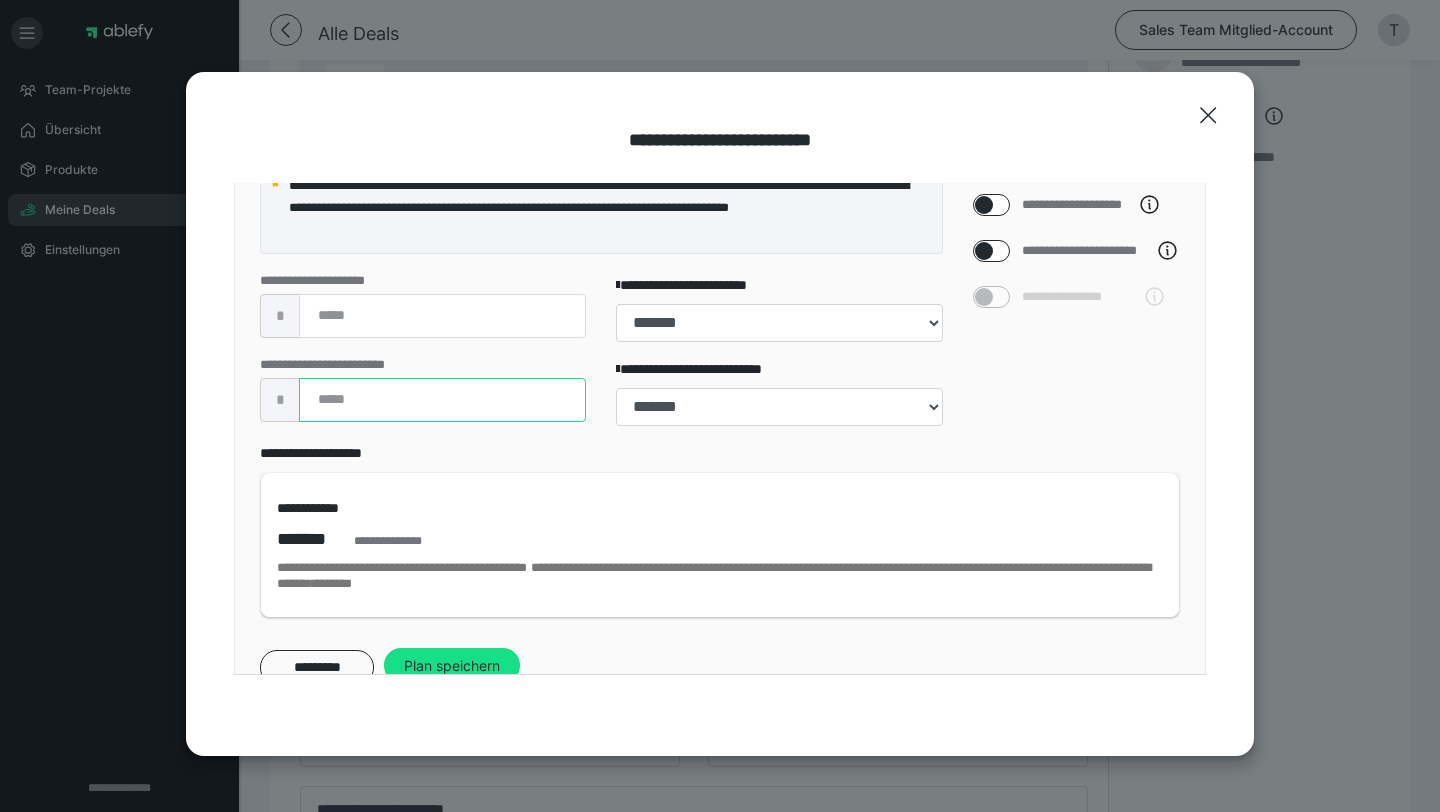 scroll, scrollTop: 585, scrollLeft: 0, axis: vertical 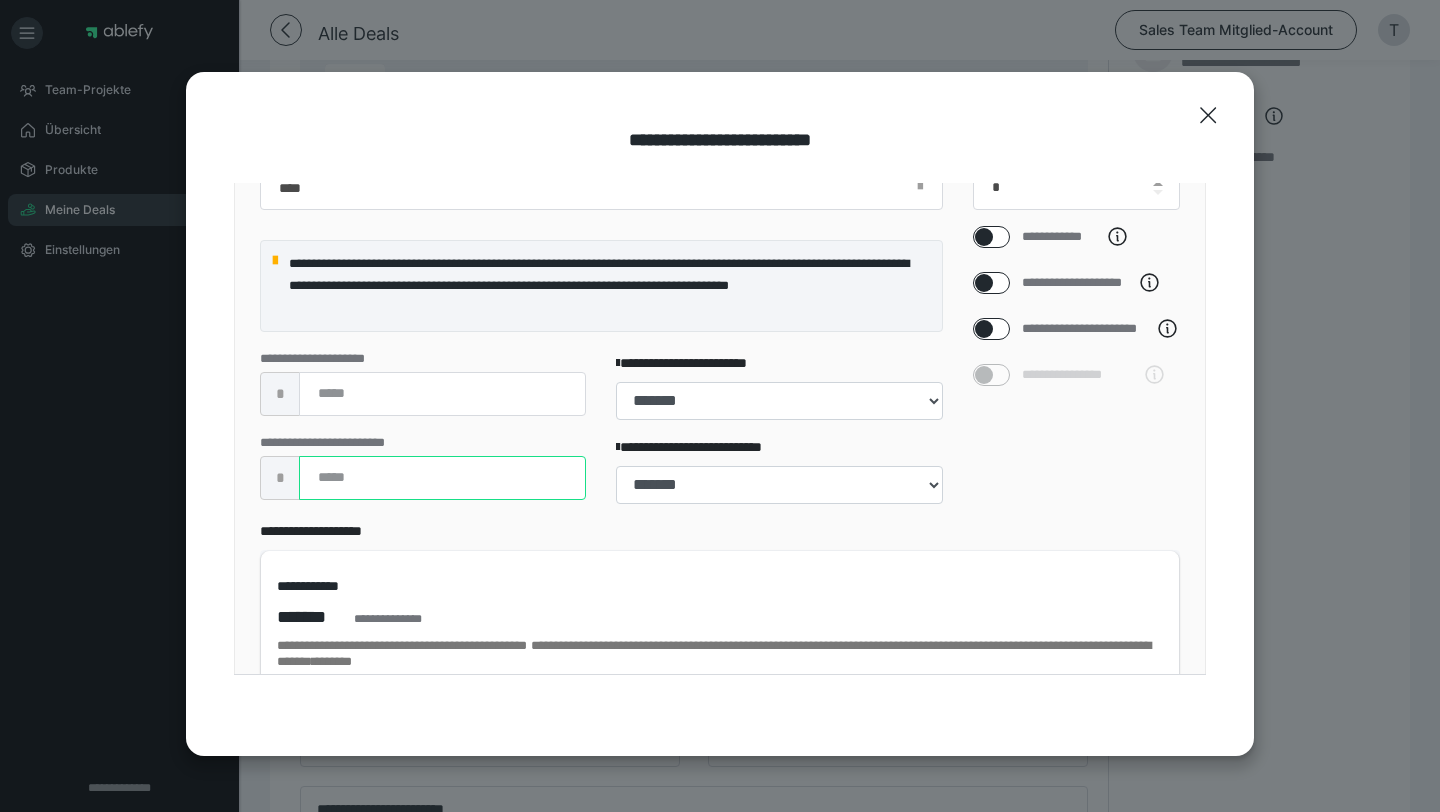 type on "******" 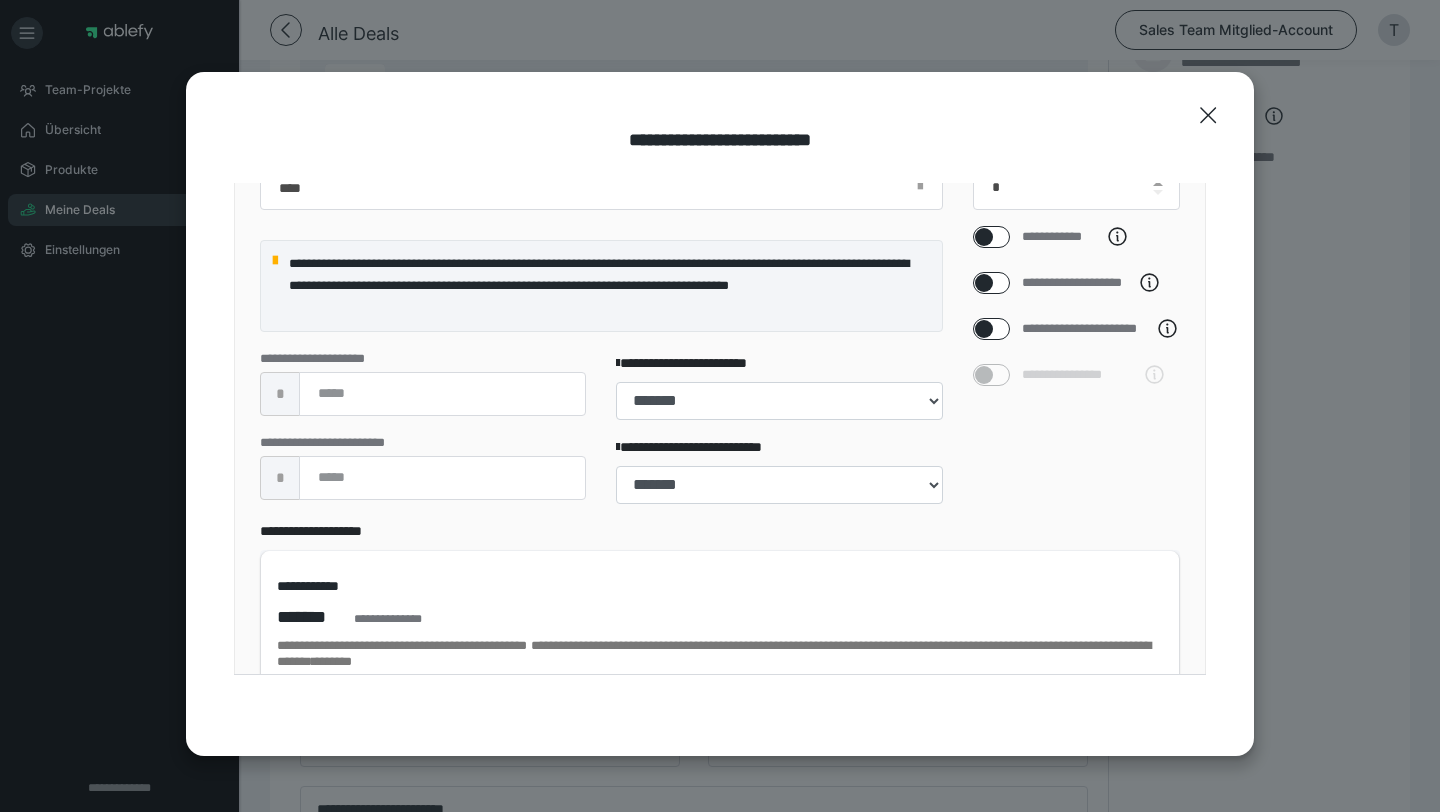 click at bounding box center (991, 283) 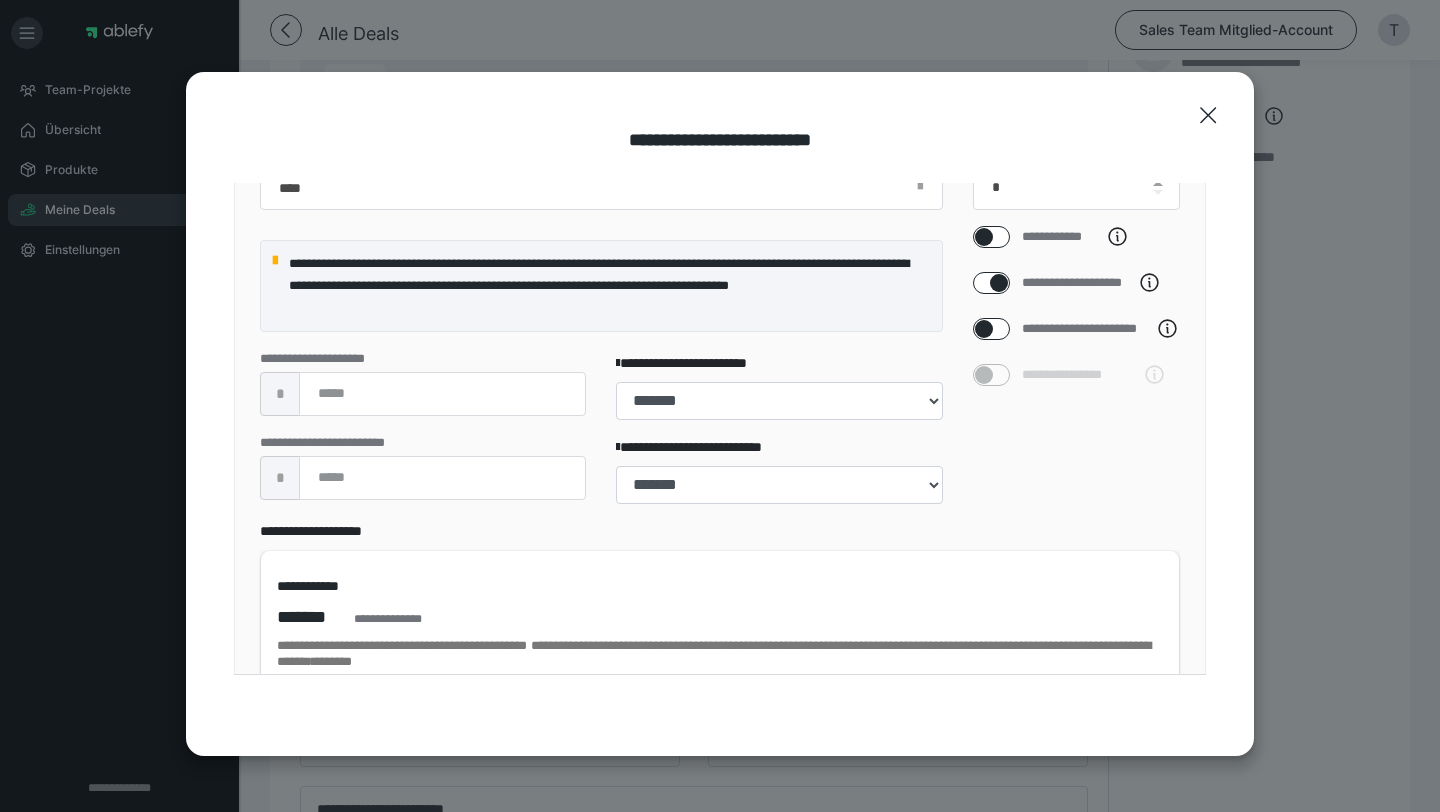 checkbox on "****" 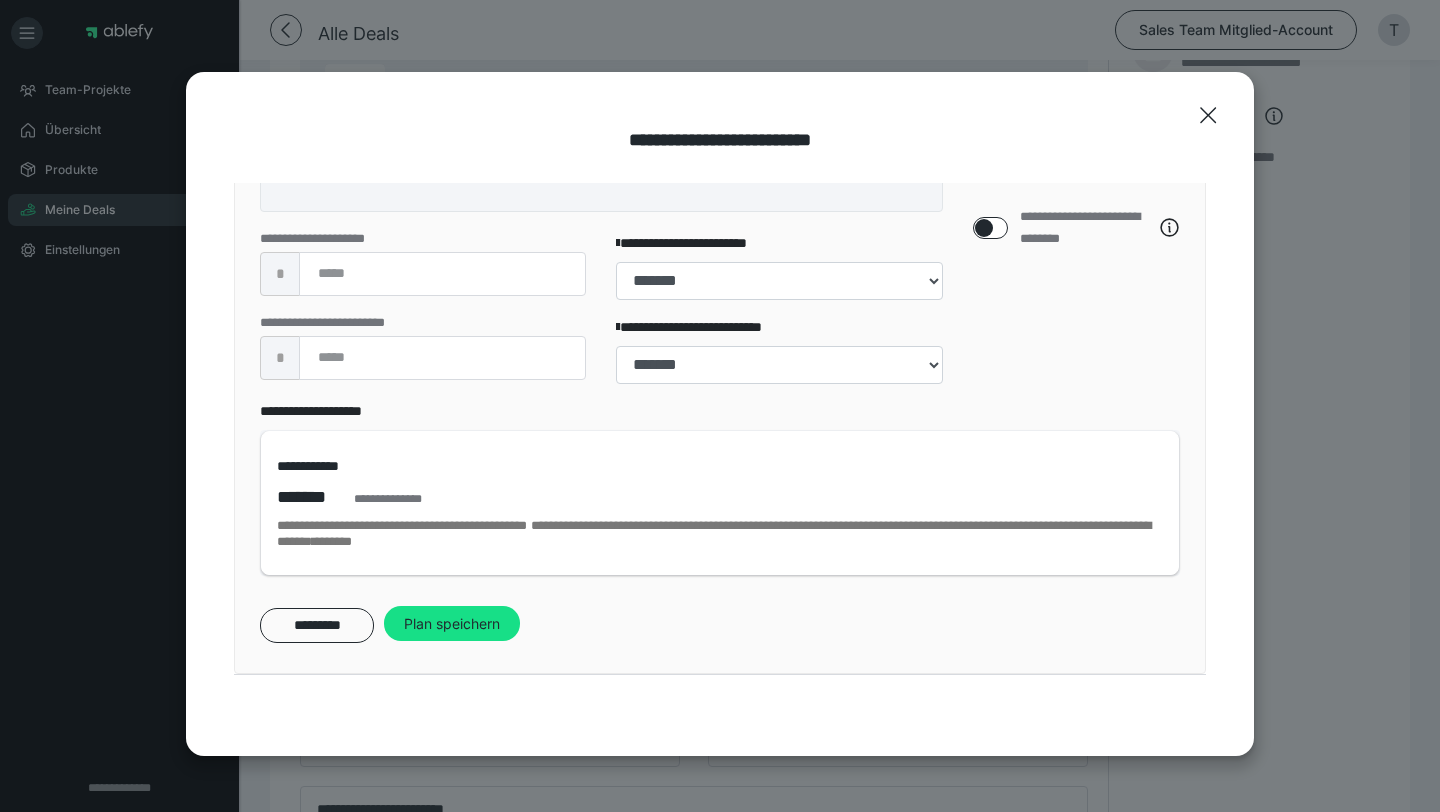 scroll, scrollTop: 457, scrollLeft: 0, axis: vertical 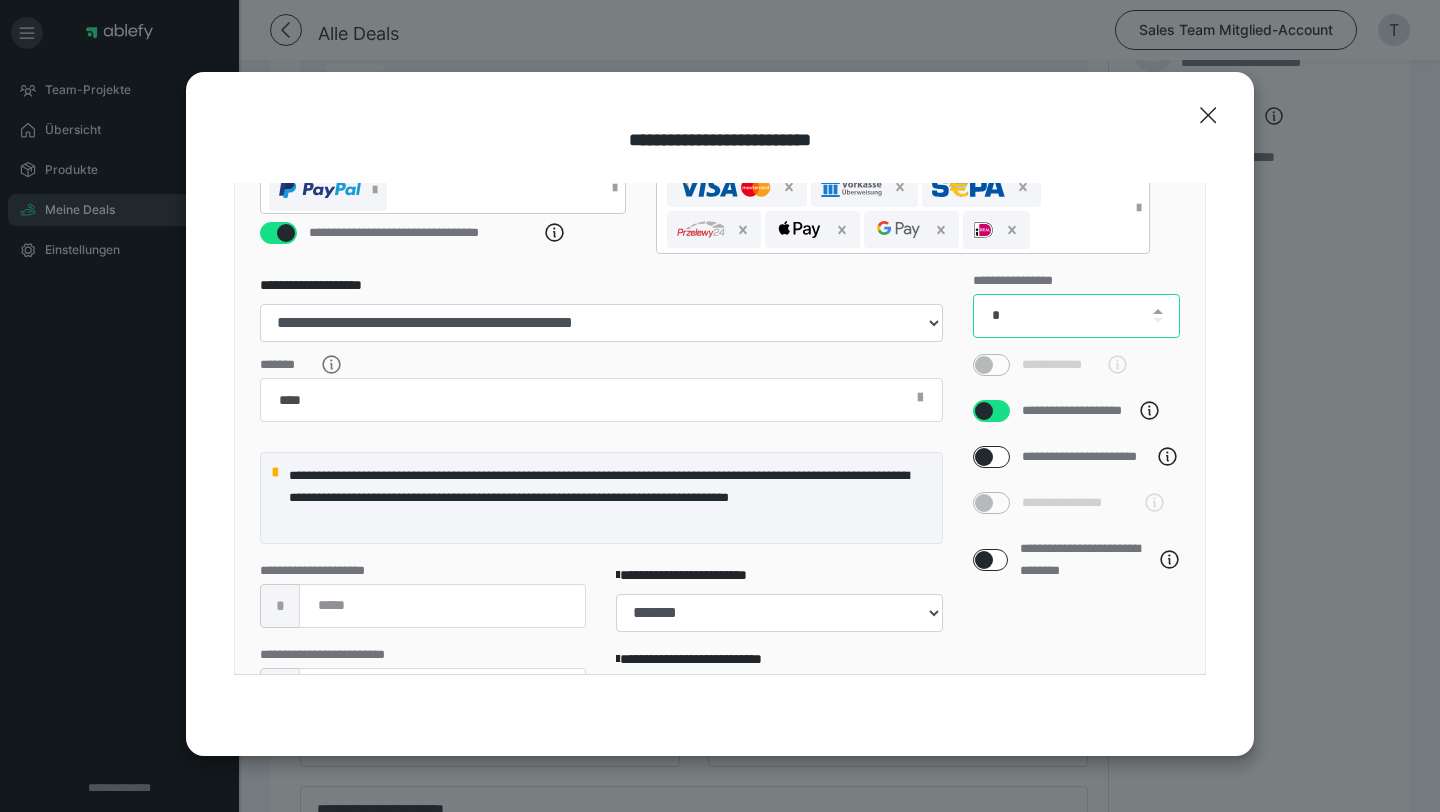 click on "*" at bounding box center (1077, 316) 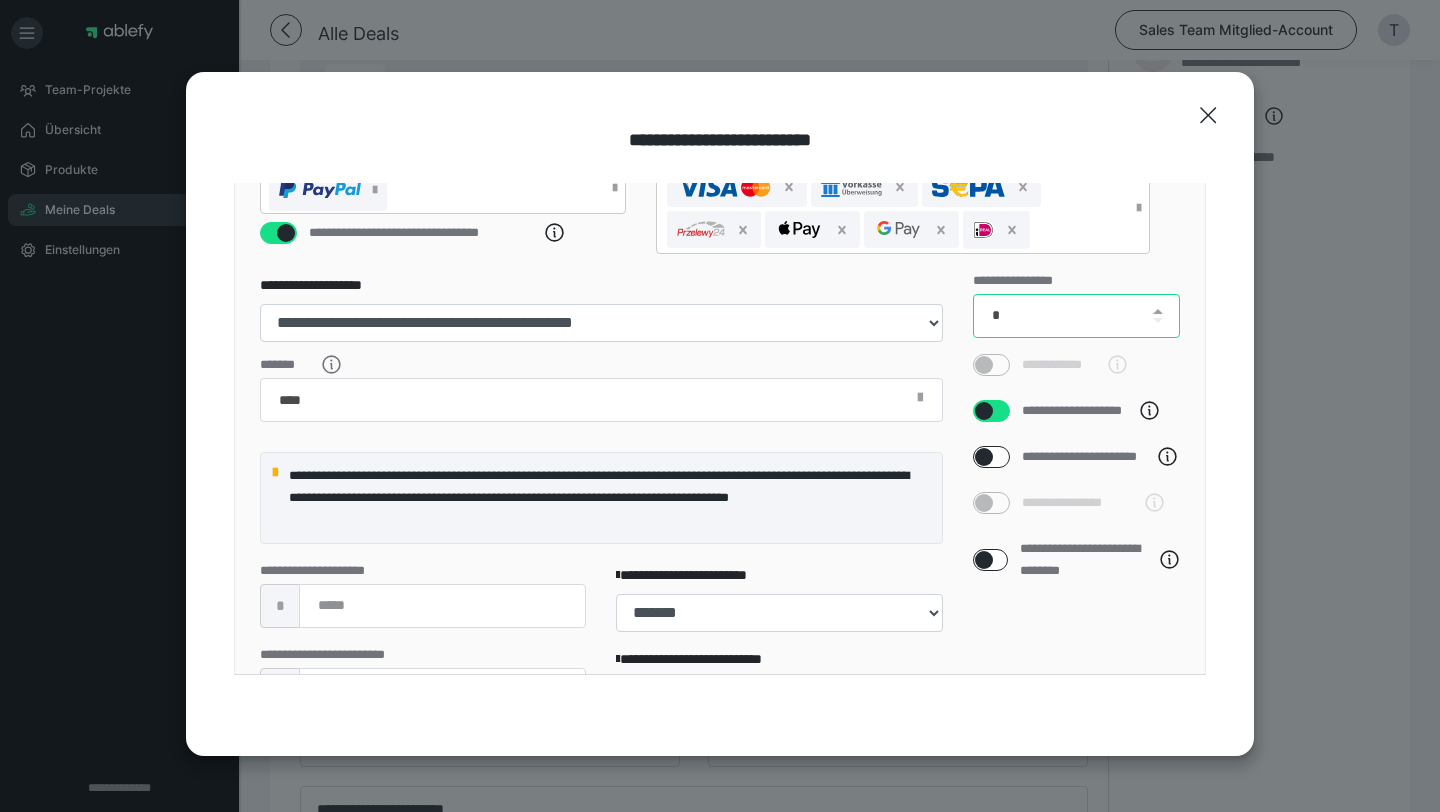 click on "*" at bounding box center [1077, 316] 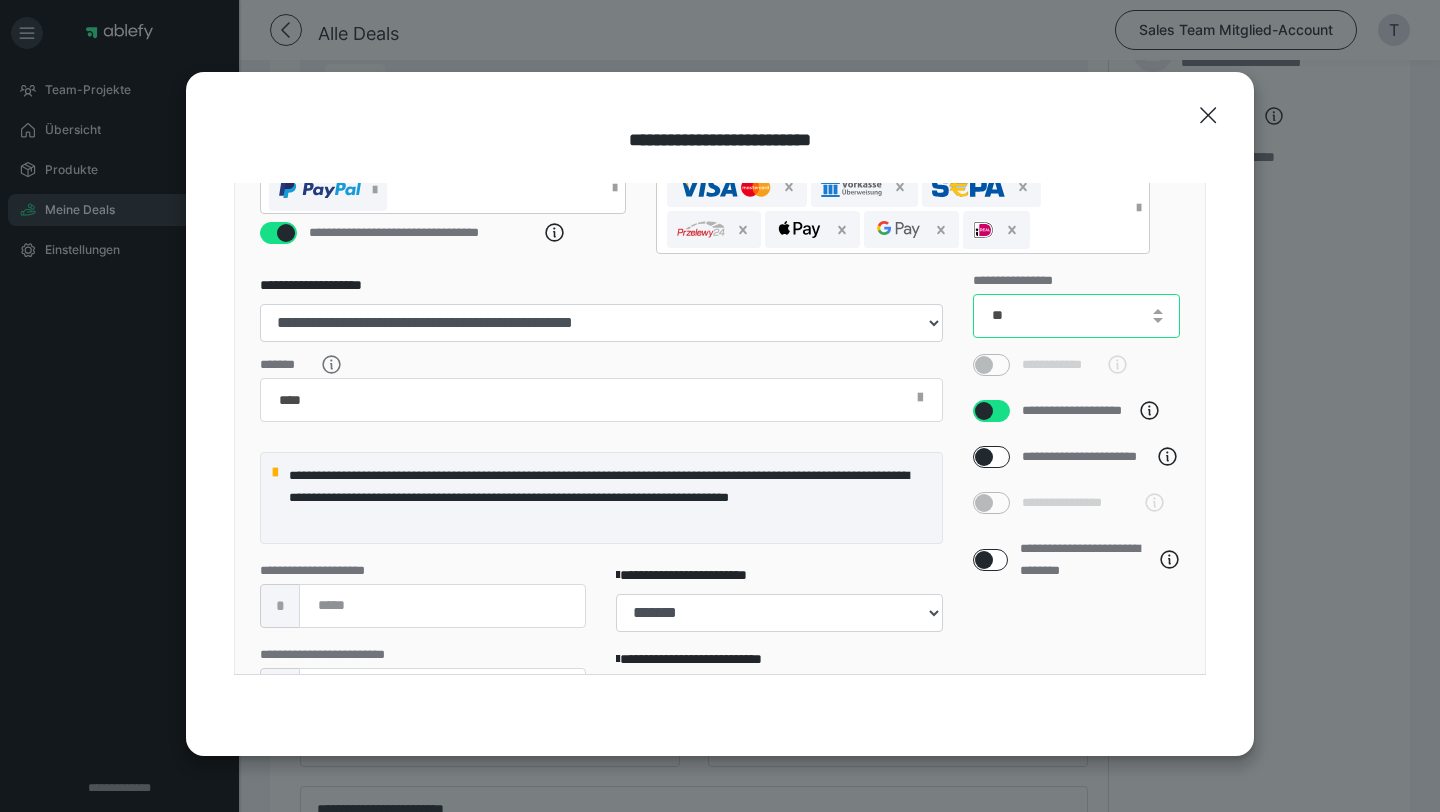 type on "**" 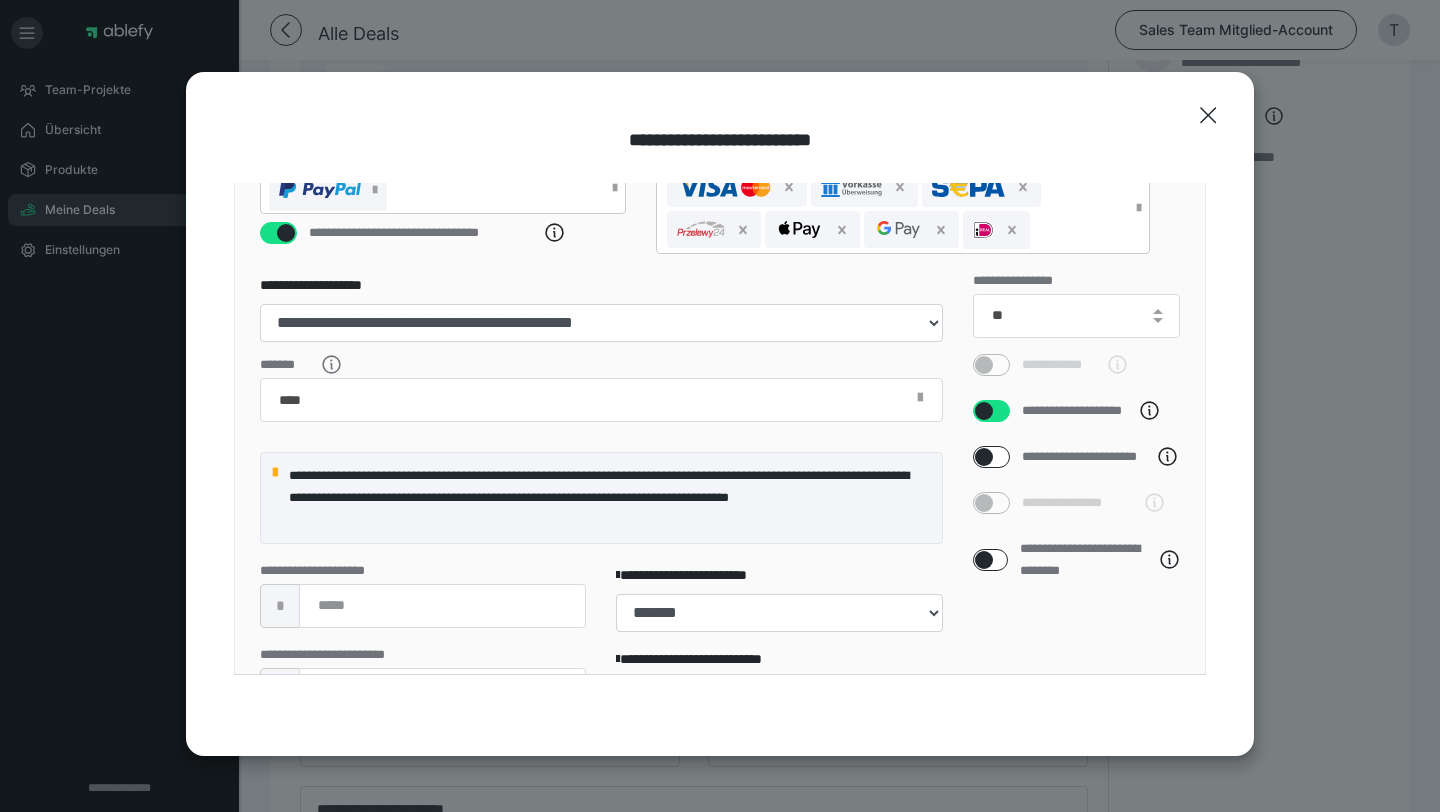click on "**********" at bounding box center (601, 308) 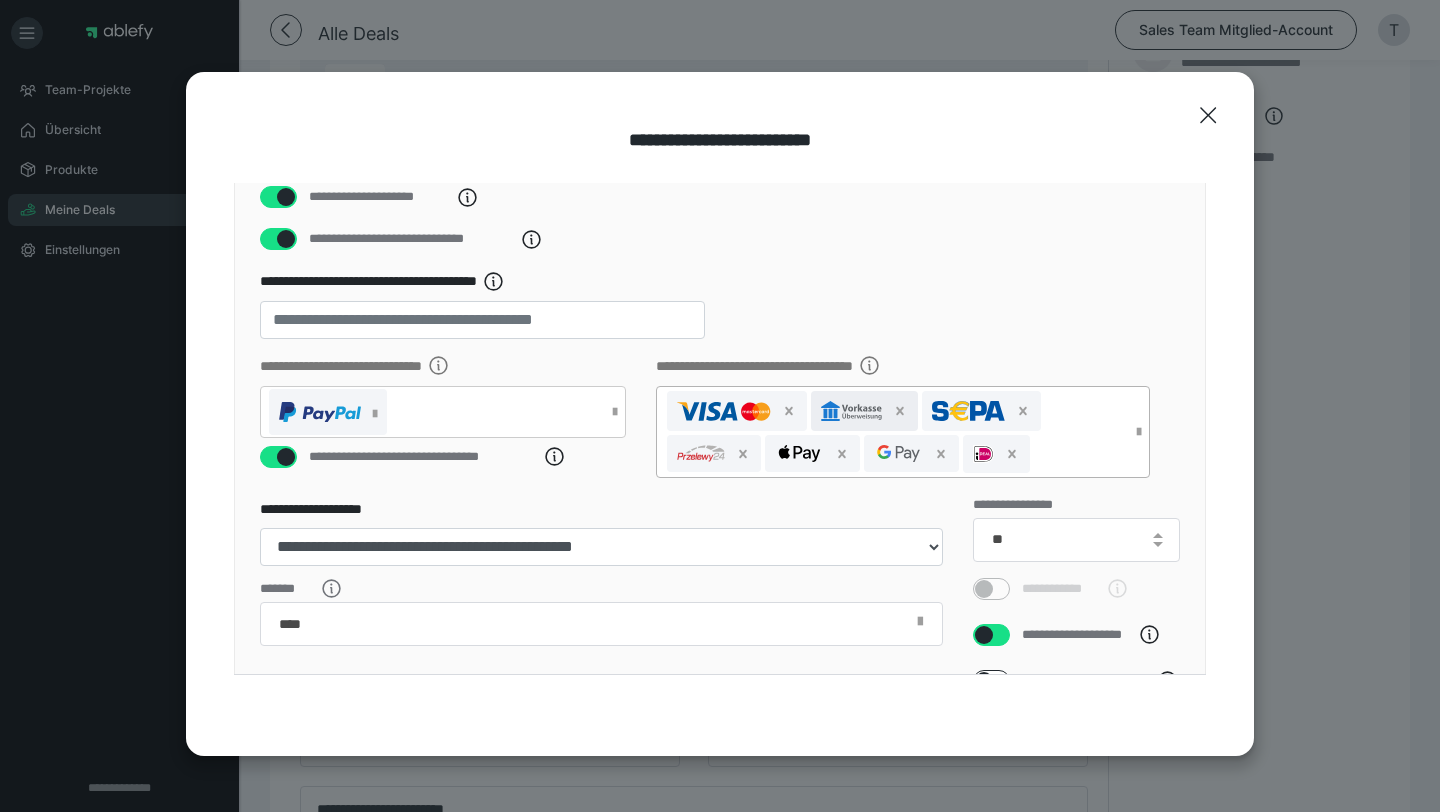 scroll, scrollTop: 160, scrollLeft: 0, axis: vertical 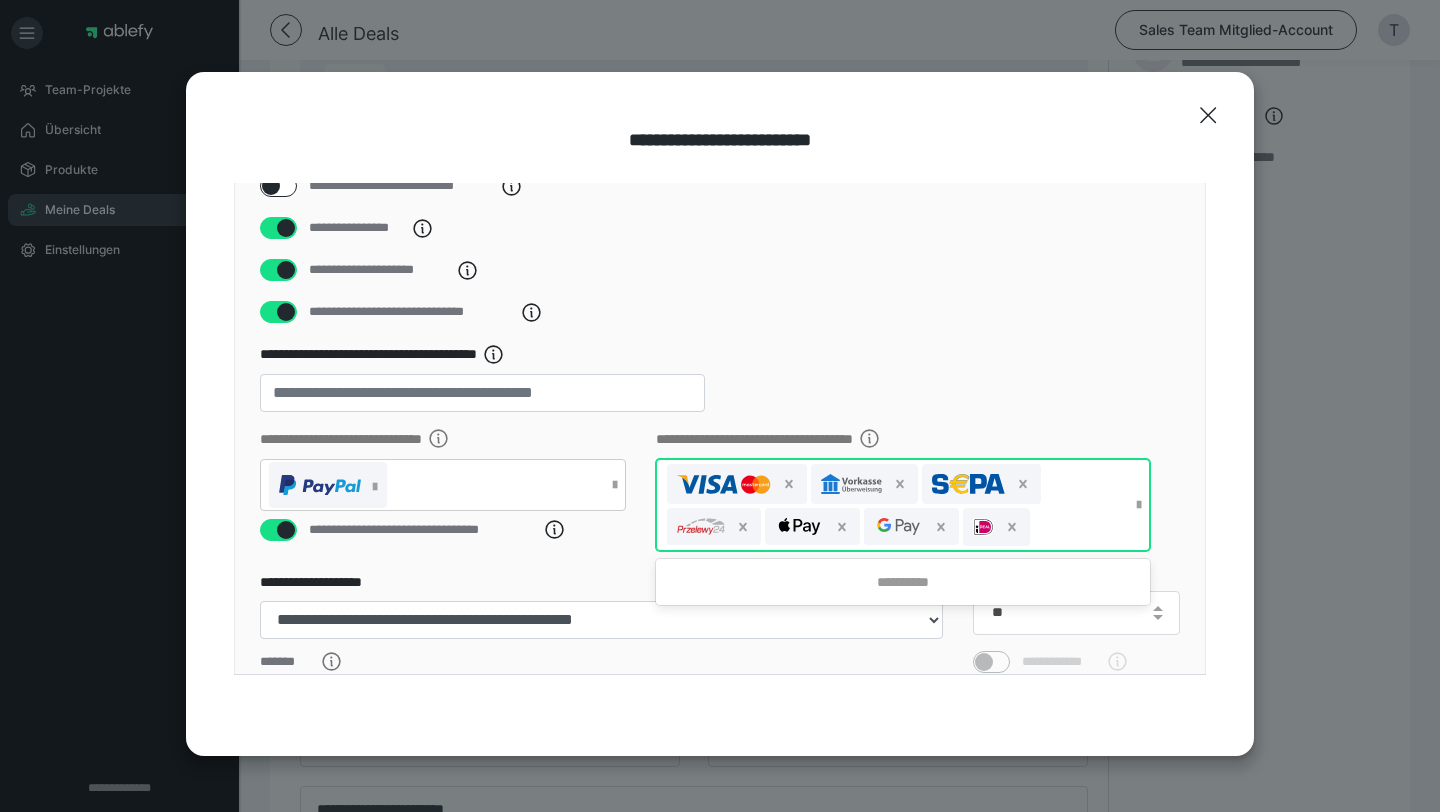 click at bounding box center (893, 505) 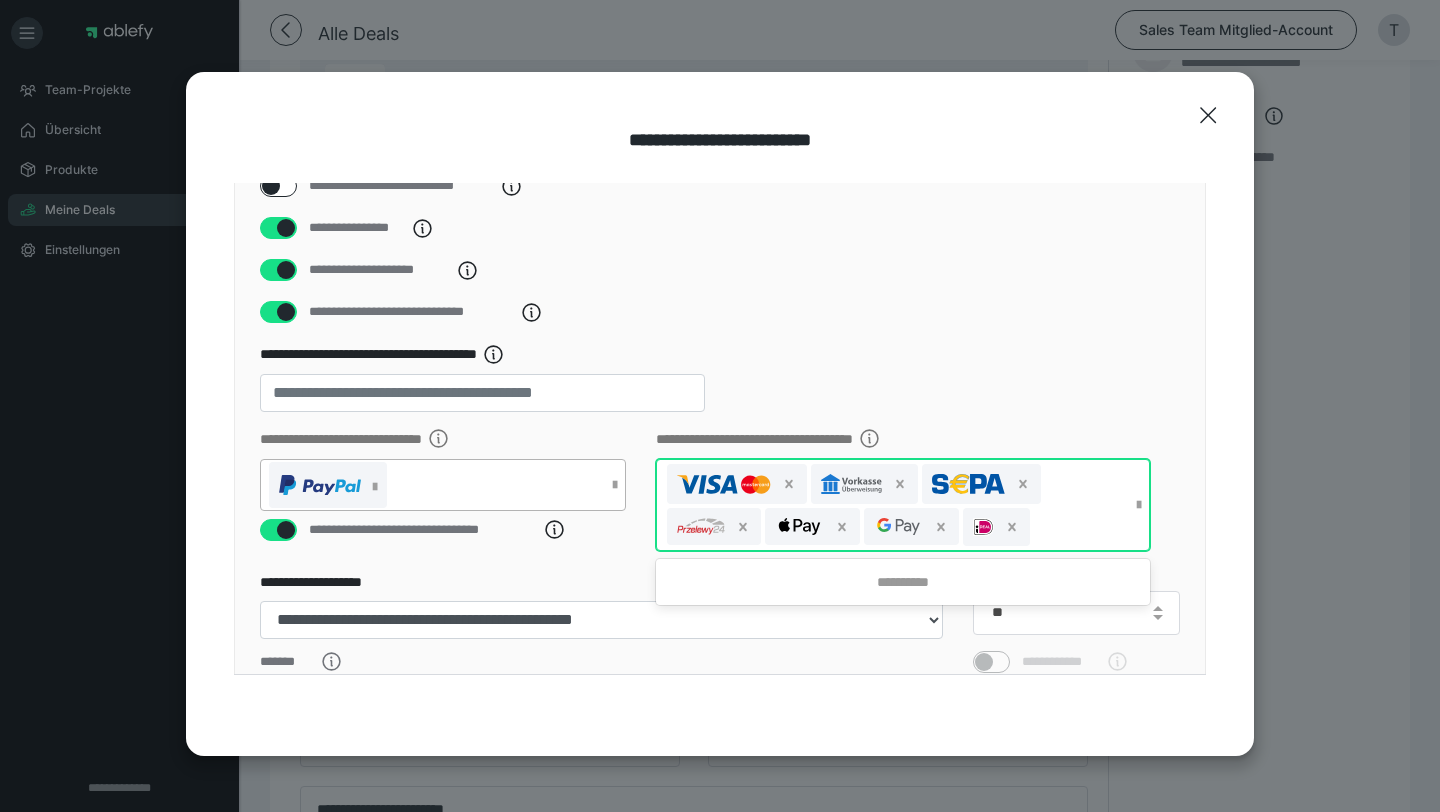 click at bounding box center [433, 485] 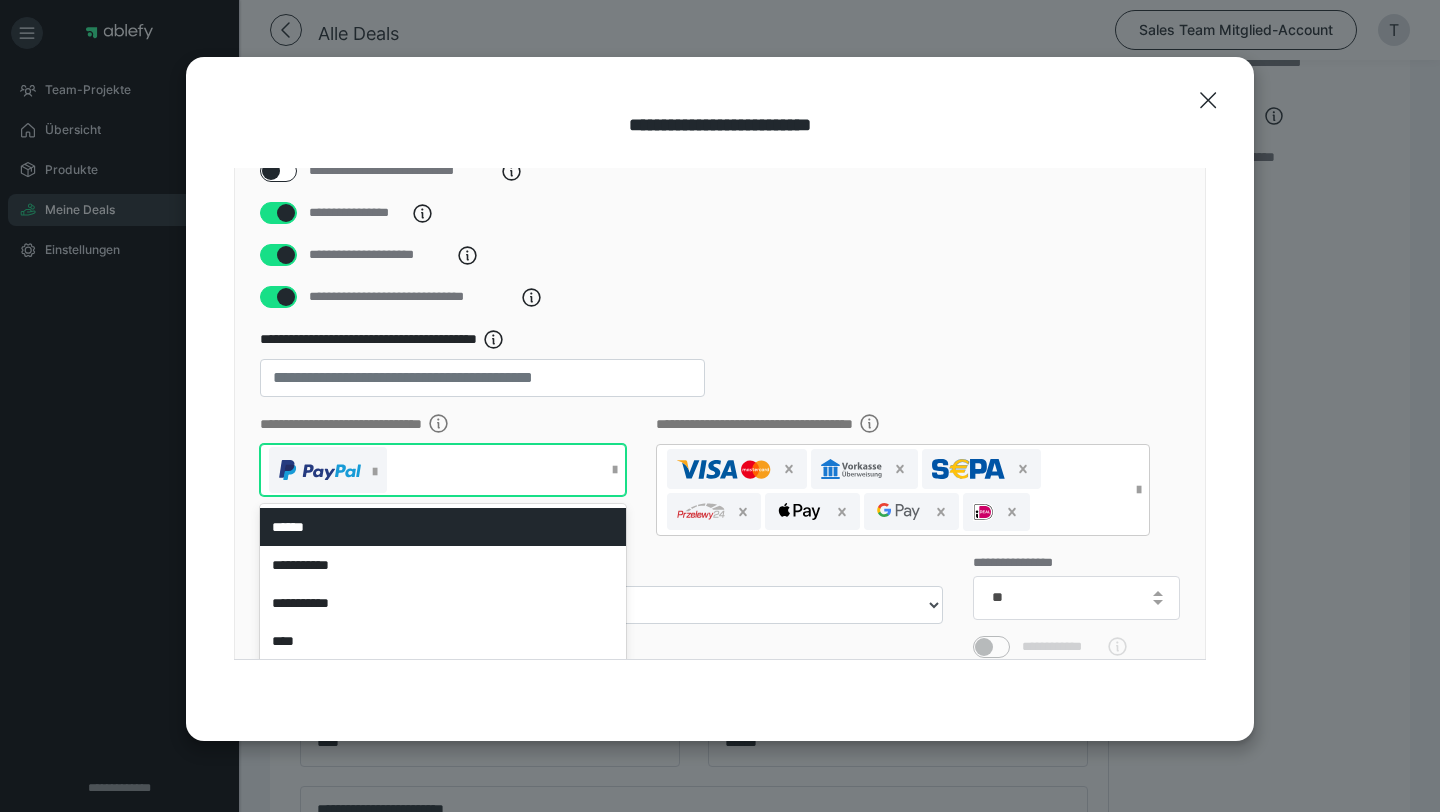 scroll, scrollTop: 17, scrollLeft: 0, axis: vertical 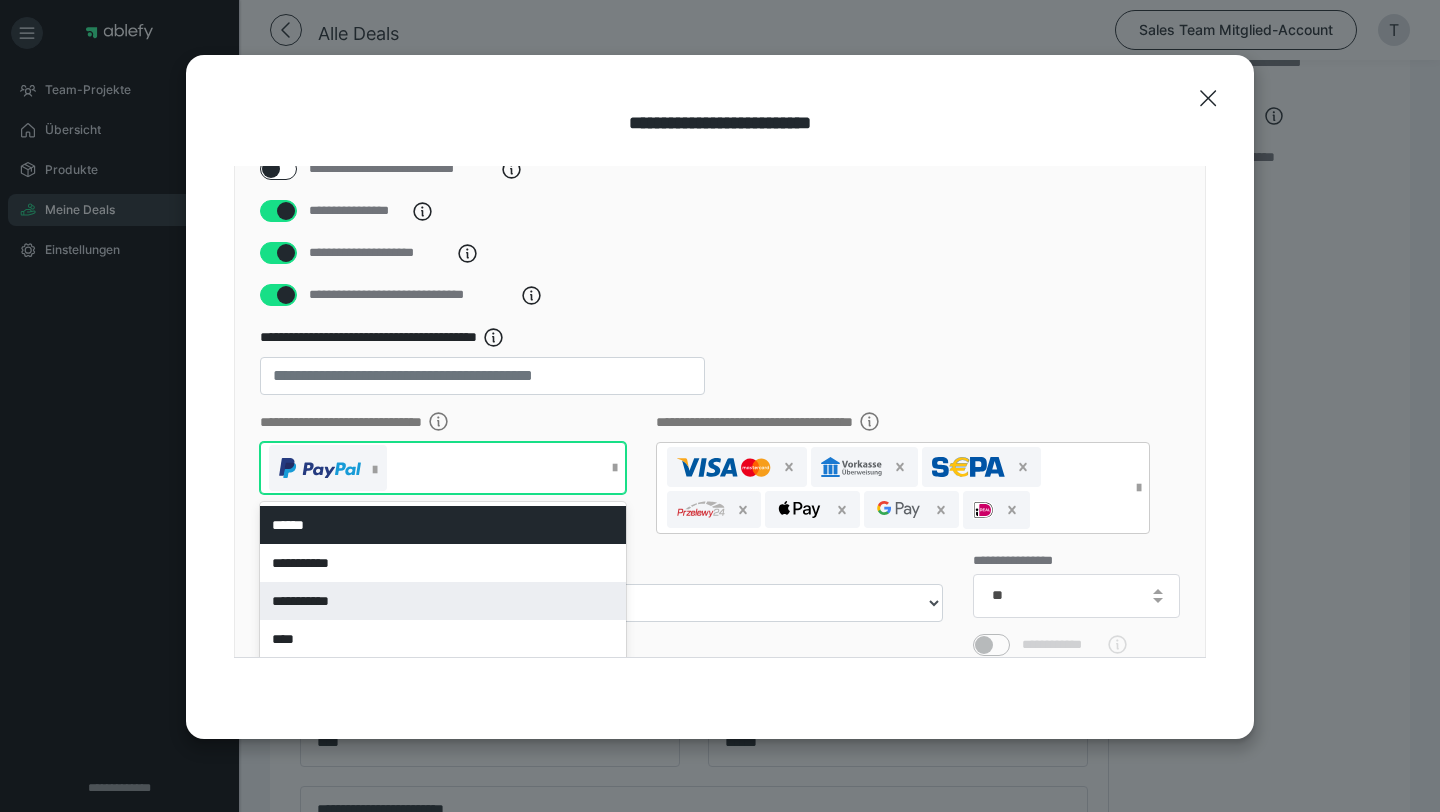 click on "**********" at bounding box center (443, 601) 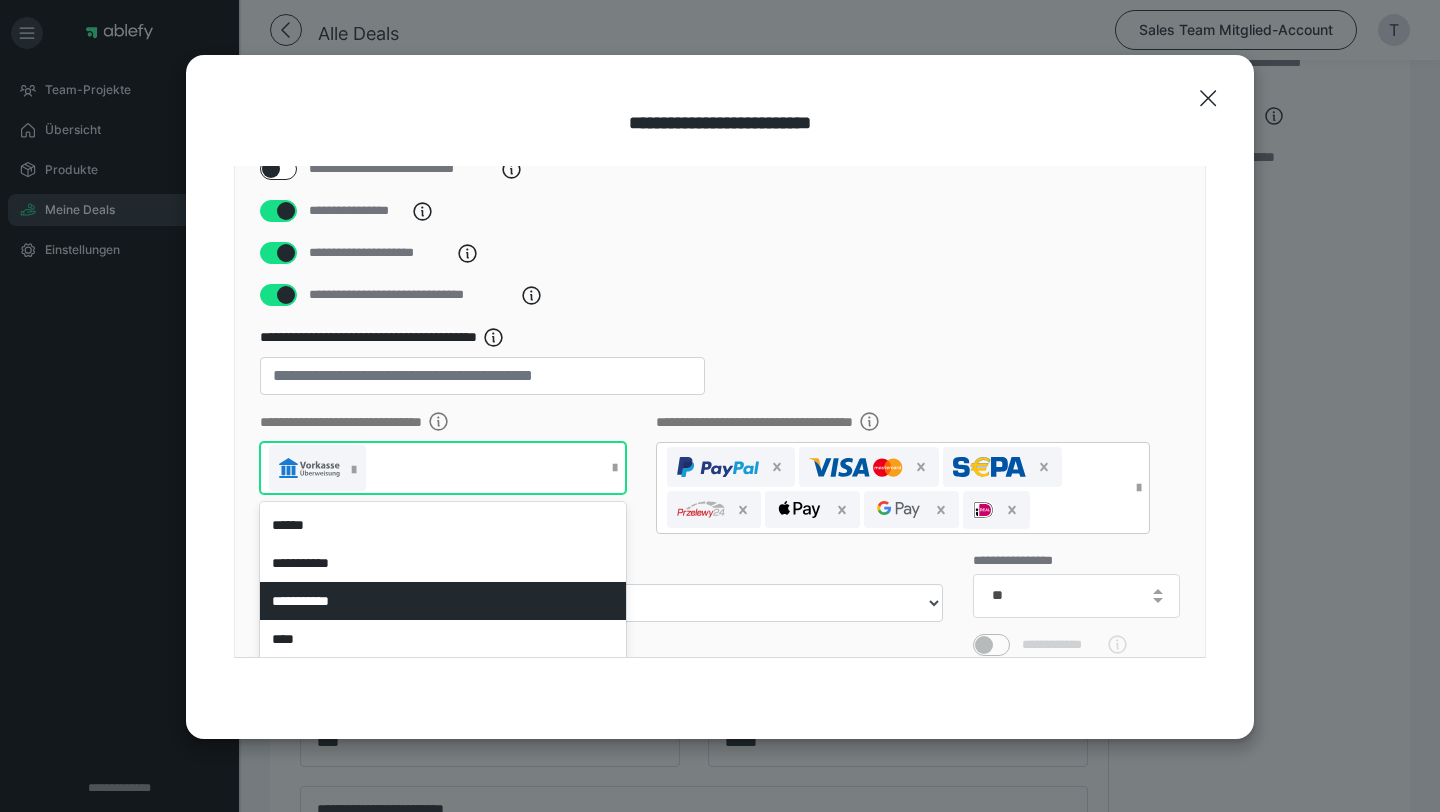 click on "**********" at bounding box center [720, 482] 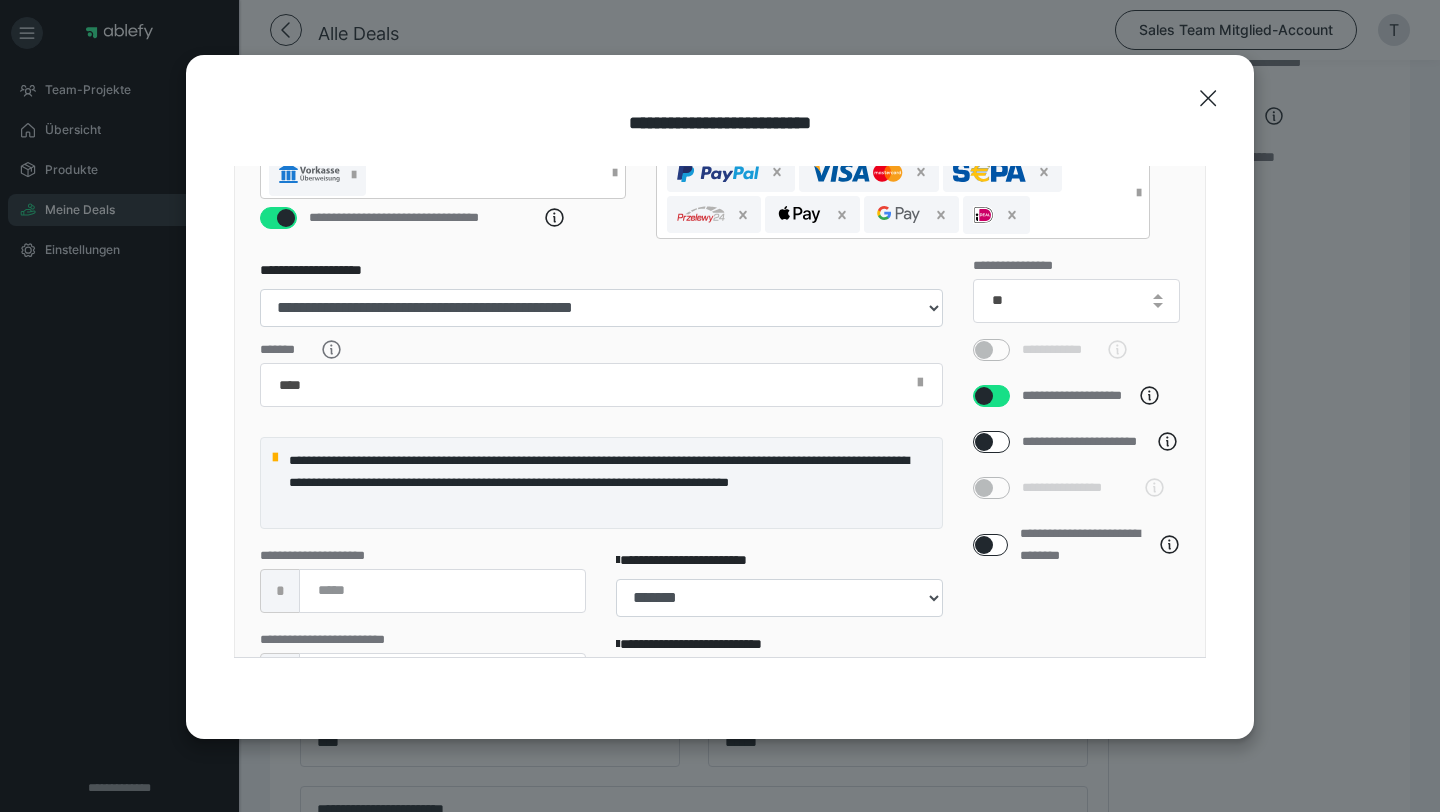 scroll, scrollTop: 790, scrollLeft: 0, axis: vertical 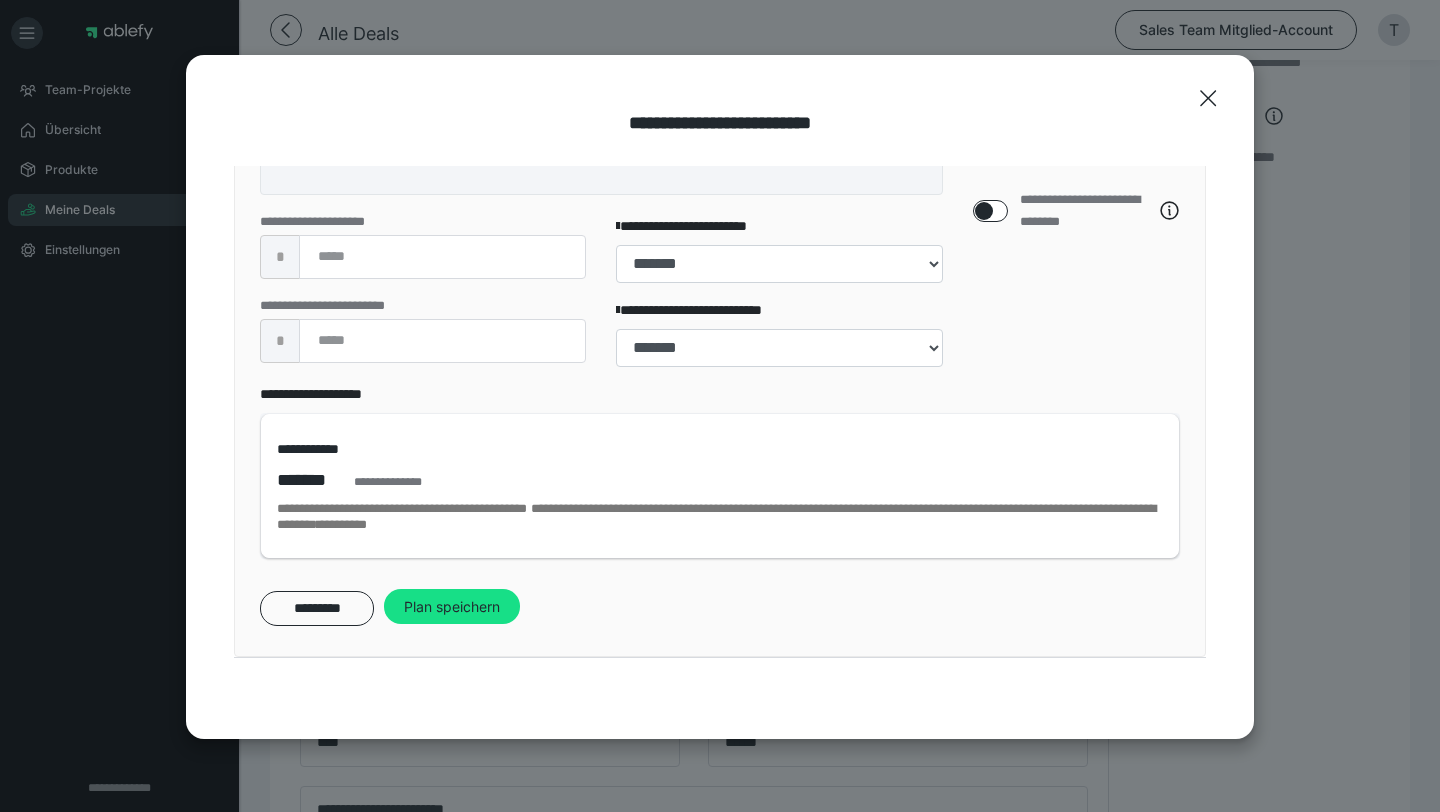 click on "Plan speichern" at bounding box center (452, 607) 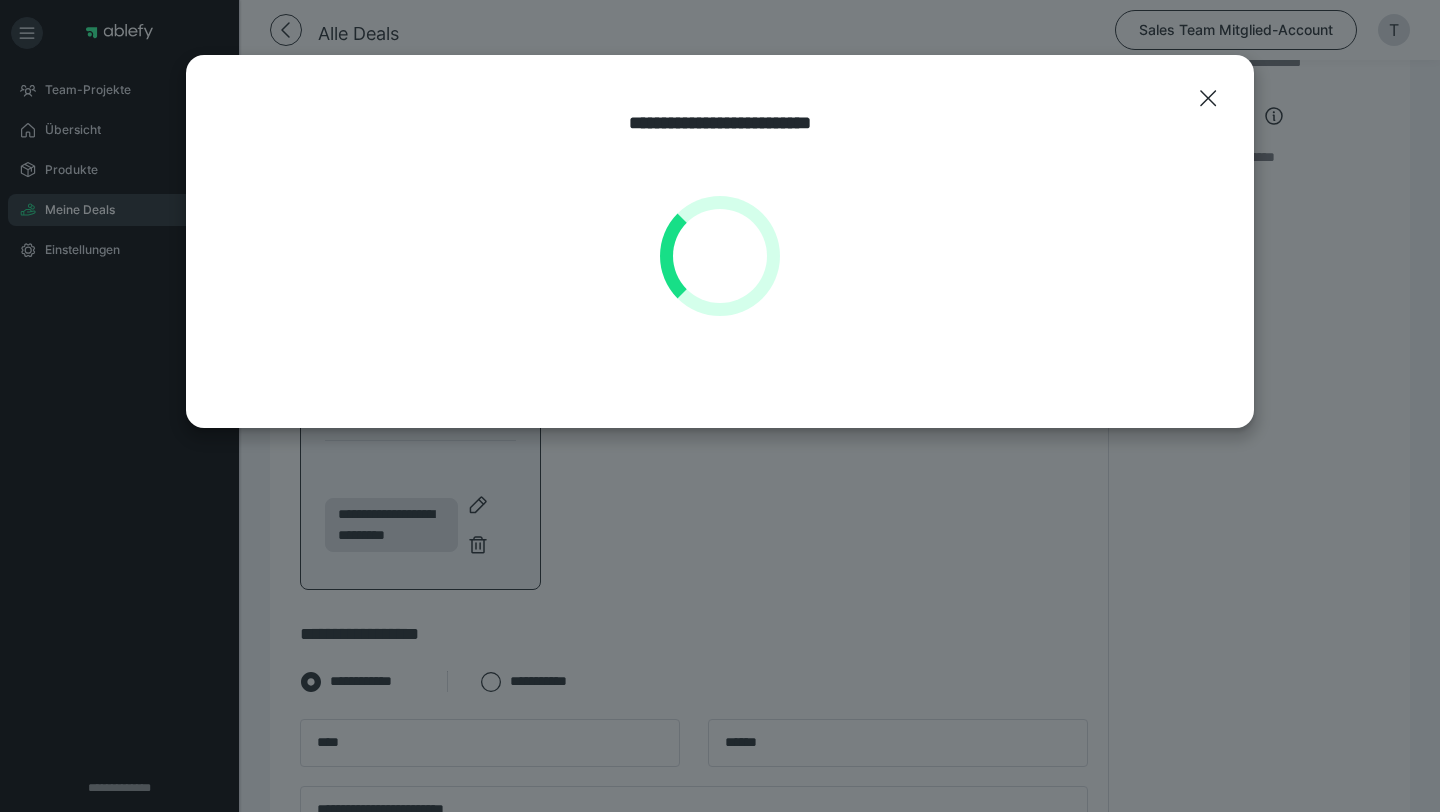 scroll, scrollTop: 0, scrollLeft: 0, axis: both 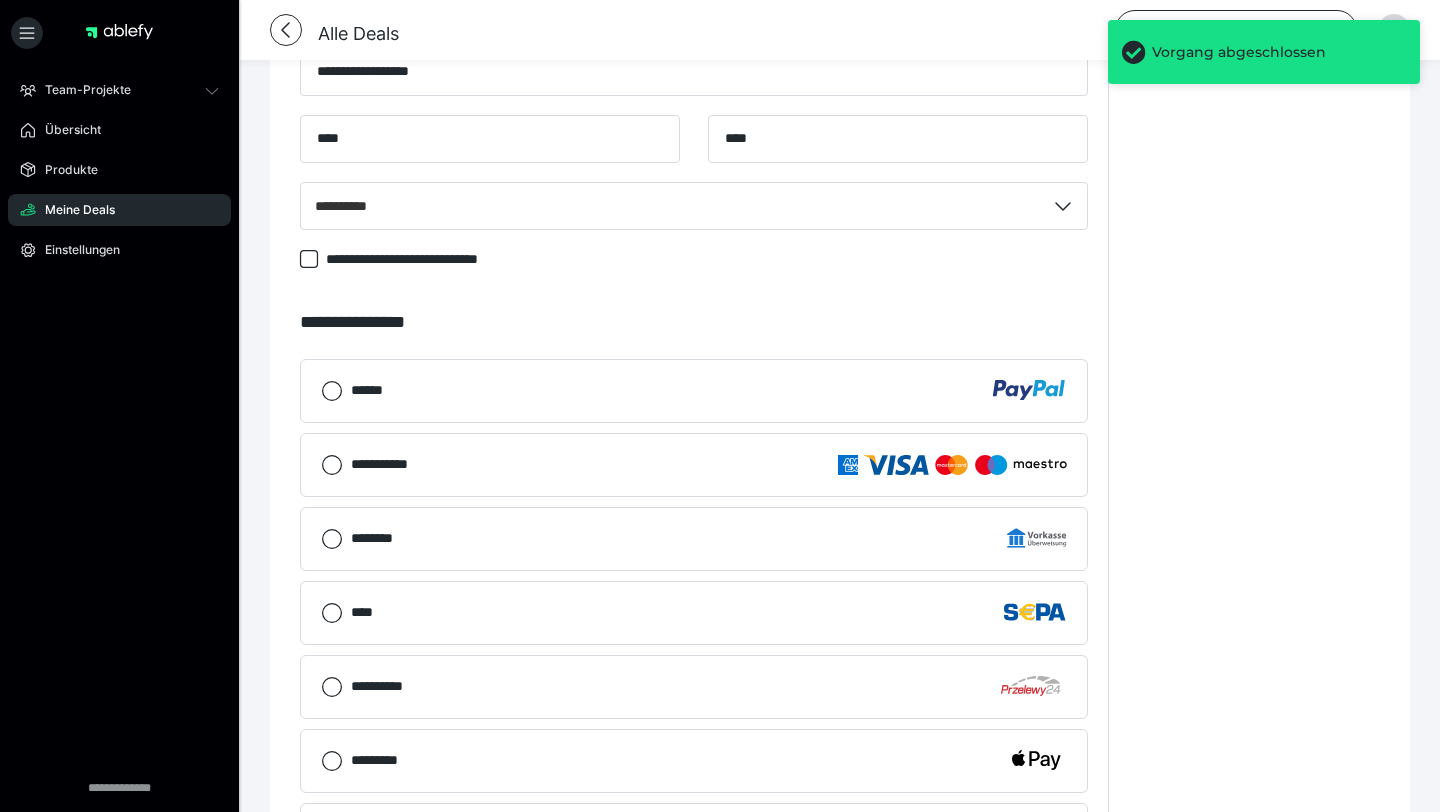 click on "********" at bounding box center [694, 539] 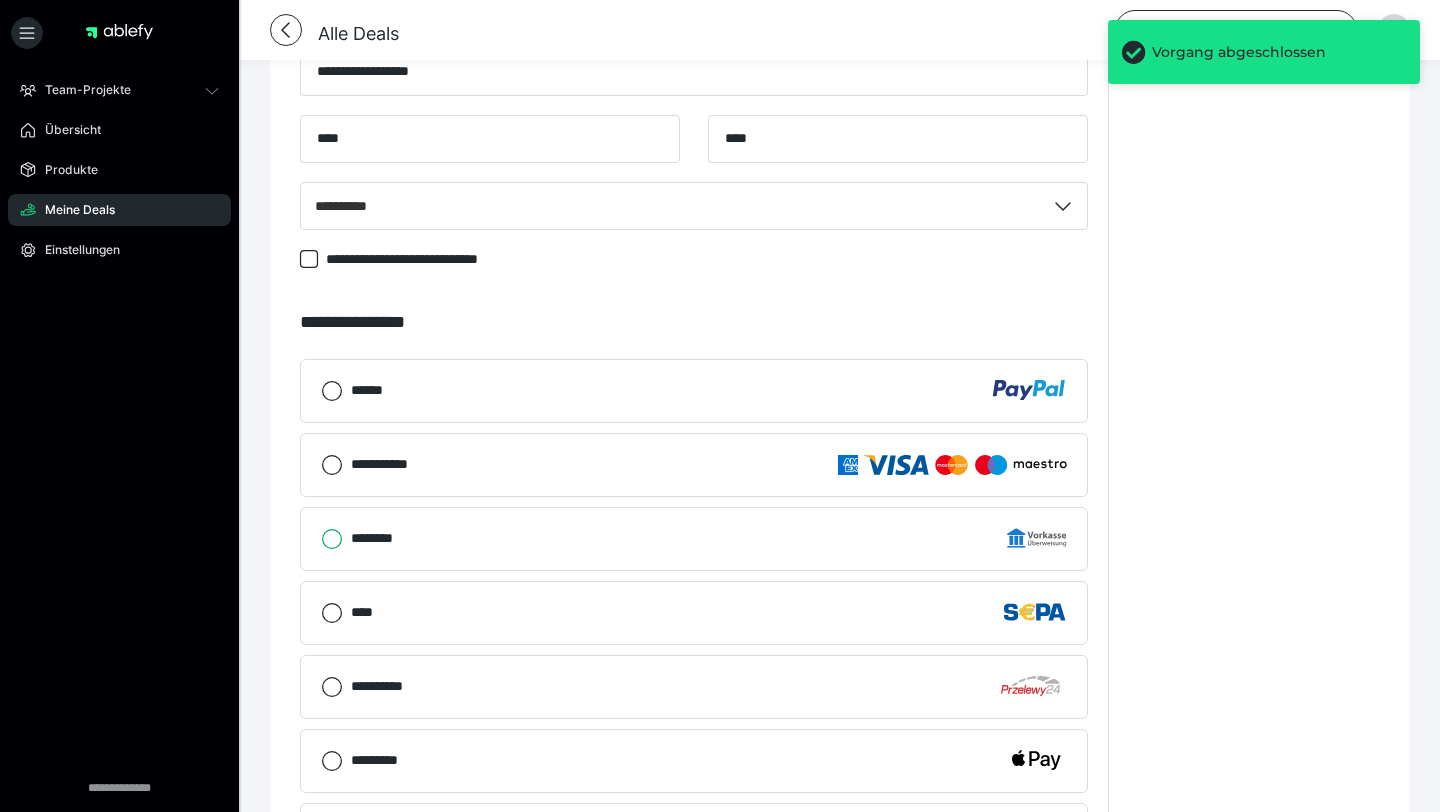 click on "********" at bounding box center (321, 539) 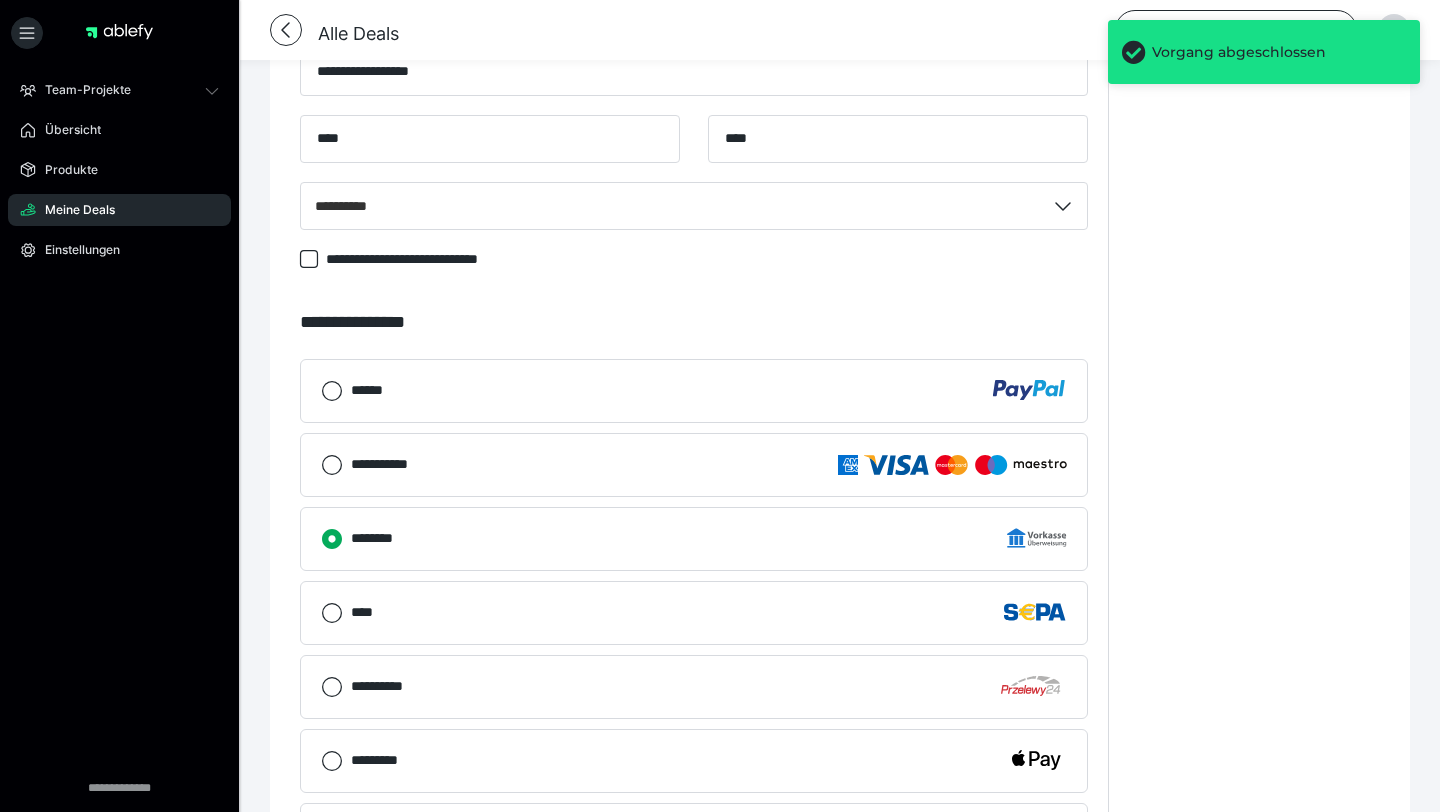 scroll, scrollTop: 1510, scrollLeft: 0, axis: vertical 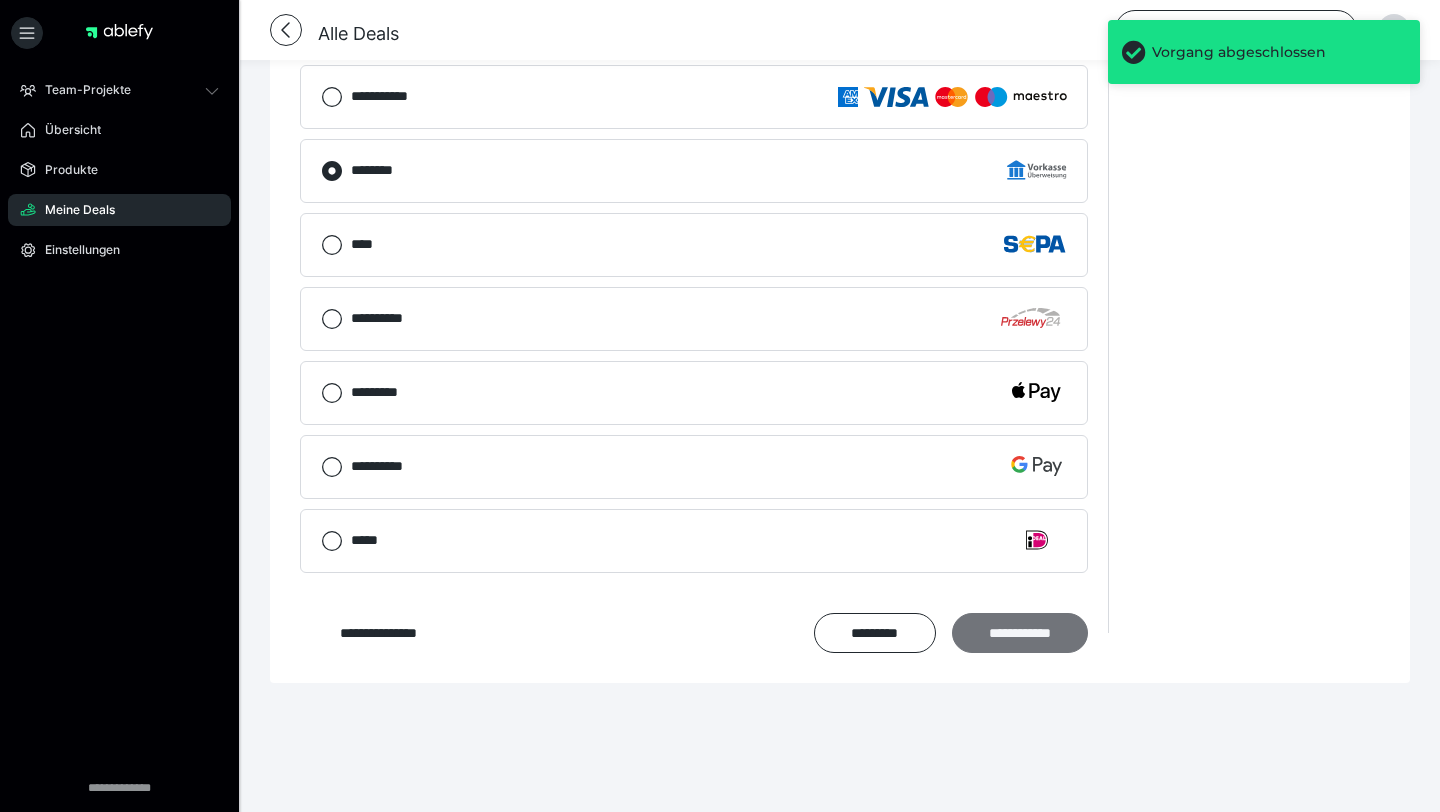 click on "**********" at bounding box center (1020, 633) 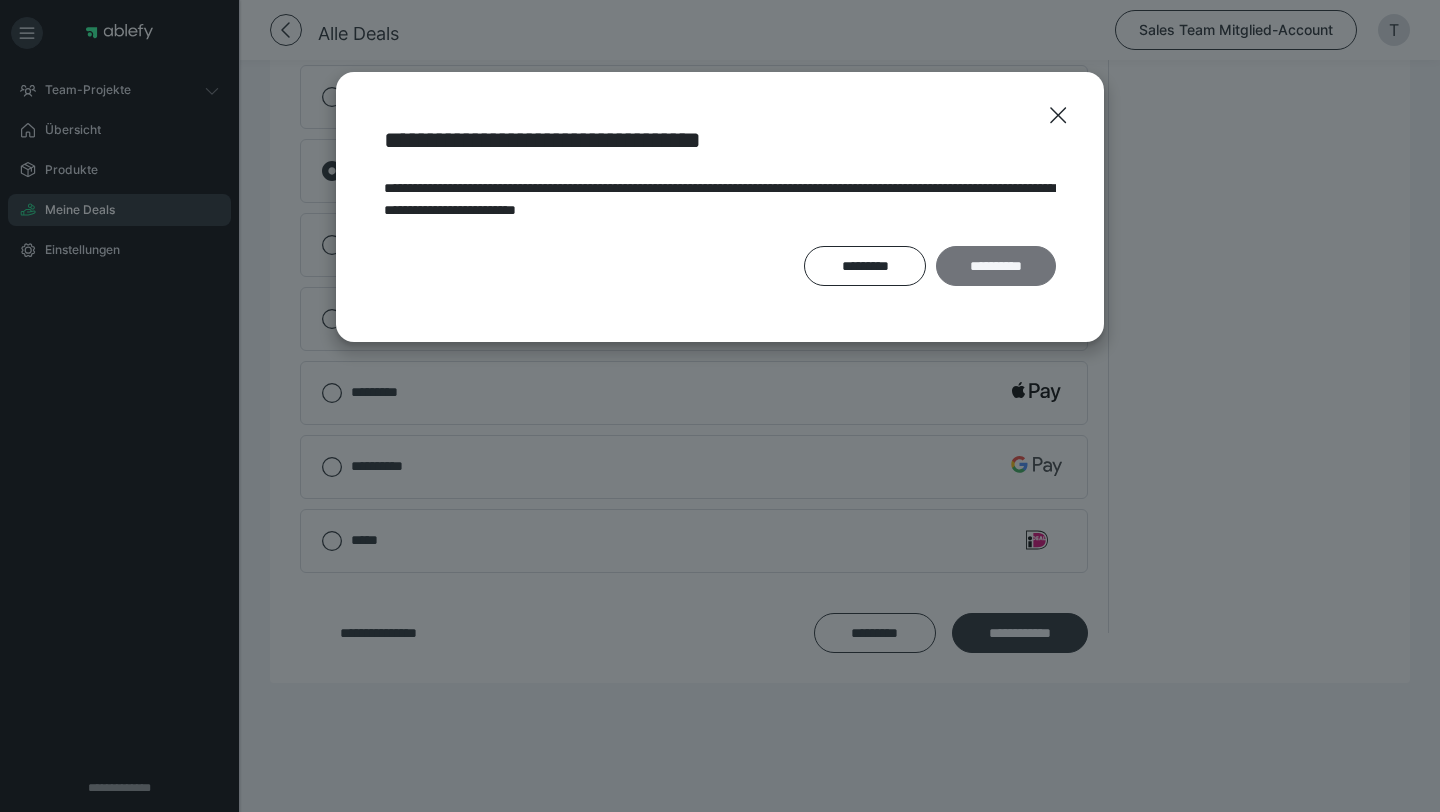 click on "**********" at bounding box center (996, 266) 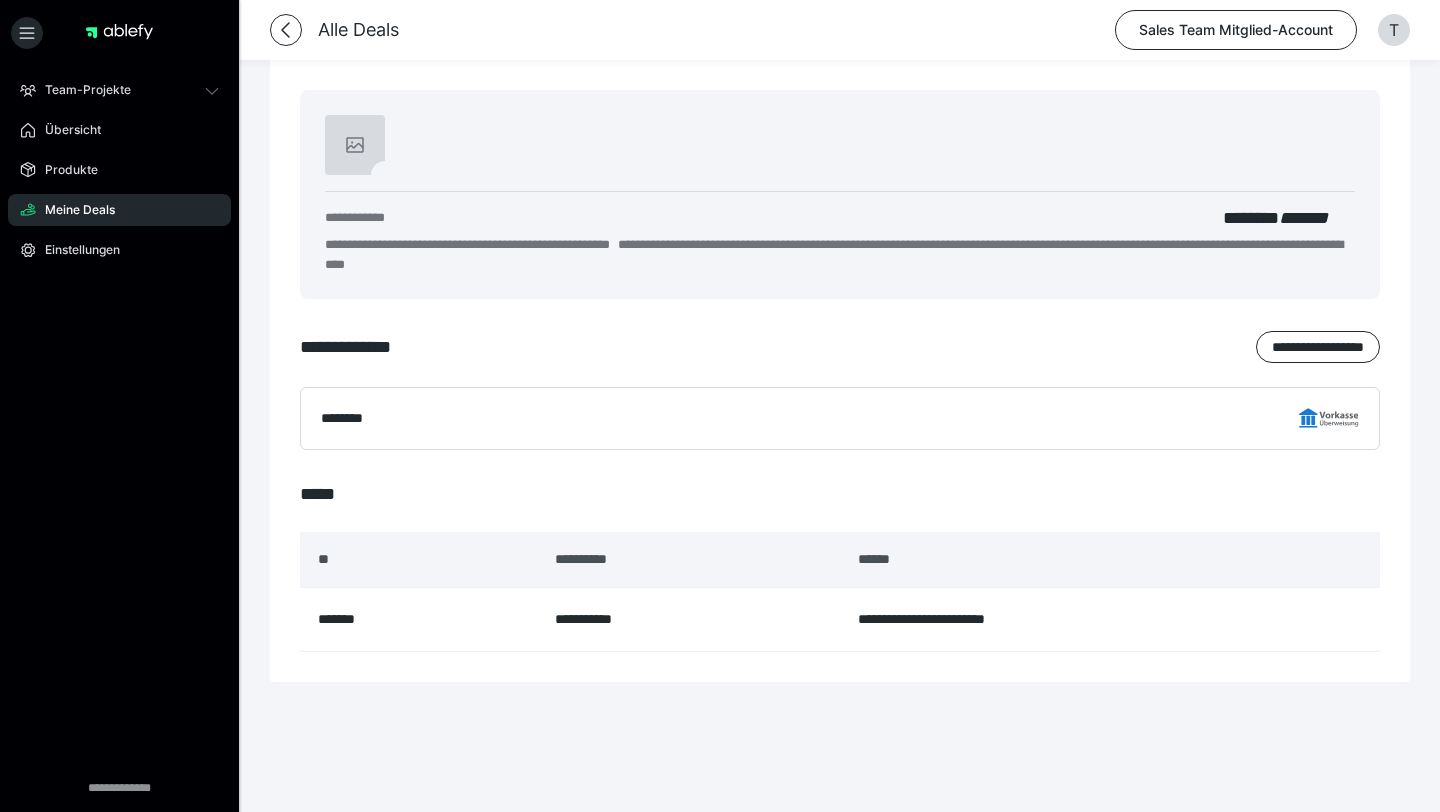 scroll, scrollTop: 0, scrollLeft: 0, axis: both 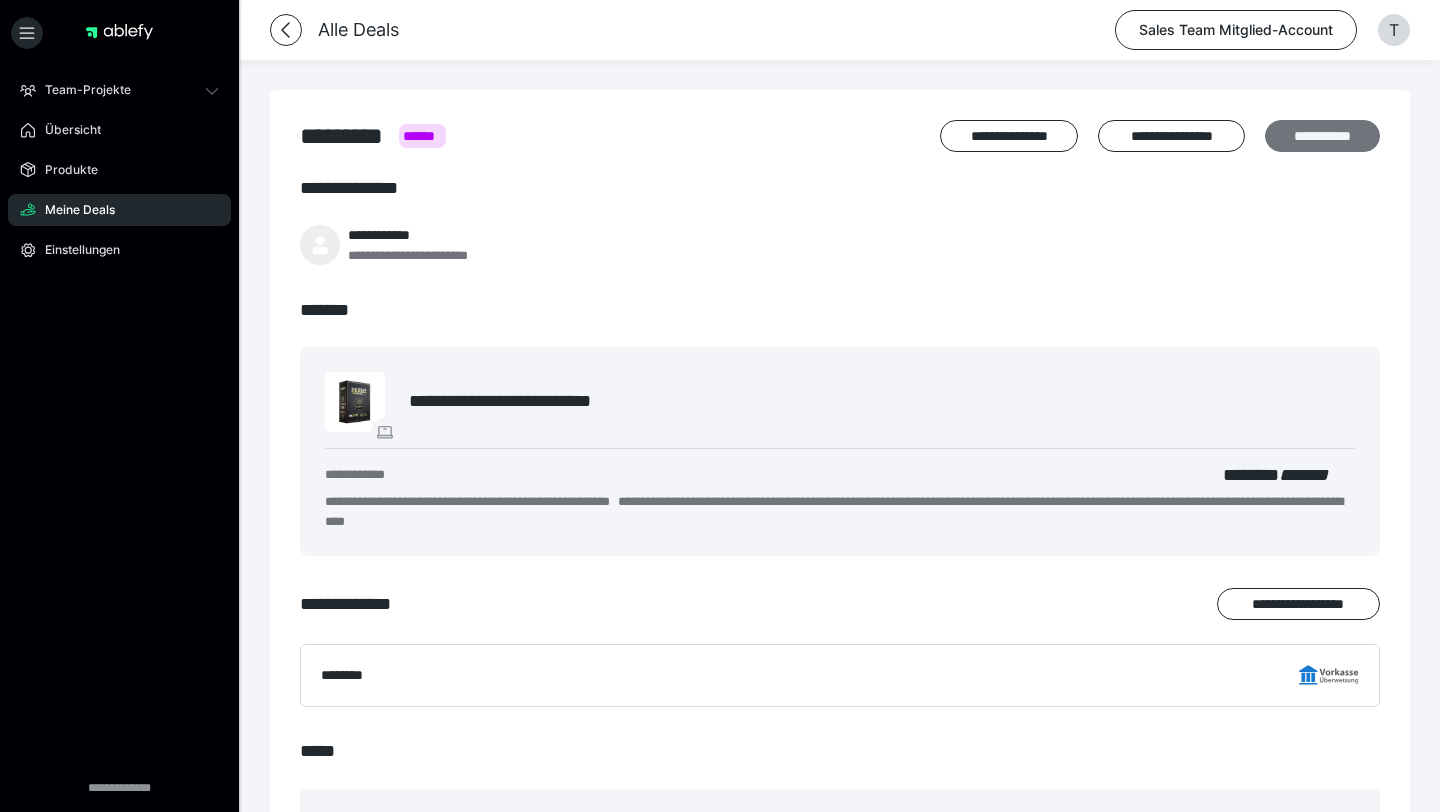 click on "**********" at bounding box center [1322, 136] 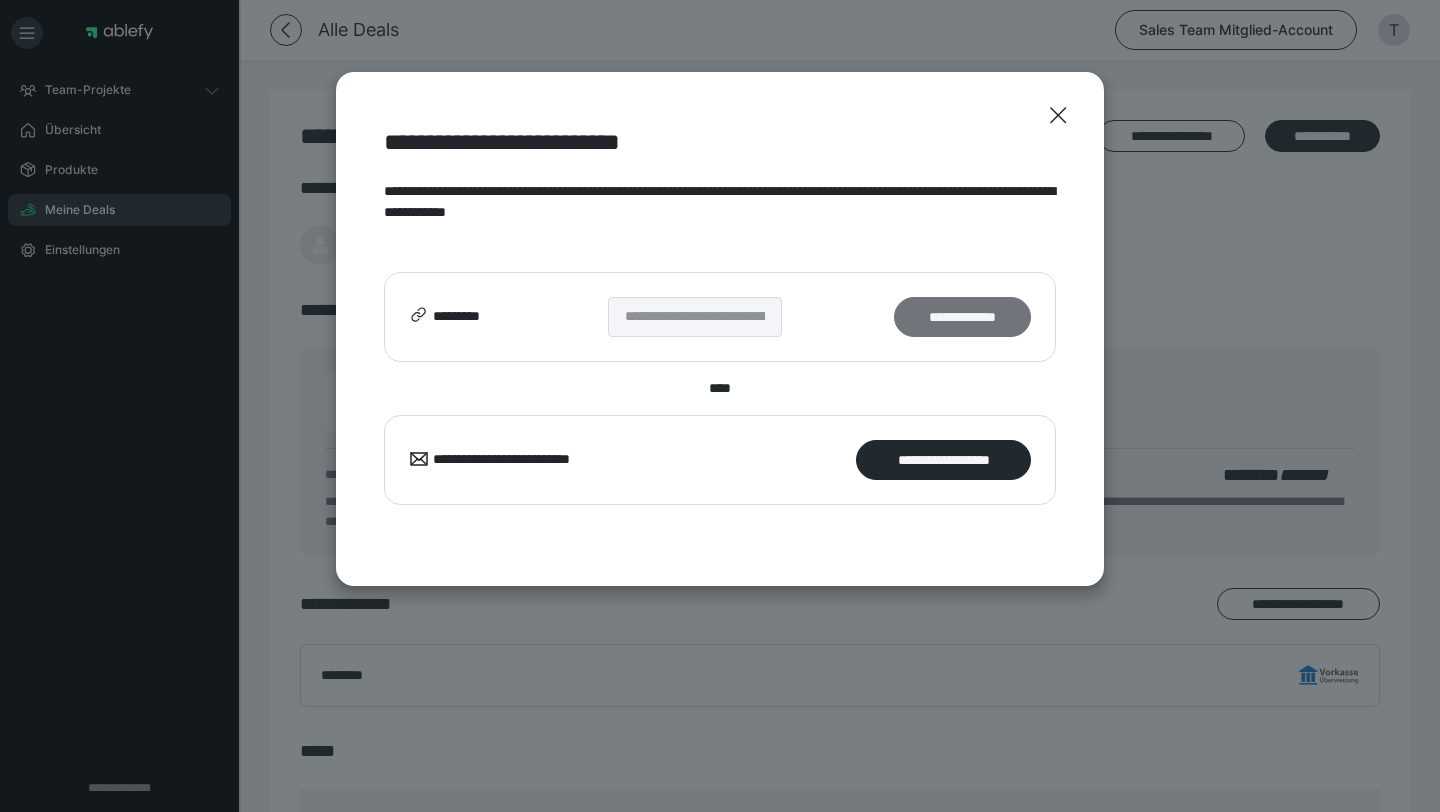 click on "**********" at bounding box center [962, 317] 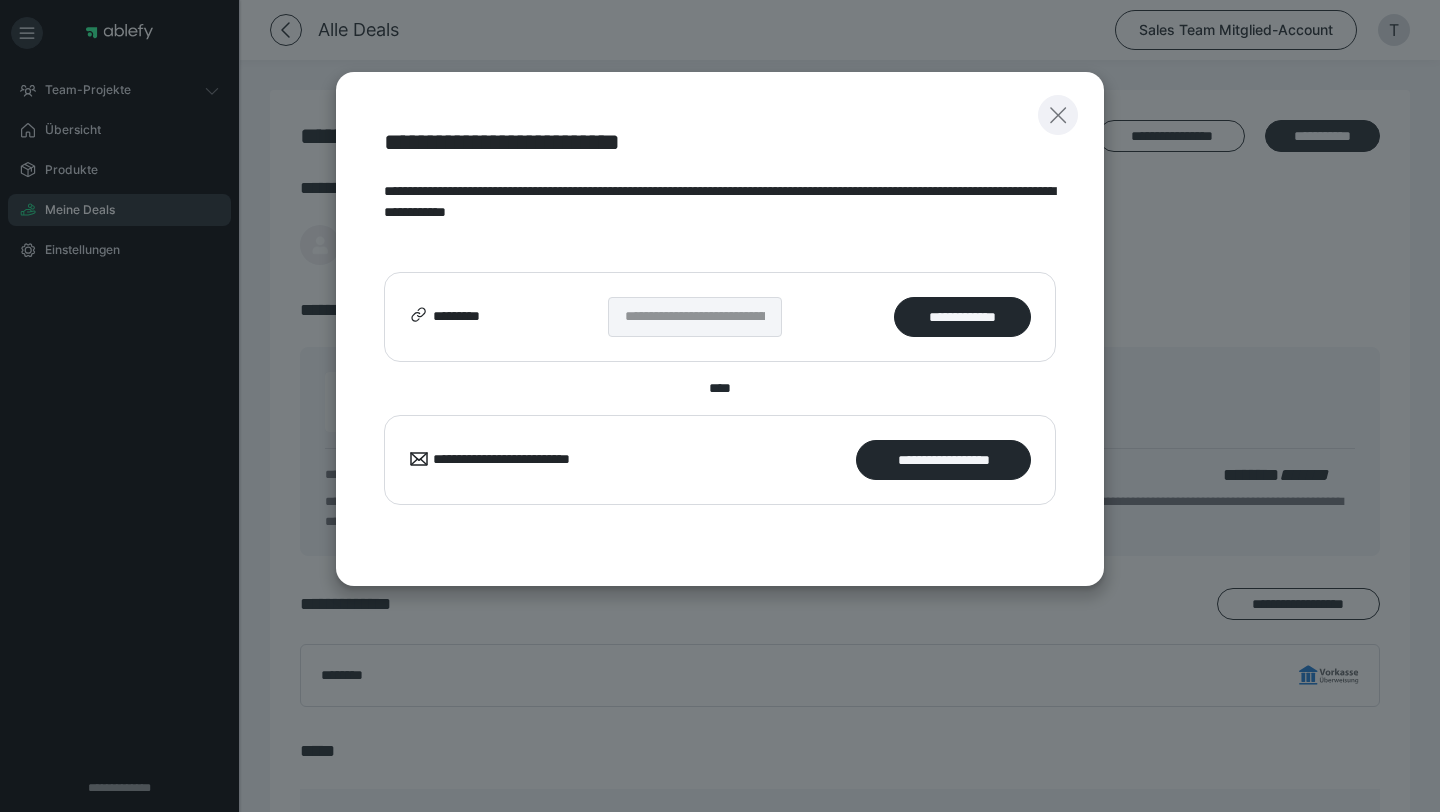click 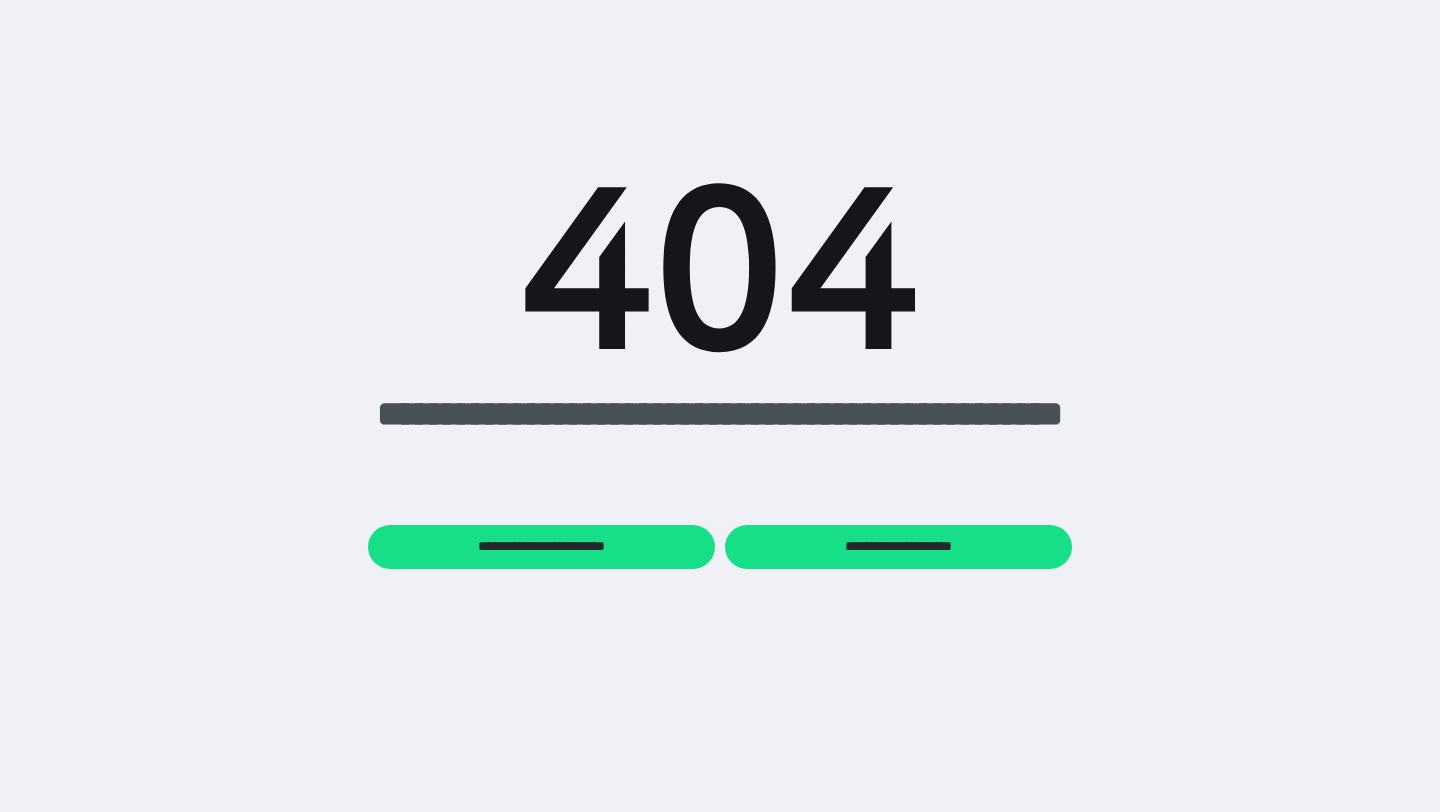 scroll, scrollTop: 0, scrollLeft: 0, axis: both 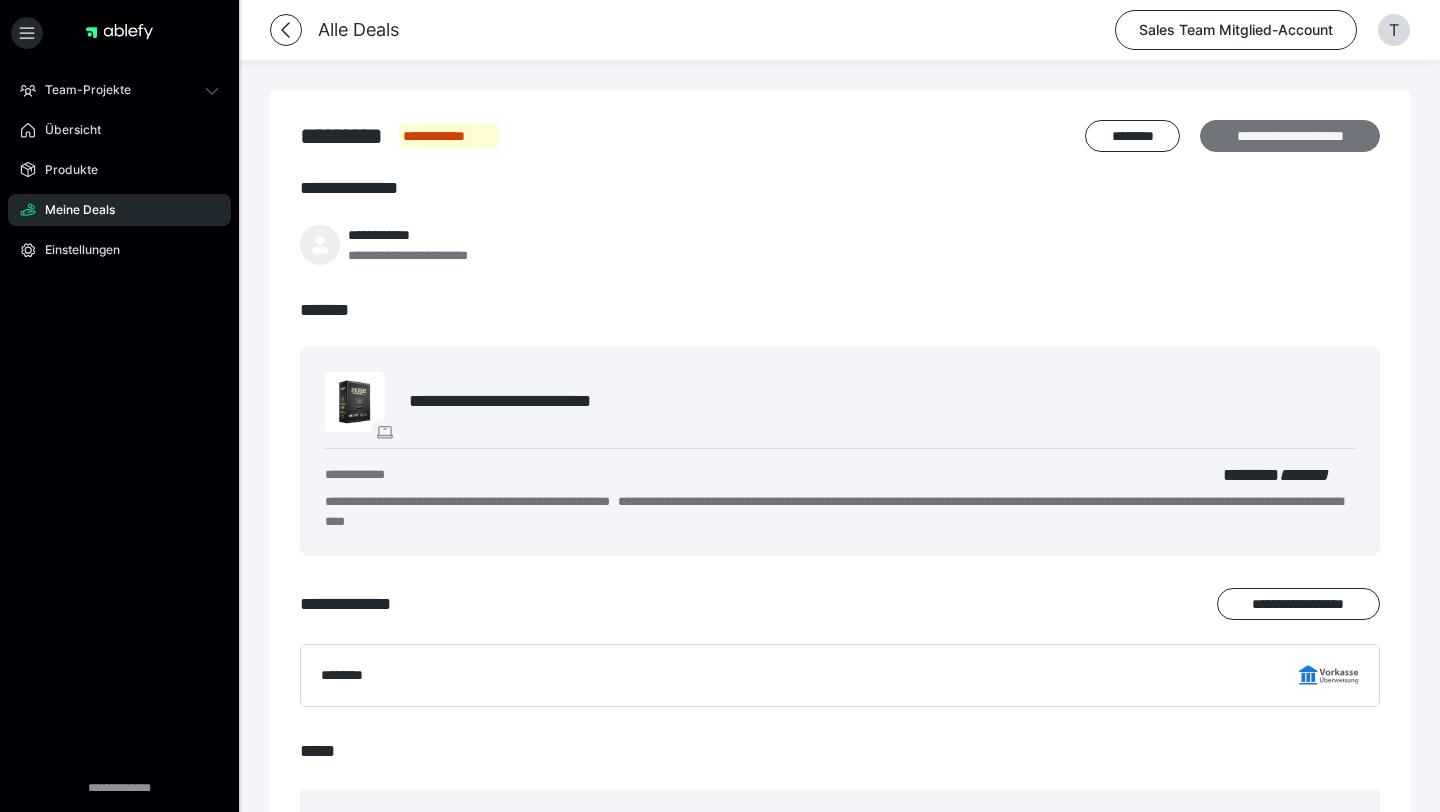 click on "**********" at bounding box center (1290, 136) 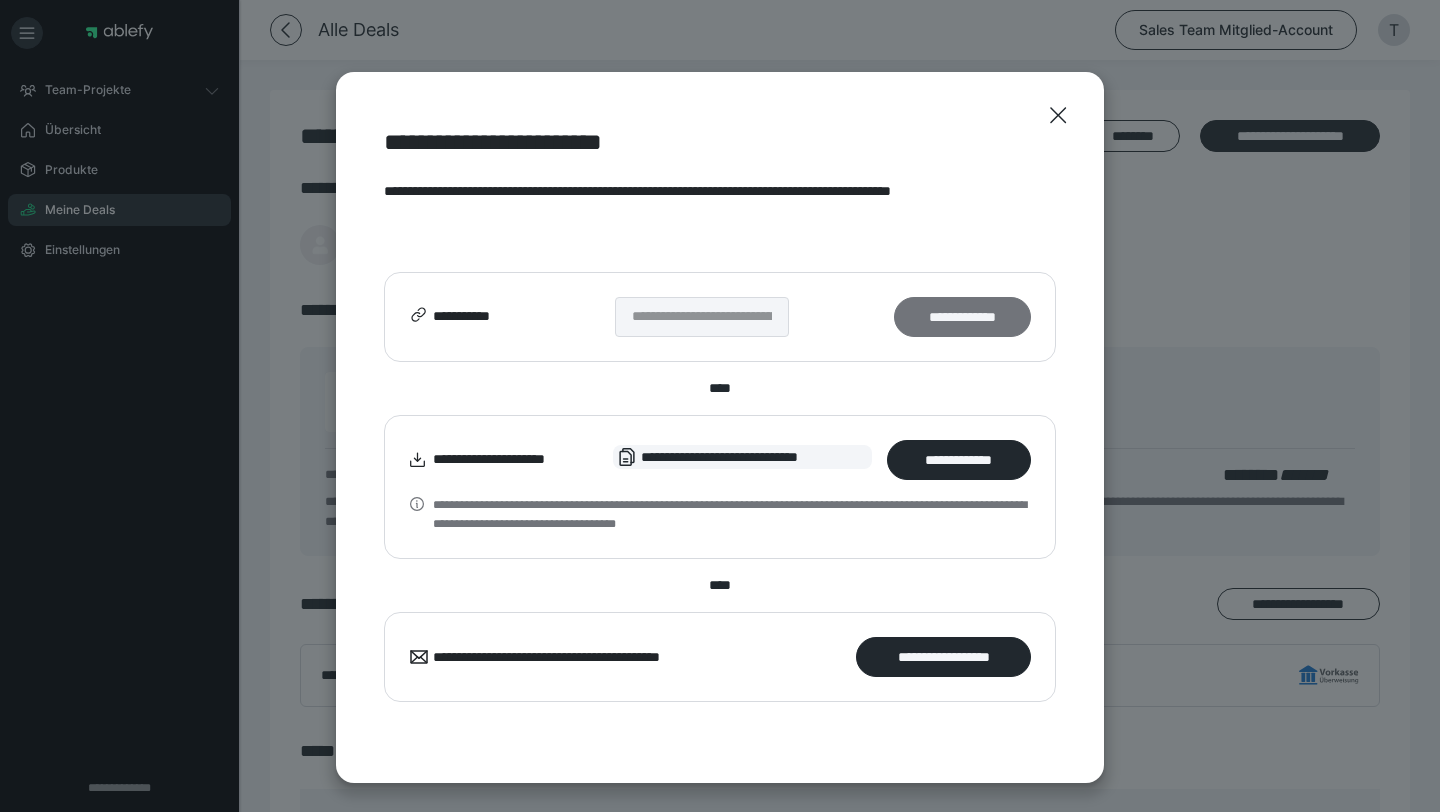 click on "**********" at bounding box center [962, 317] 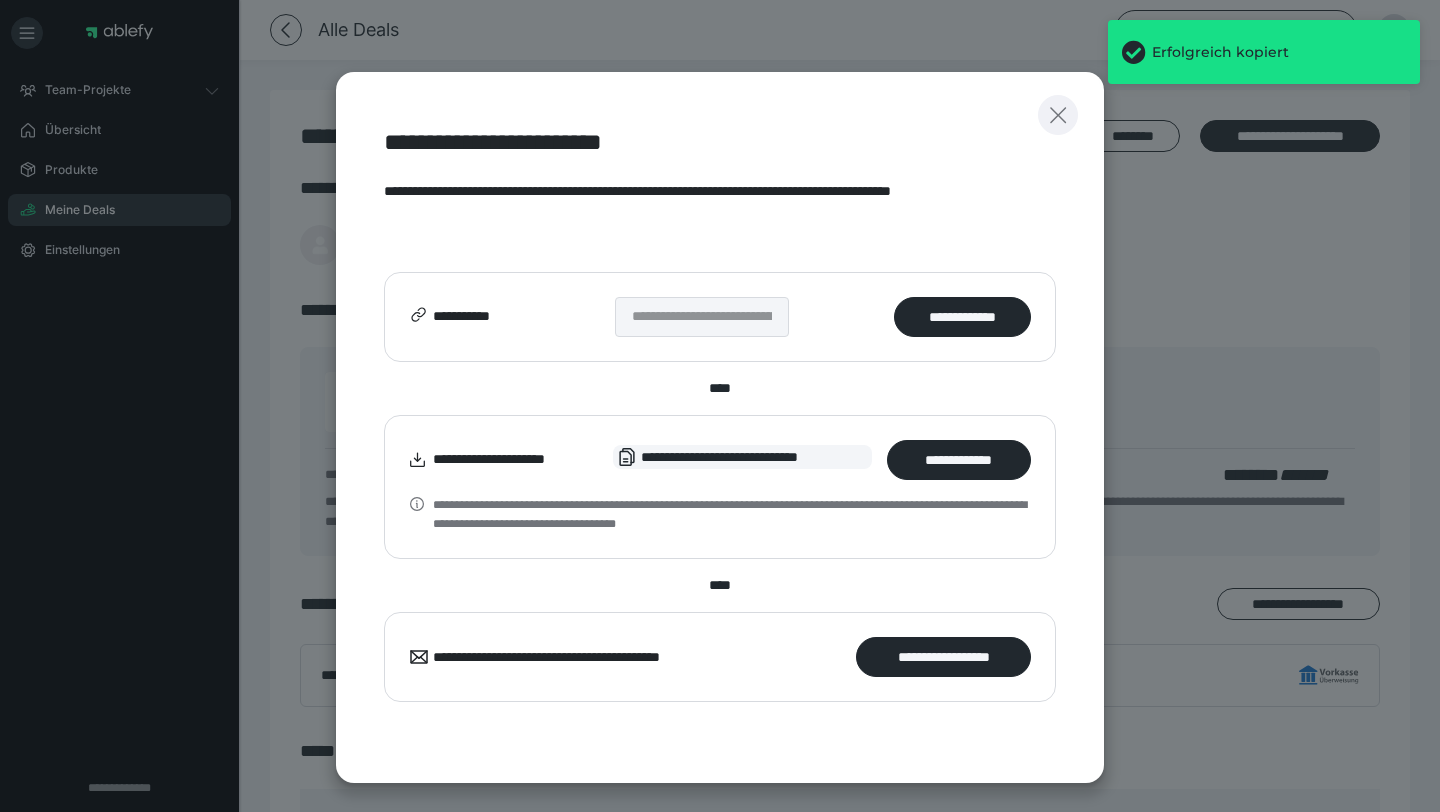 click 